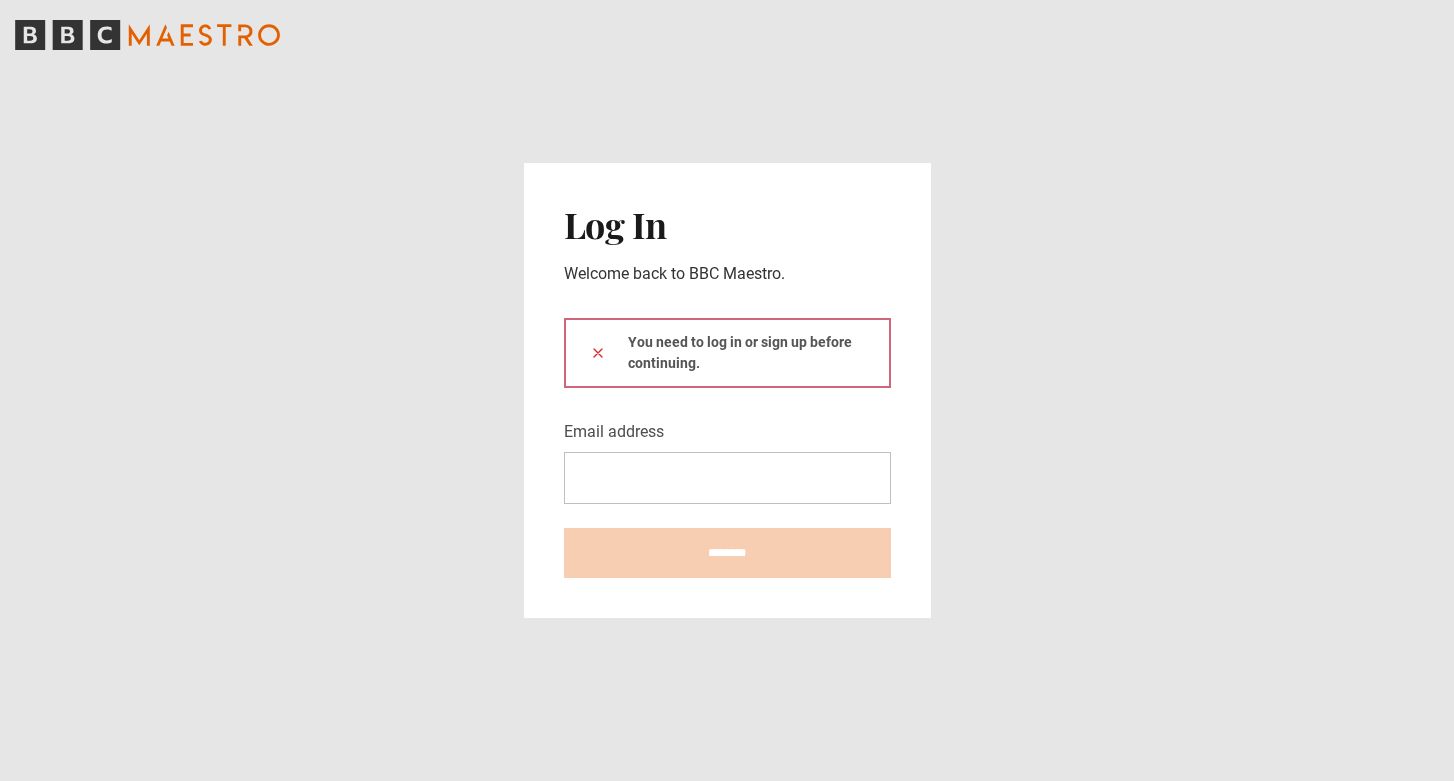 scroll, scrollTop: 0, scrollLeft: 0, axis: both 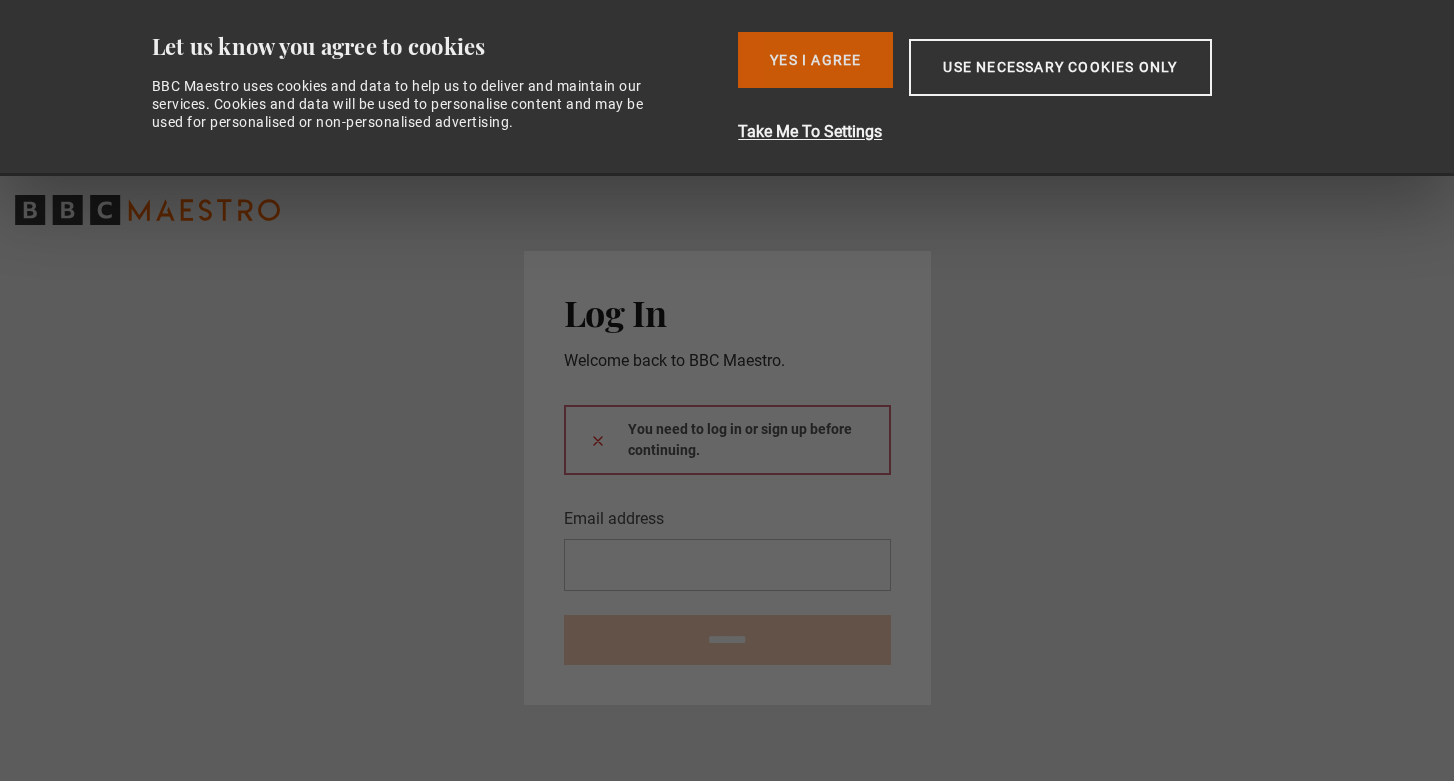click on "Yes I Agree" at bounding box center (815, 60) 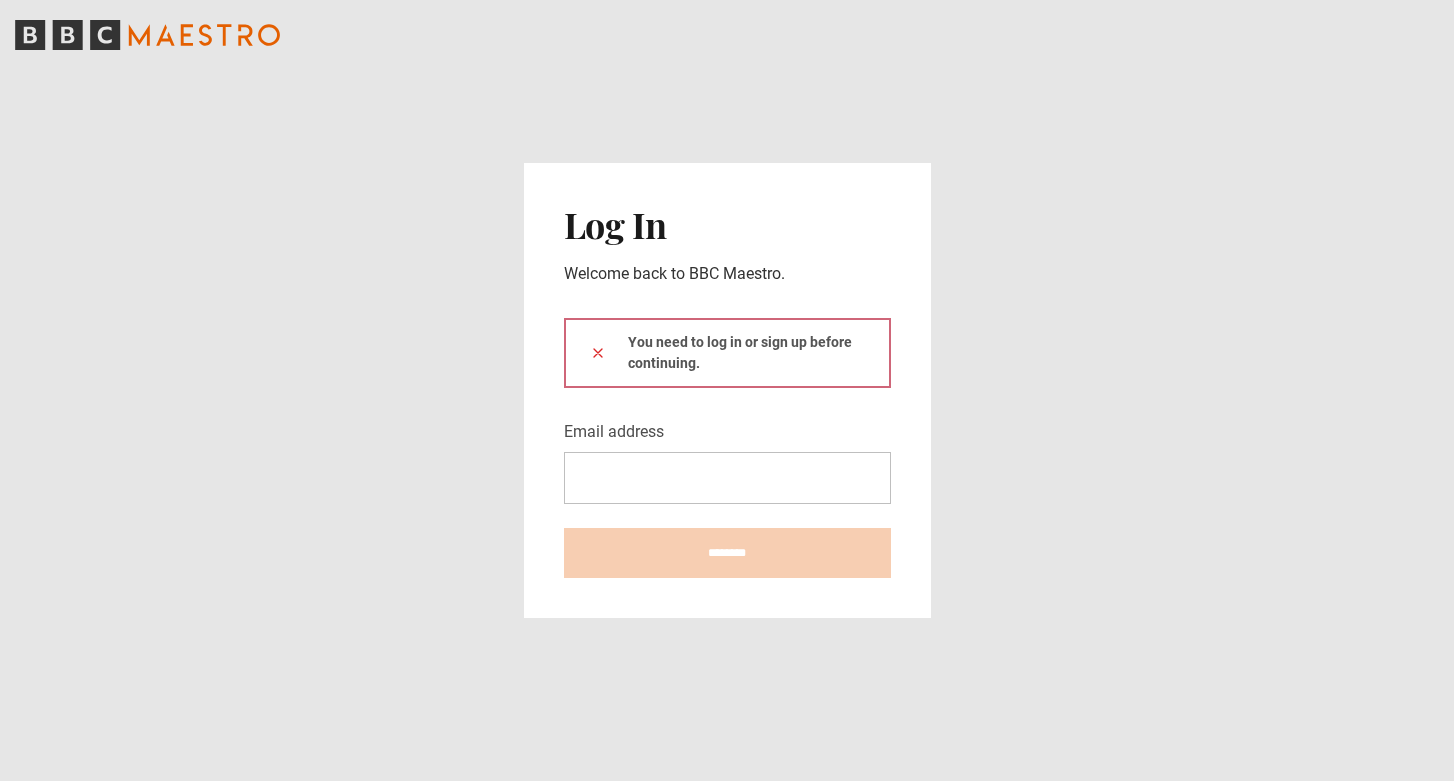 click on "You need to log in or sign up before continuing." at bounding box center (727, 353) 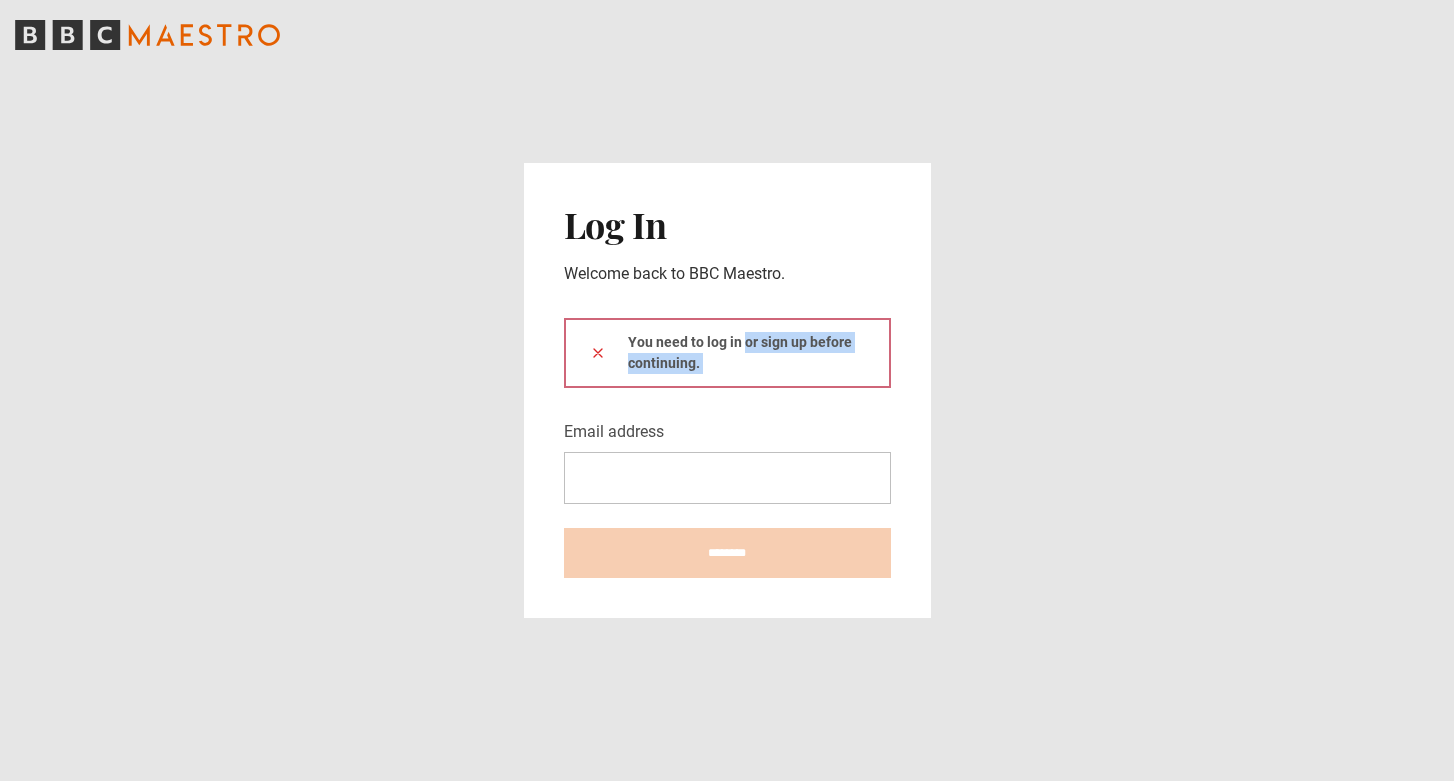 click on "You need to log in or sign up before continuing." at bounding box center [727, 353] 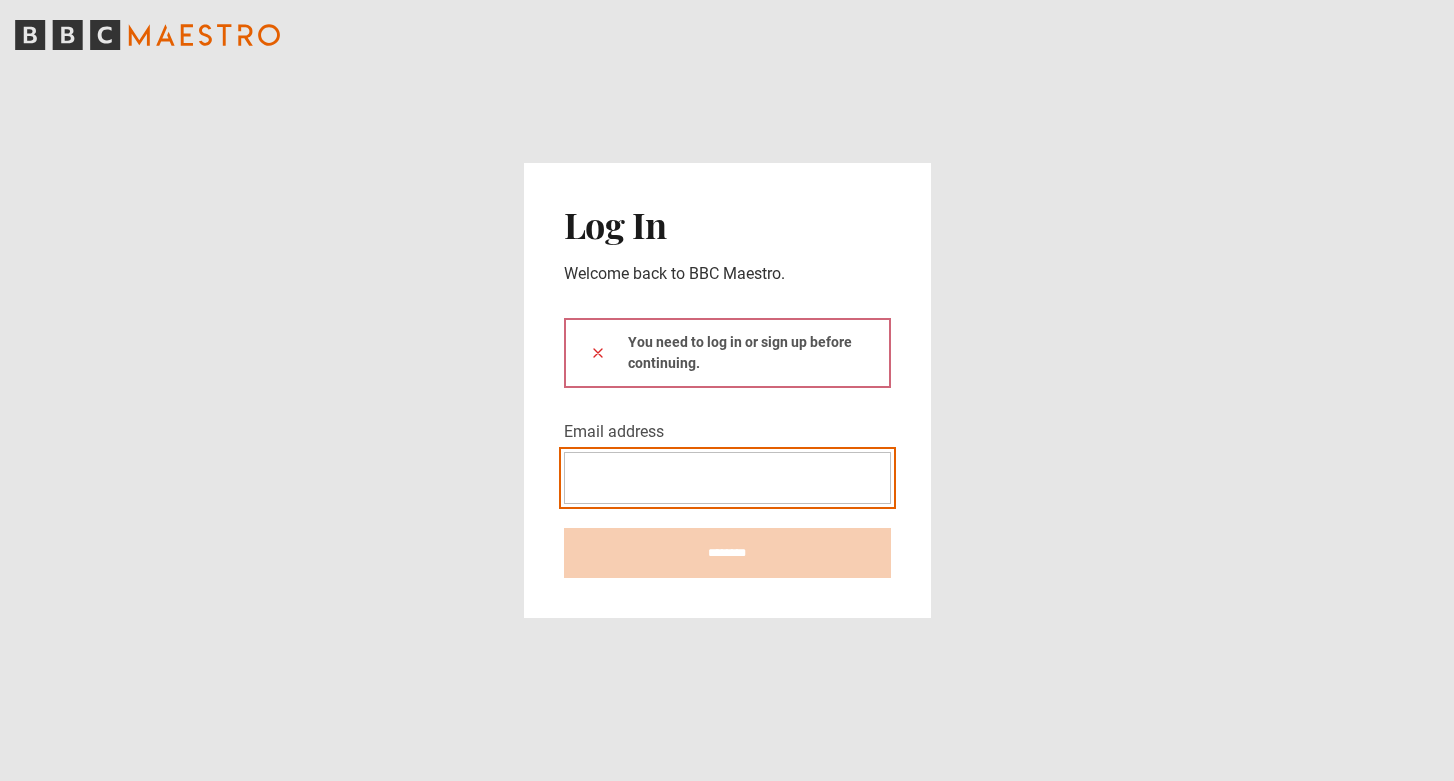click on "Email address" at bounding box center [727, 478] 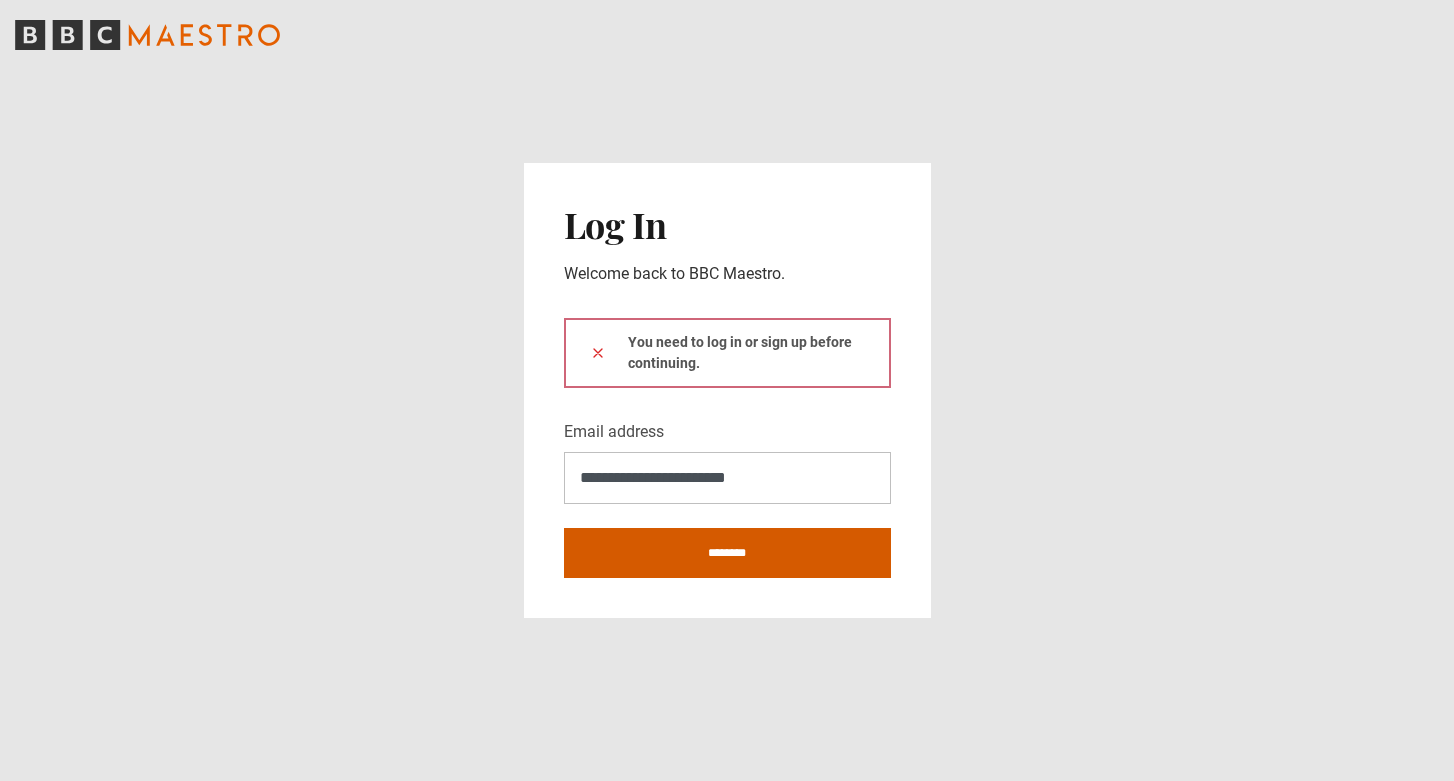click on "********" at bounding box center (727, 553) 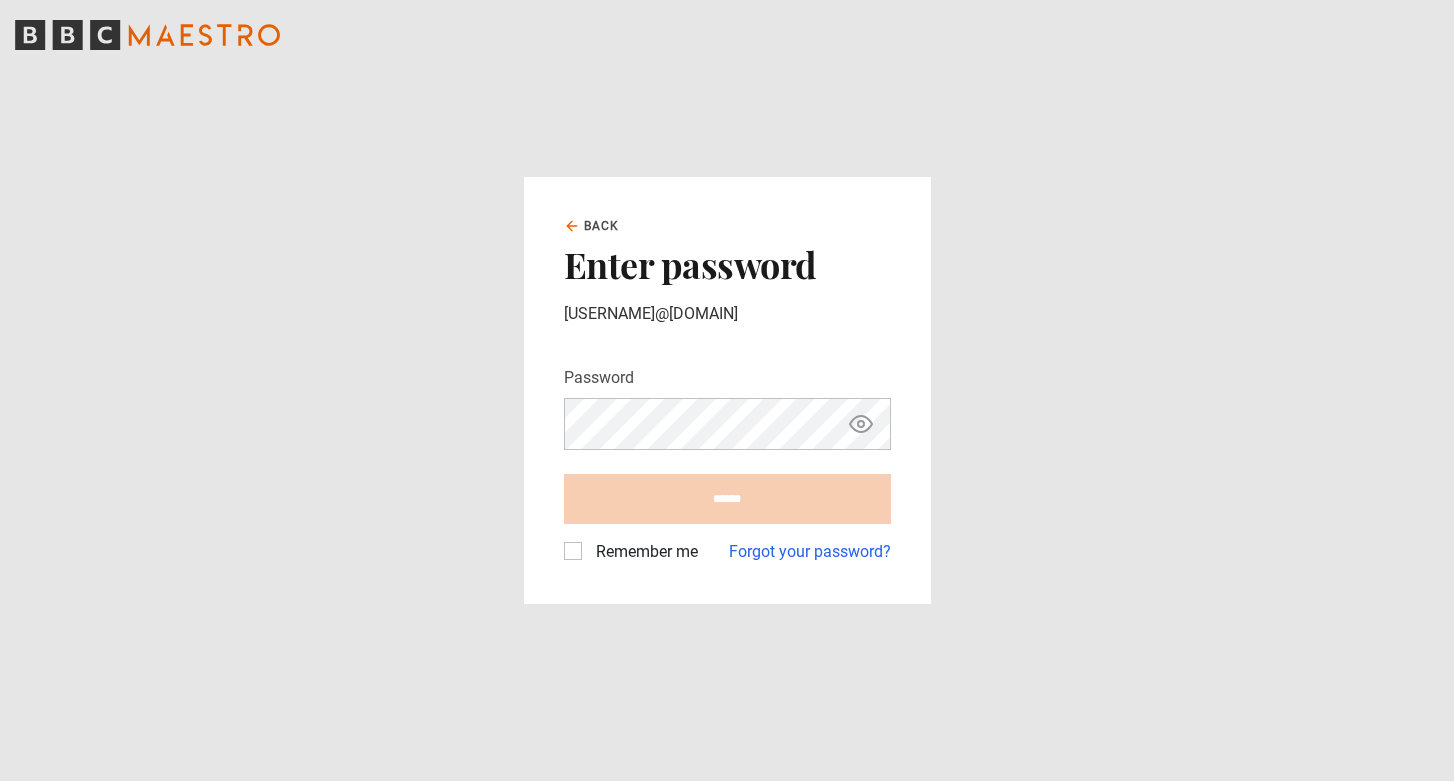 scroll, scrollTop: 0, scrollLeft: 0, axis: both 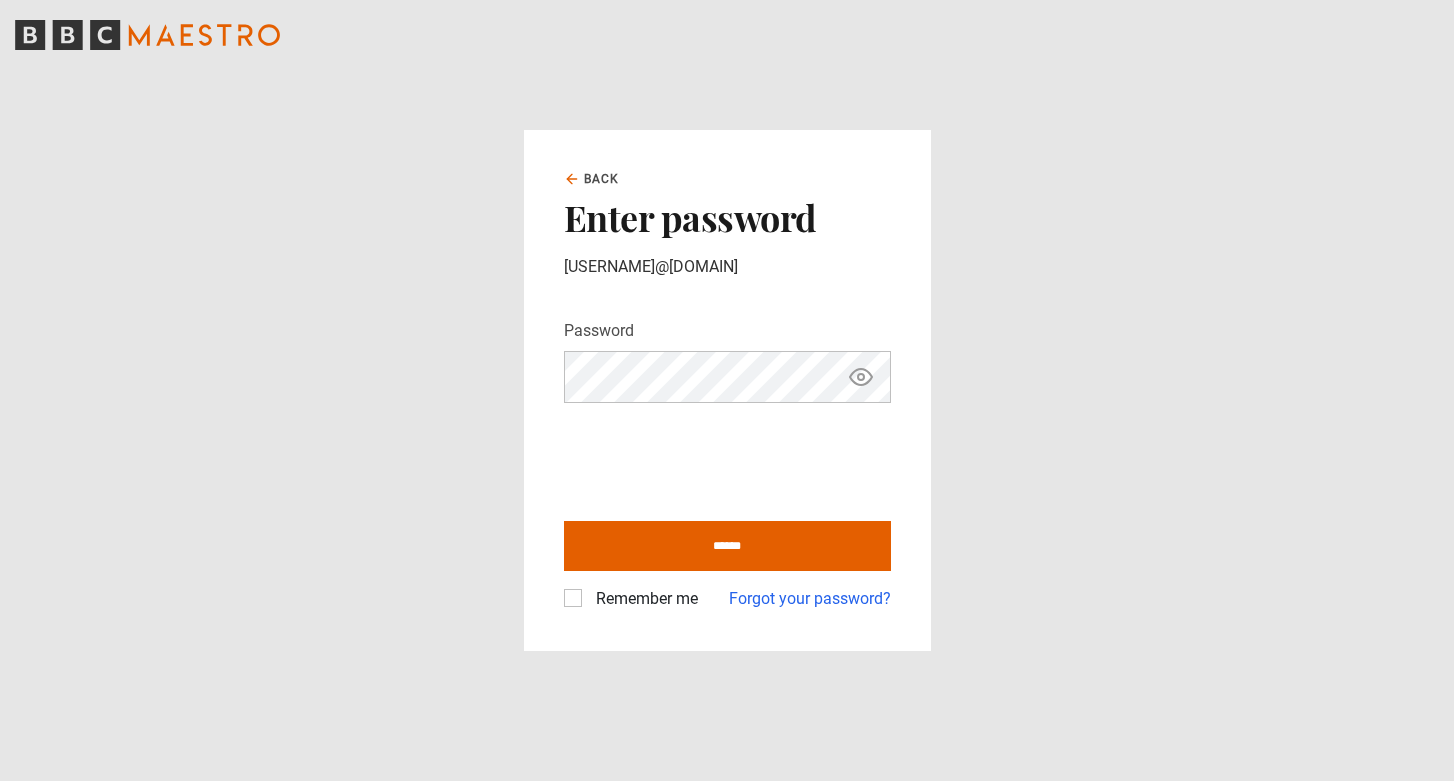 click on "Remember me" at bounding box center [643, 599] 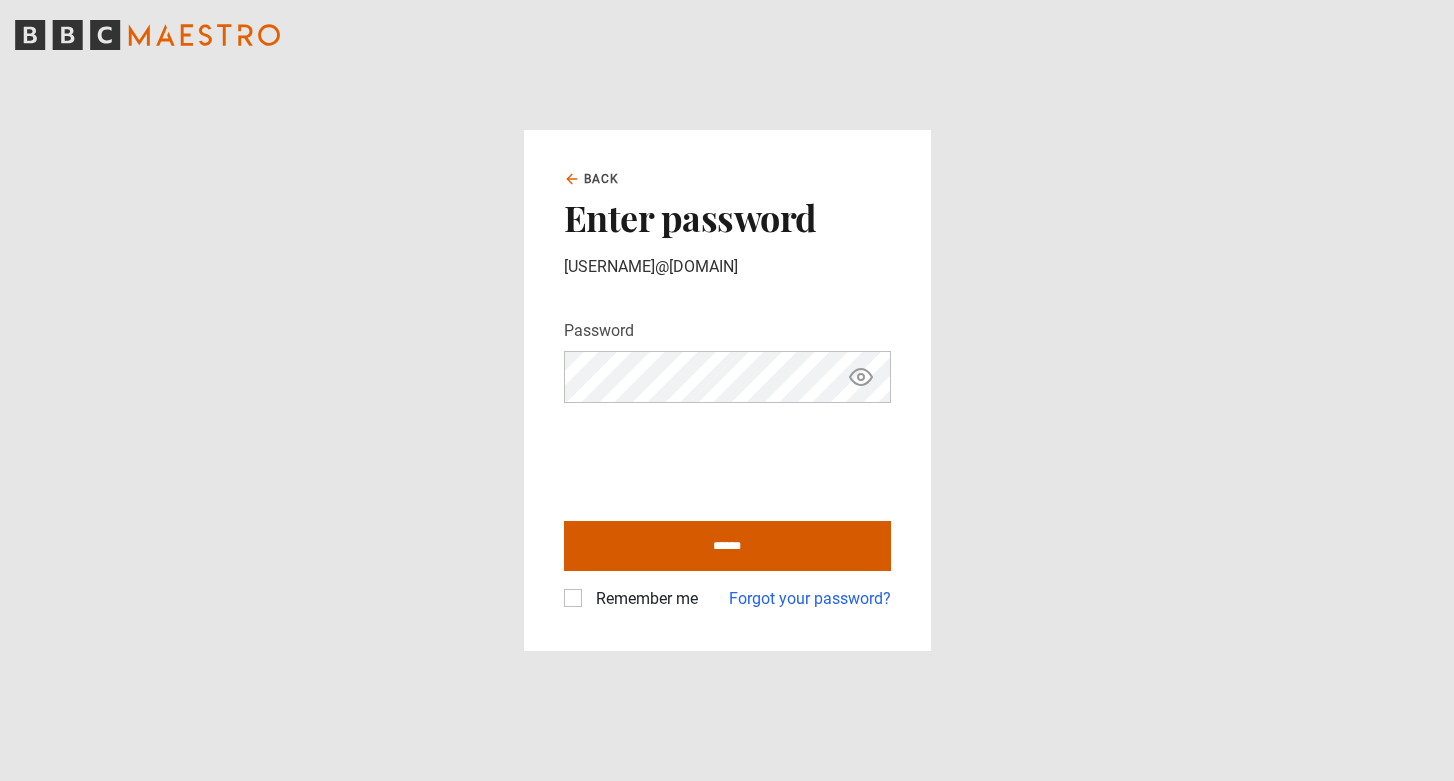 click on "******" at bounding box center [727, 546] 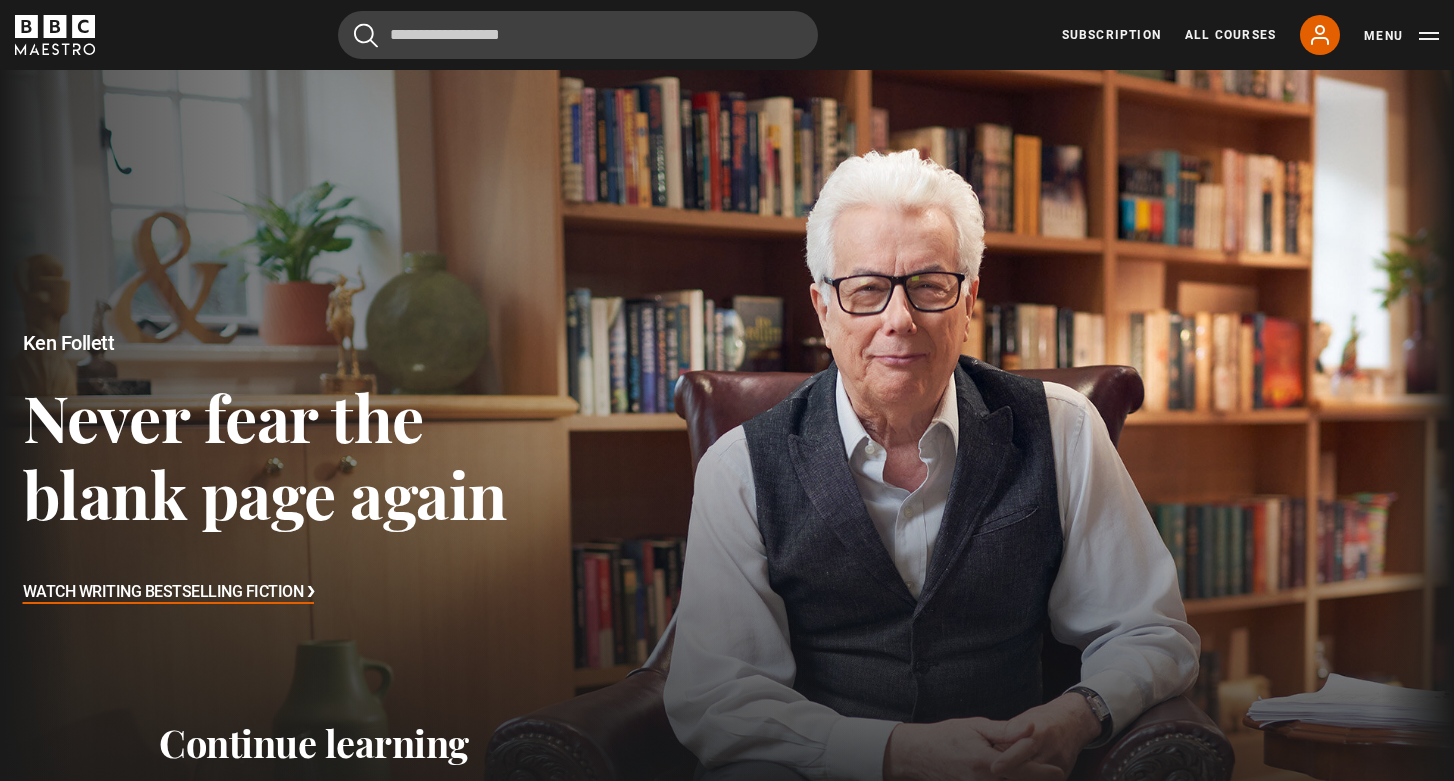 scroll, scrollTop: 0, scrollLeft: 0, axis: both 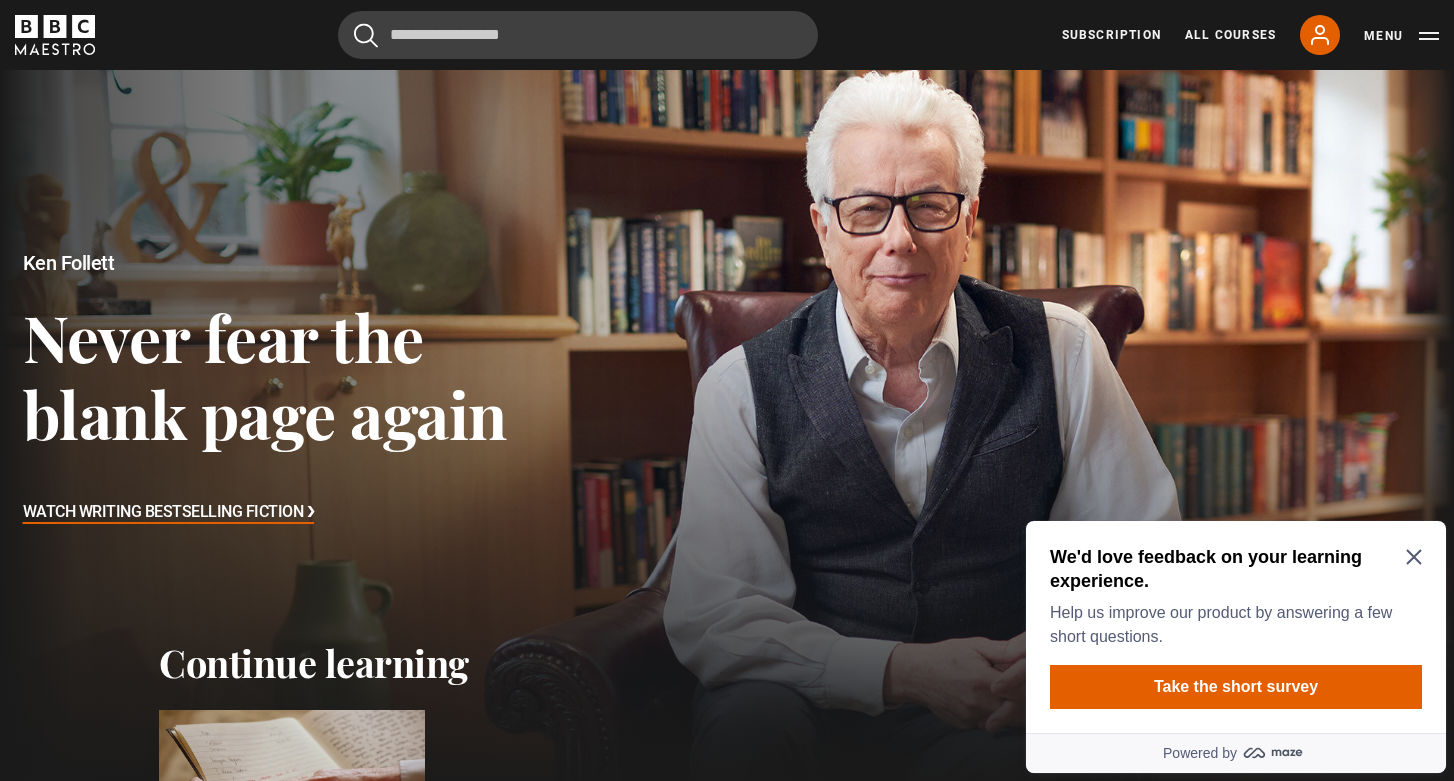 click 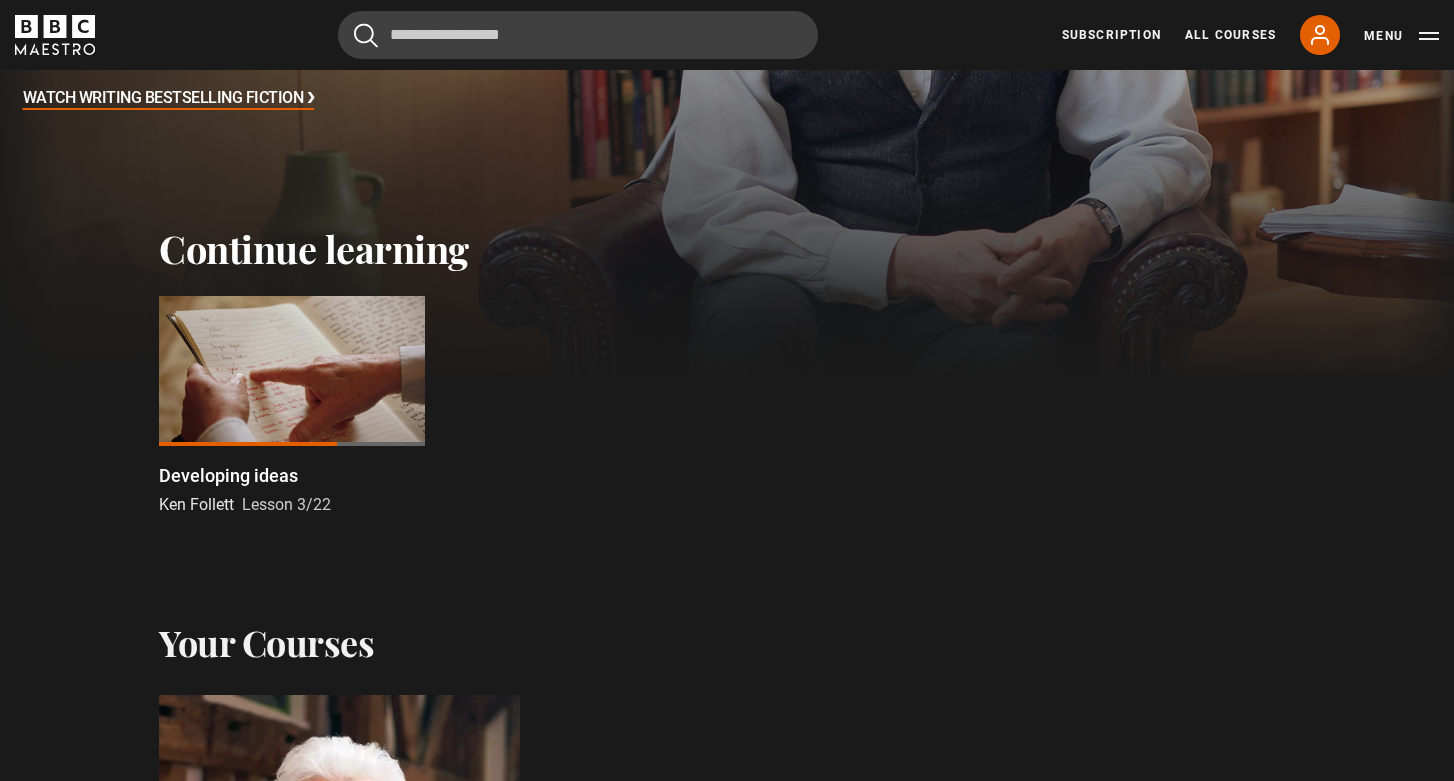 scroll, scrollTop: 500, scrollLeft: 0, axis: vertical 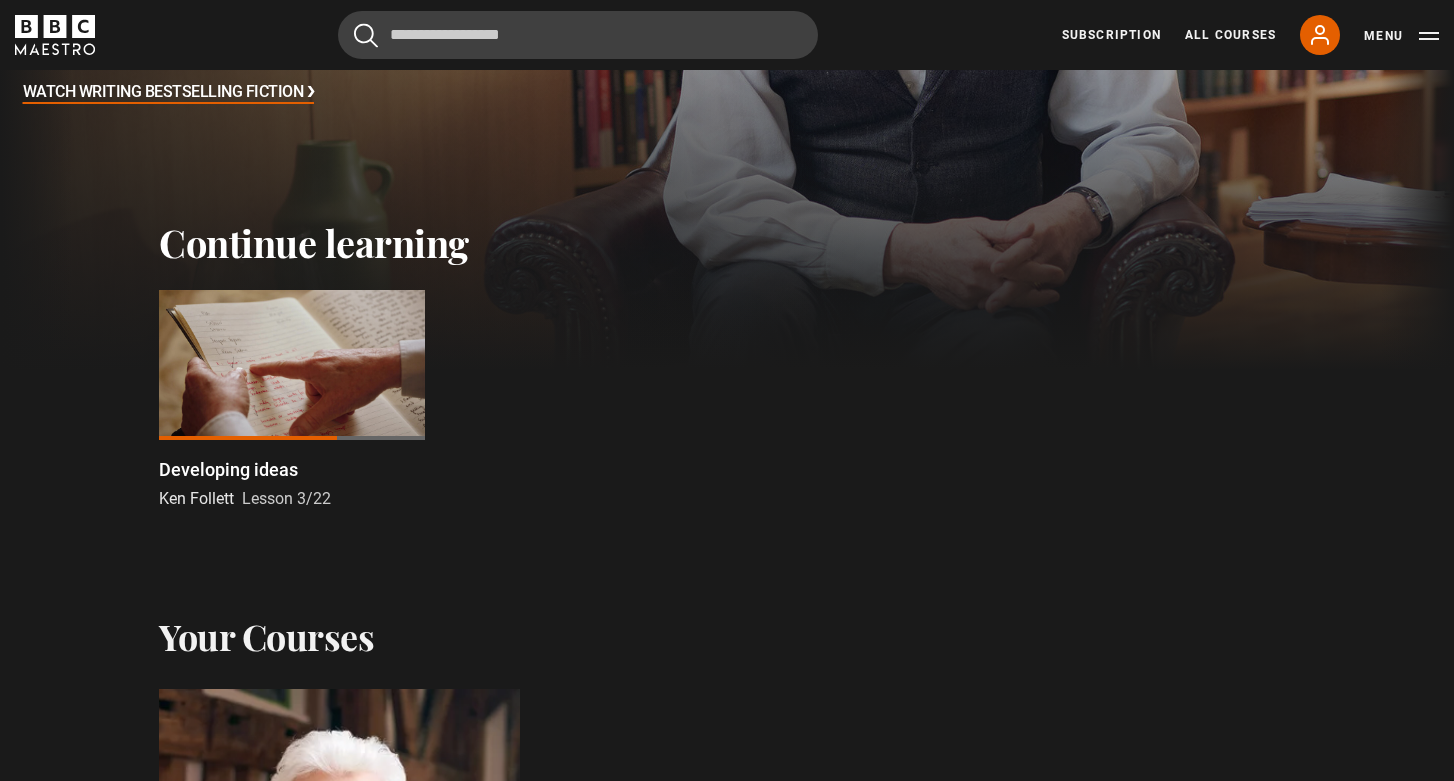 click at bounding box center (292, 365) 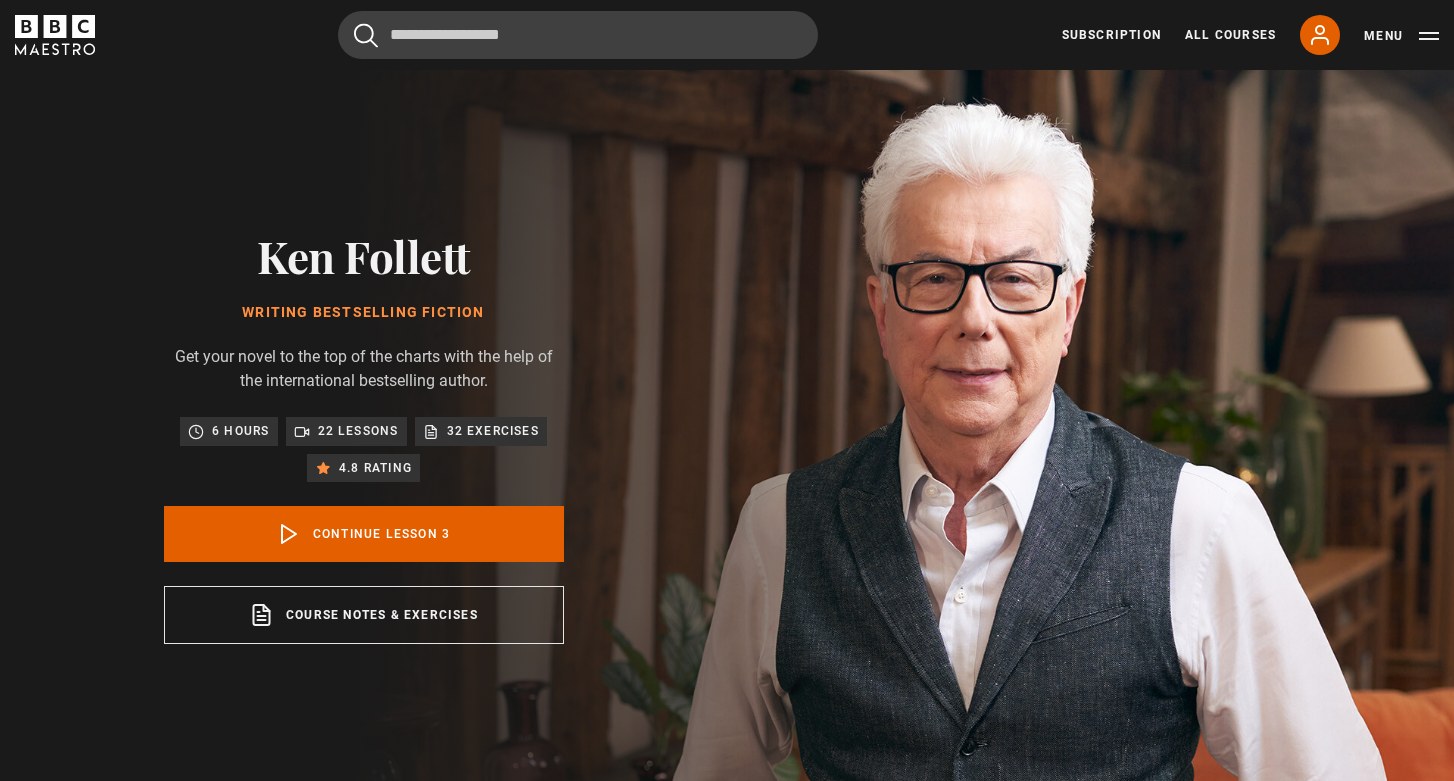 scroll, scrollTop: 804, scrollLeft: 0, axis: vertical 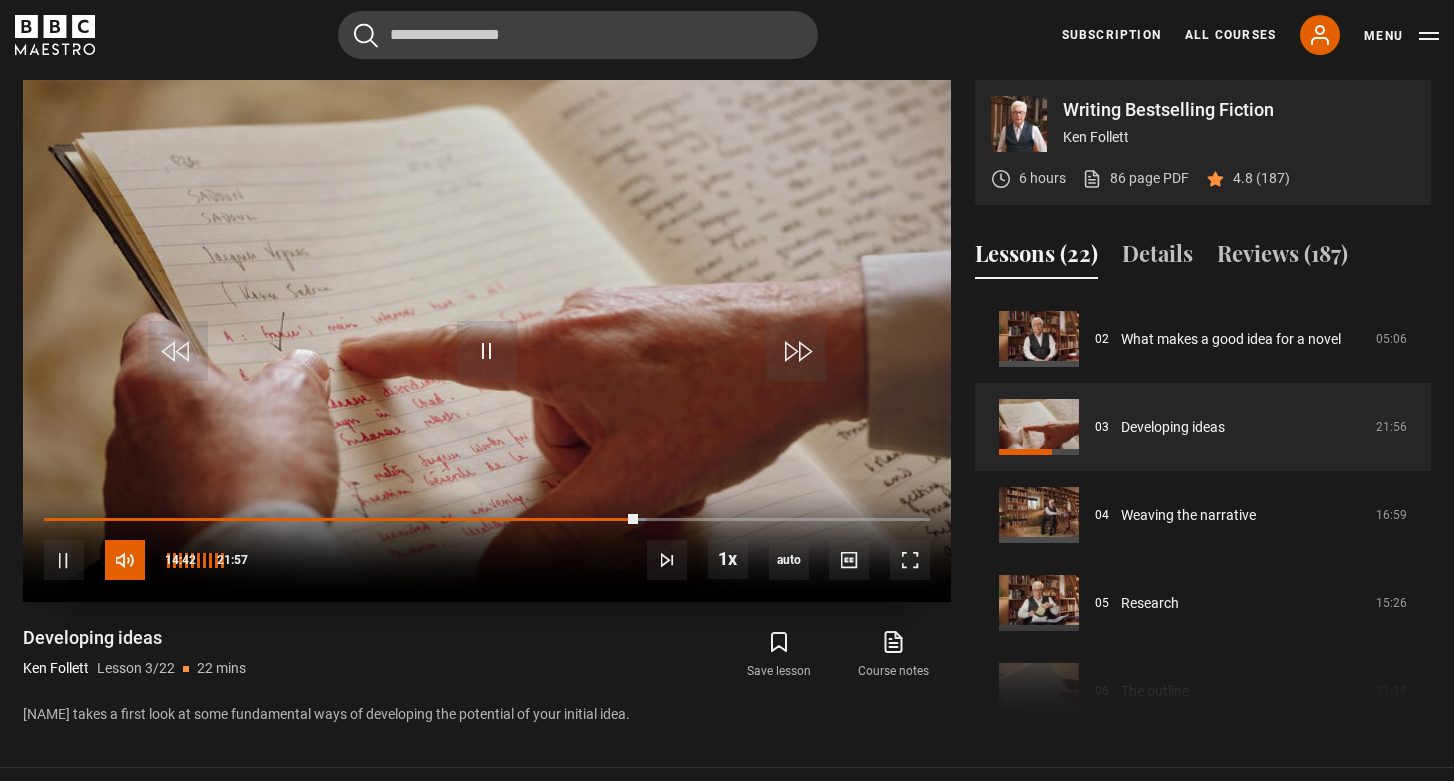 click at bounding box center [125, 560] 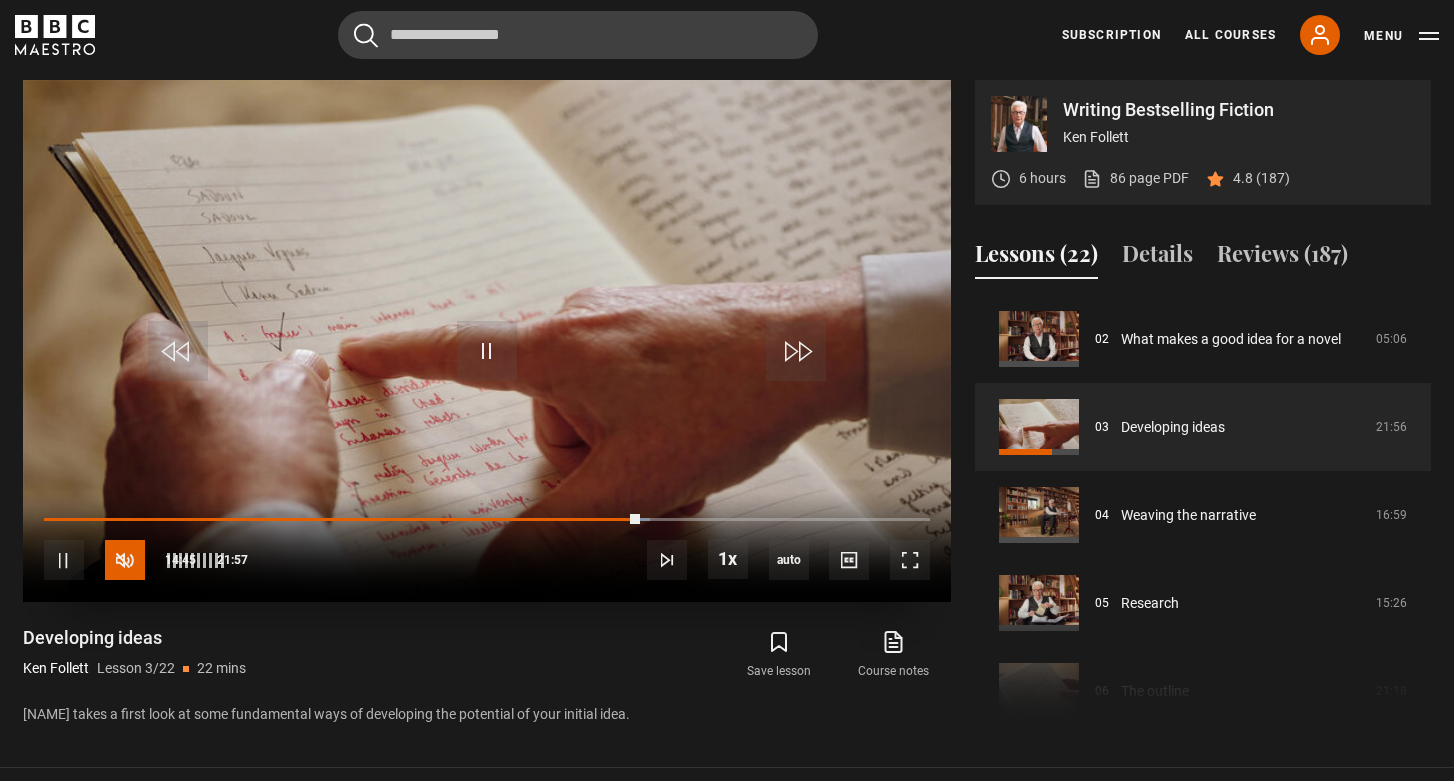 click at bounding box center [125, 560] 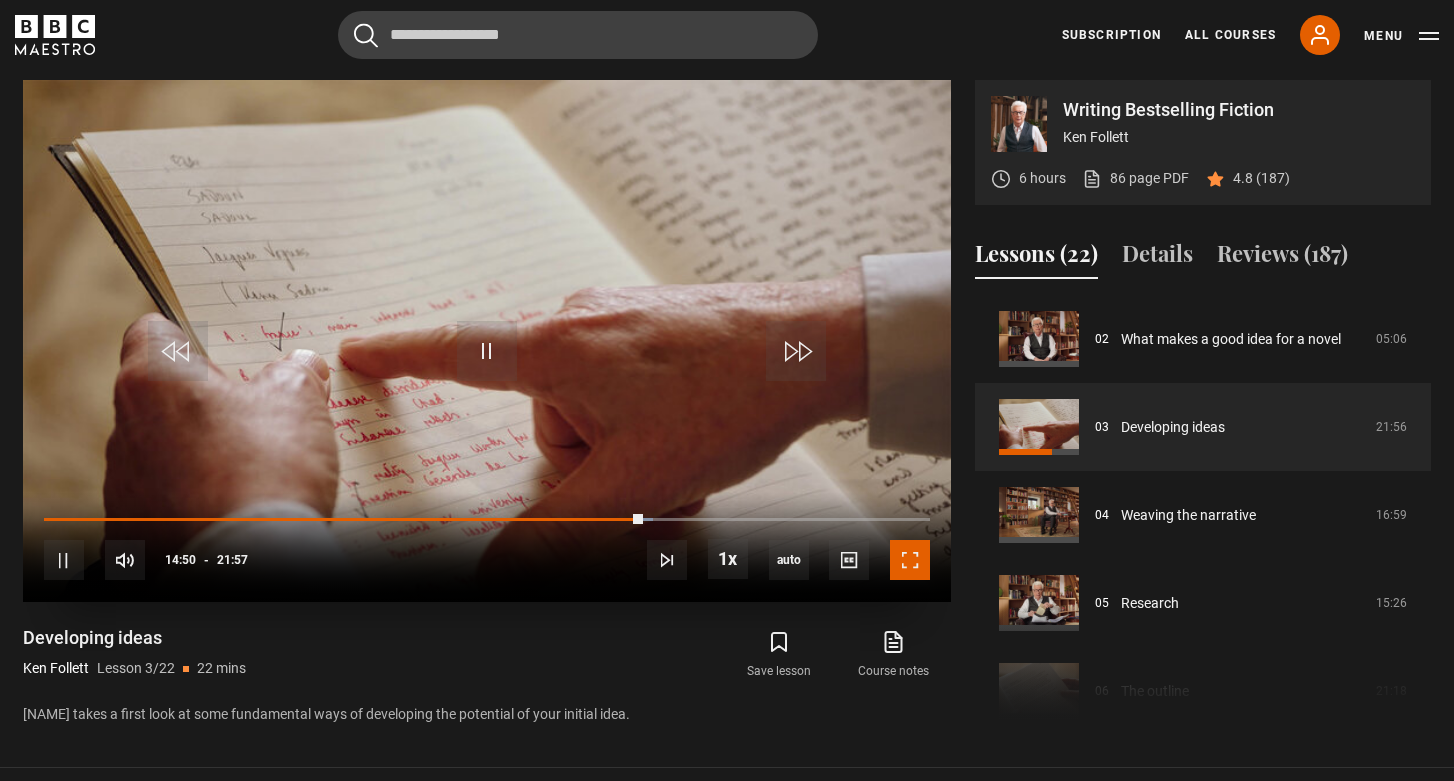 click at bounding box center (910, 560) 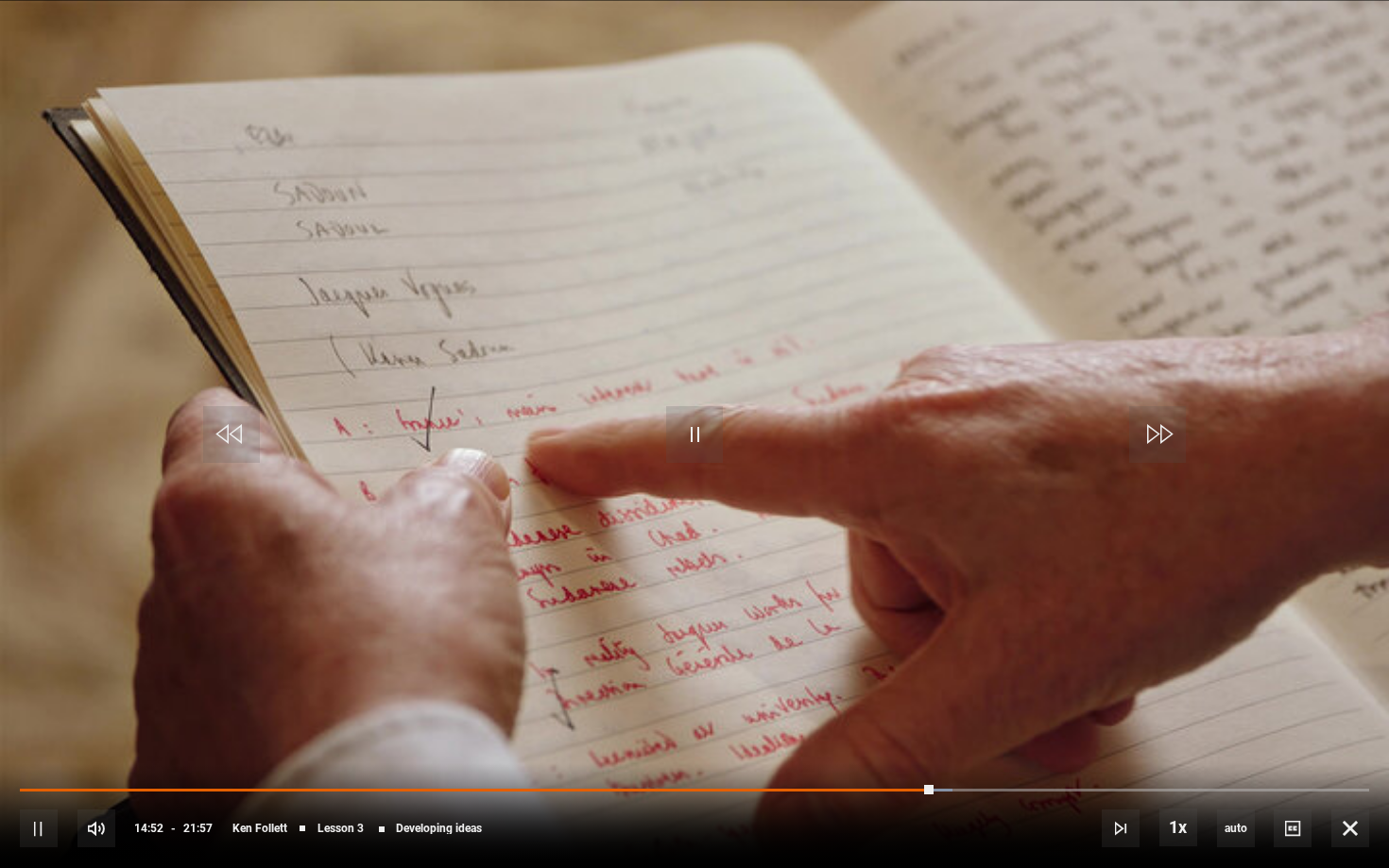 click at bounding box center (694, 434) 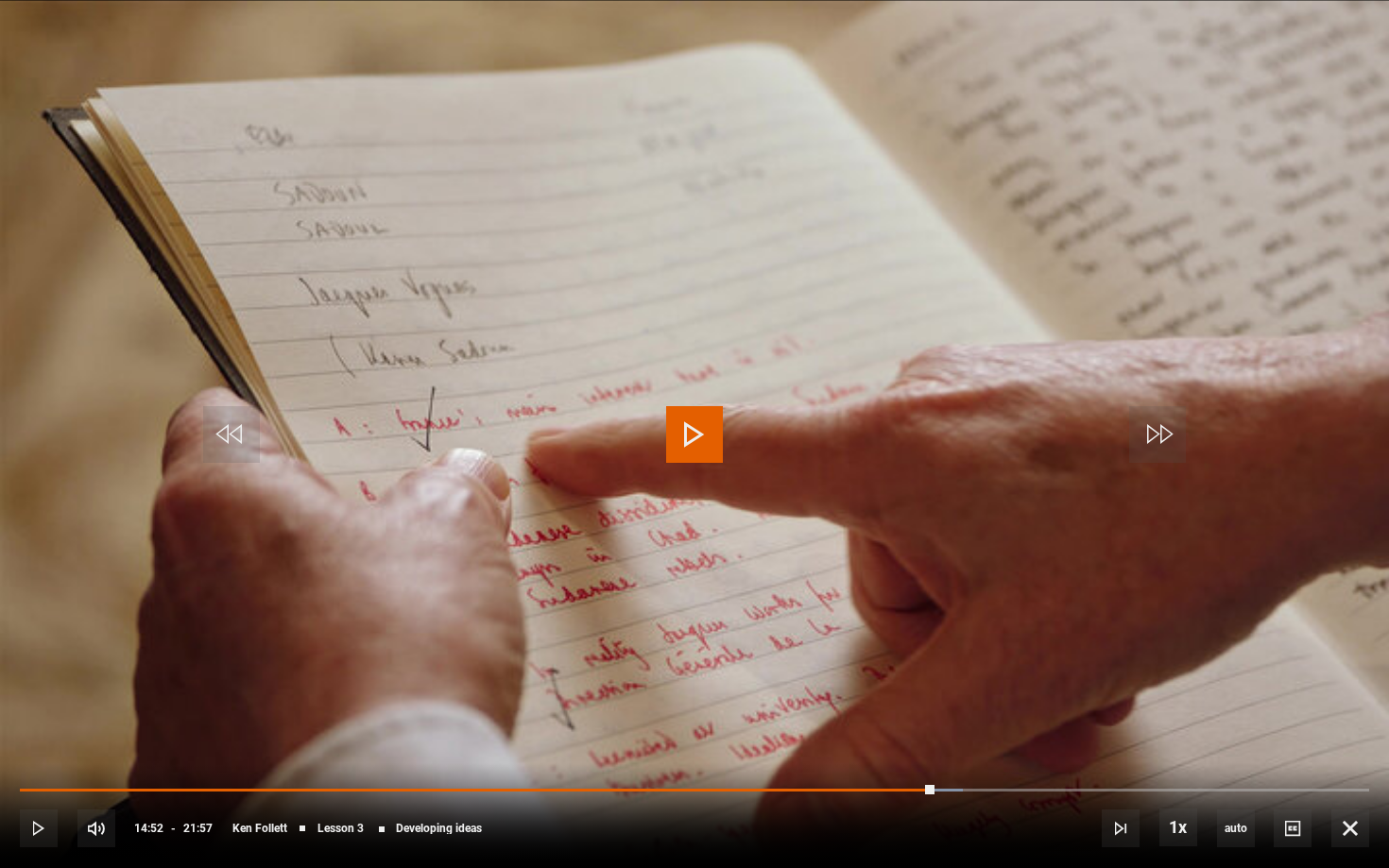 click at bounding box center [694, 434] 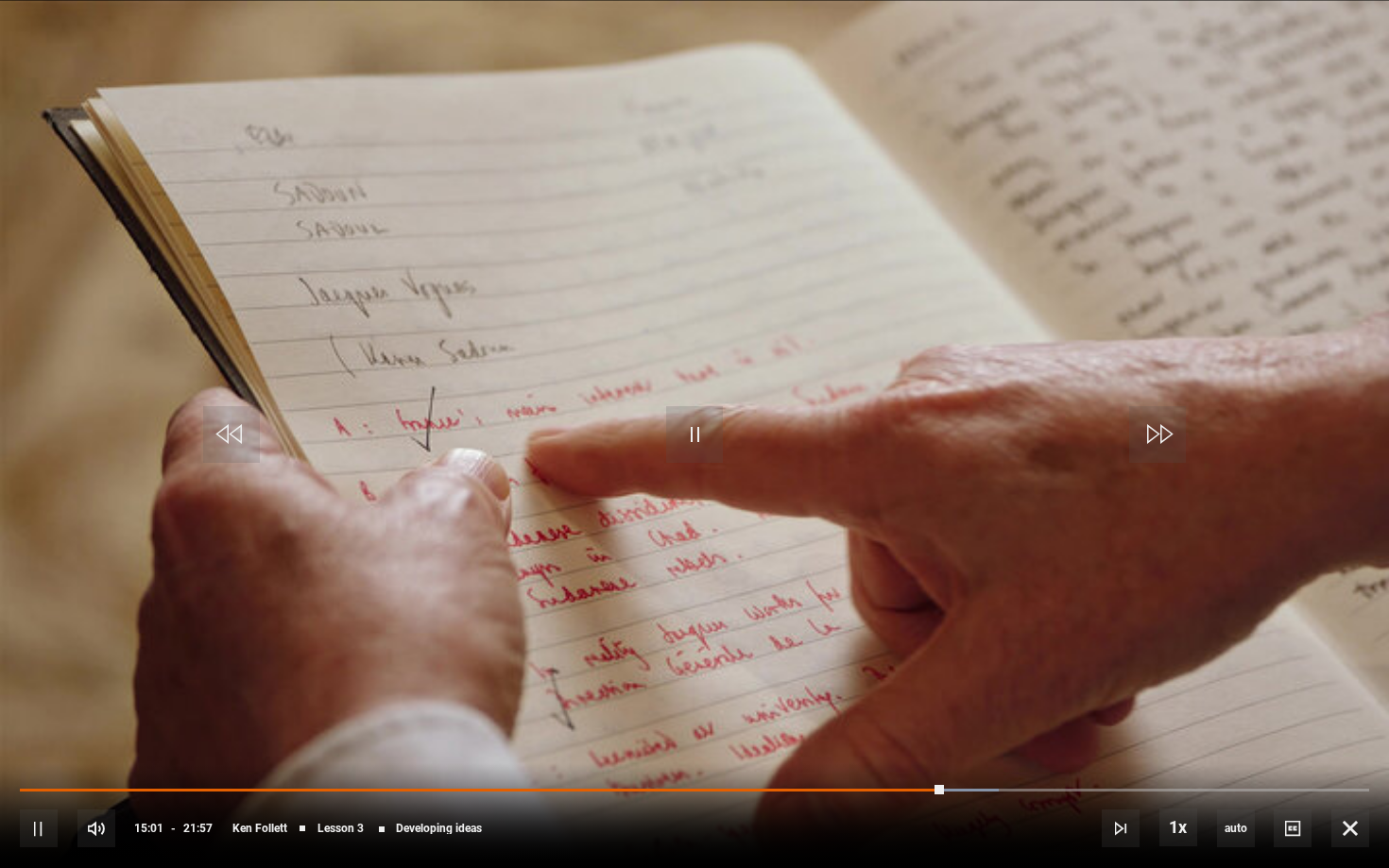 click on "10s Skip Back 10 seconds Pause 10s Skip Forward 10 seconds Loaded :  72.51% 14:07 15:01 Pause Mute 19% Current Time  15:01 - Duration  21:57
[FULL_NAME]
Lesson 3
Developing ideas
1x Playback Rate 2x 1.5x 1x , selected 0.5x auto Quality 360p 720p 1080p 2160p Auto , selected Captions captions off , selected English  Captions" at bounding box center [694, 815] 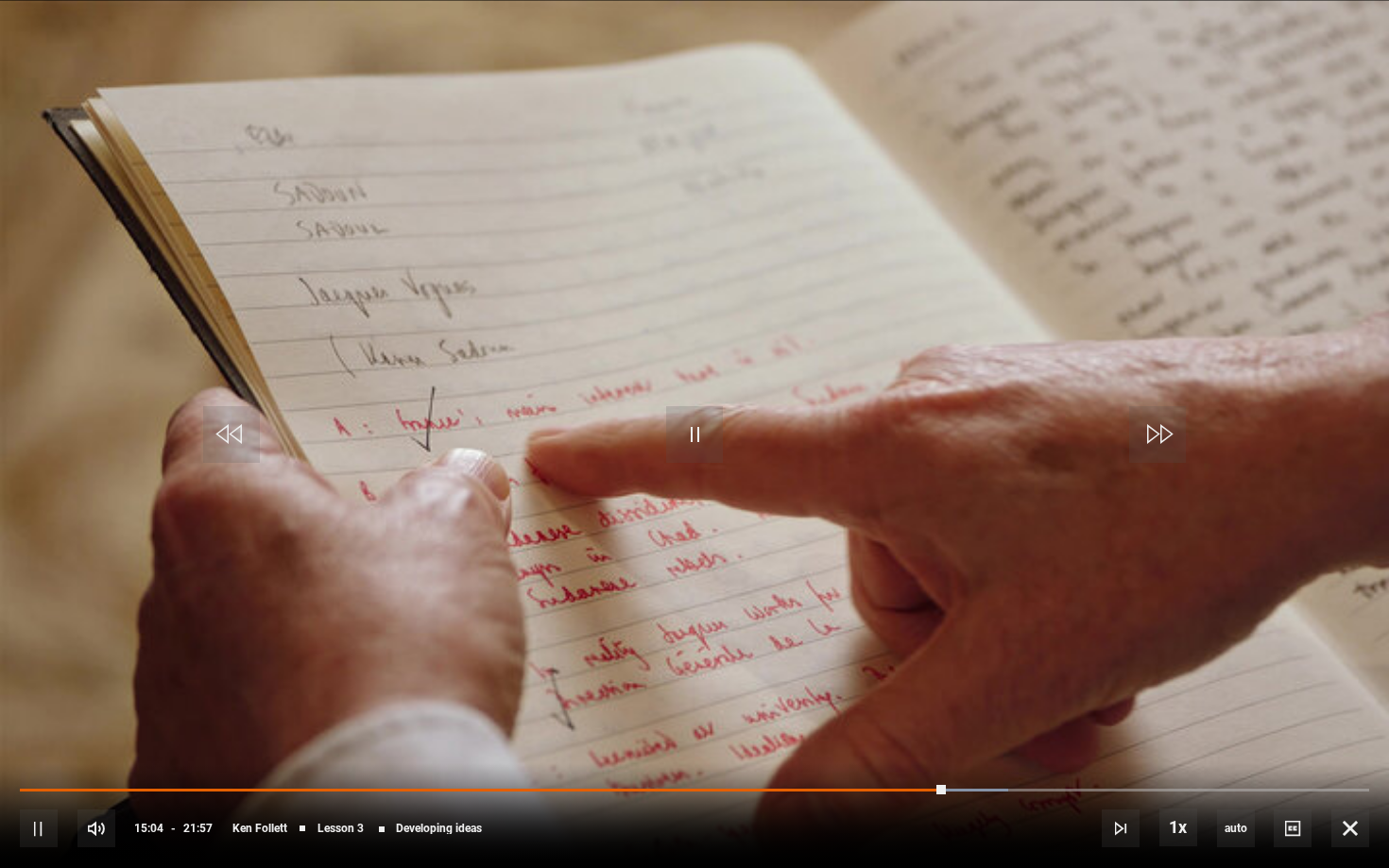 click on "10s Skip Back 10 seconds Pause 10s Skip Forward 10 seconds Loaded :  73.27% 14:07 15:03 Pause Mute 19% Current Time  15:04 - Duration  21:57
[FIRST] [LAST]
Lesson 3
Developing ideas
1x Playback Rate 2x 1.5x 1x , selected 0.5x auto Quality 360p 720p 1080p 2160p Auto , selected Captions captions off , selected English  Captions" at bounding box center [694, 815] 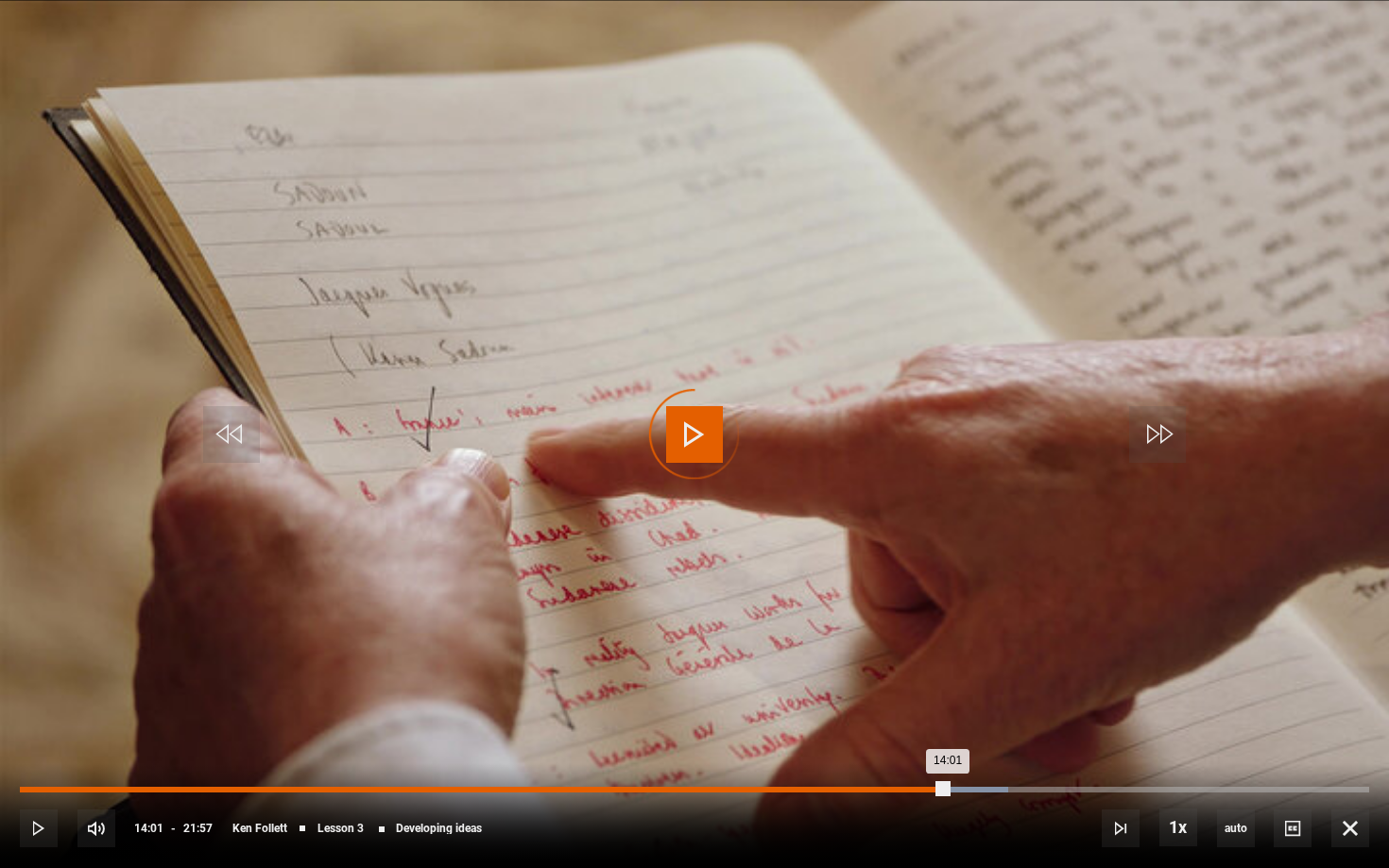 click on "14:01" at bounding box center [883, 790] 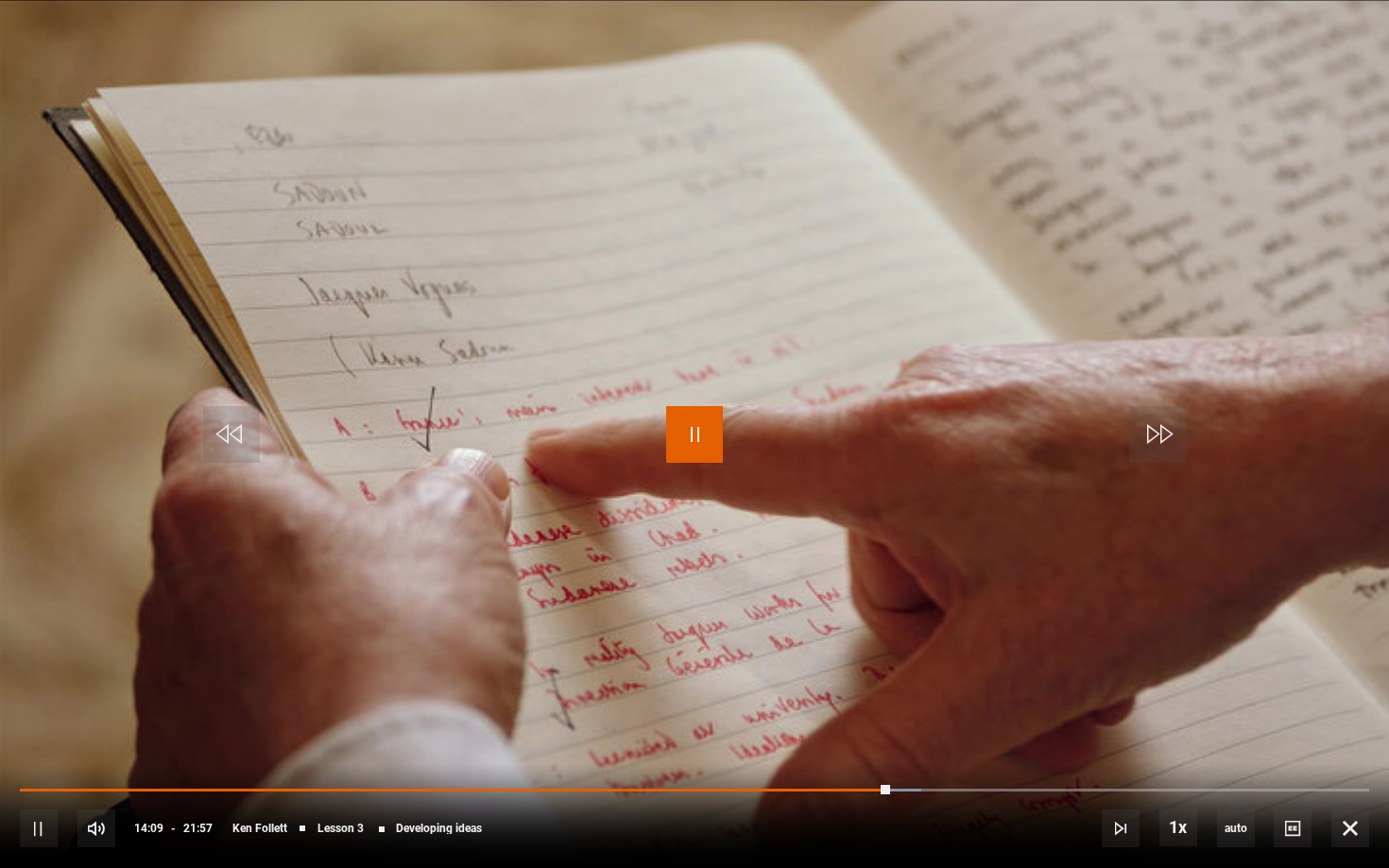 click at bounding box center (694, 434) 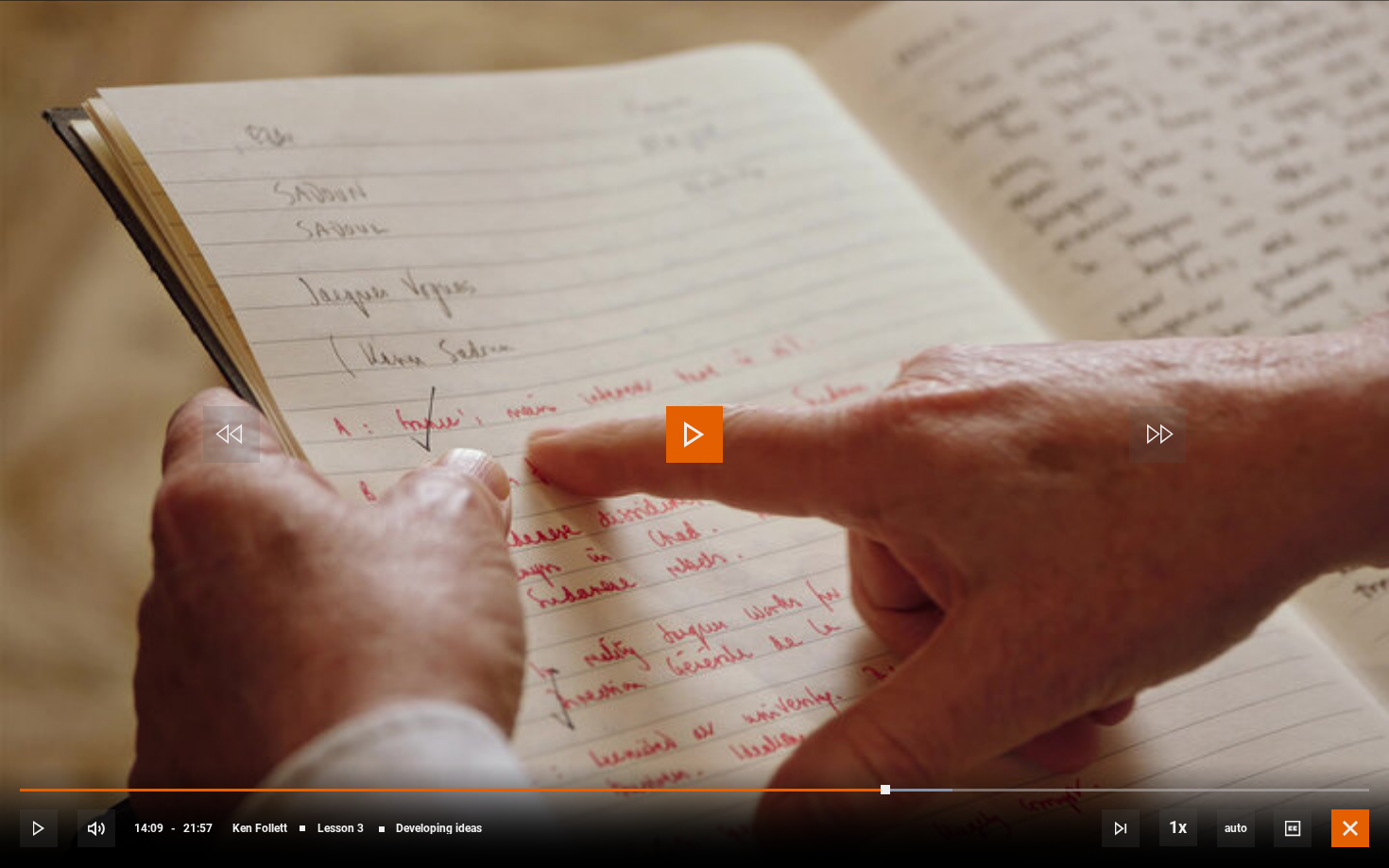 click at bounding box center [1350, 828] 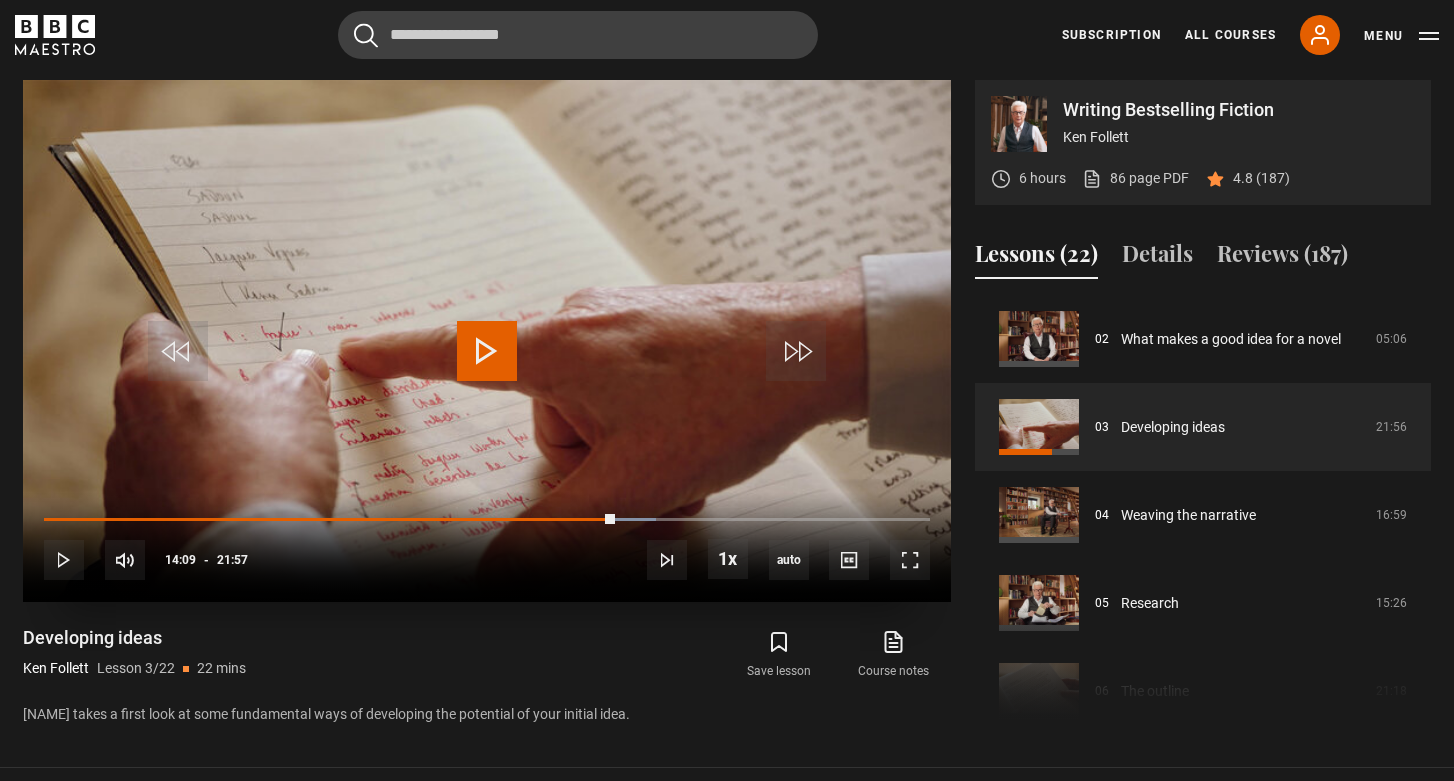 click at bounding box center [487, 351] 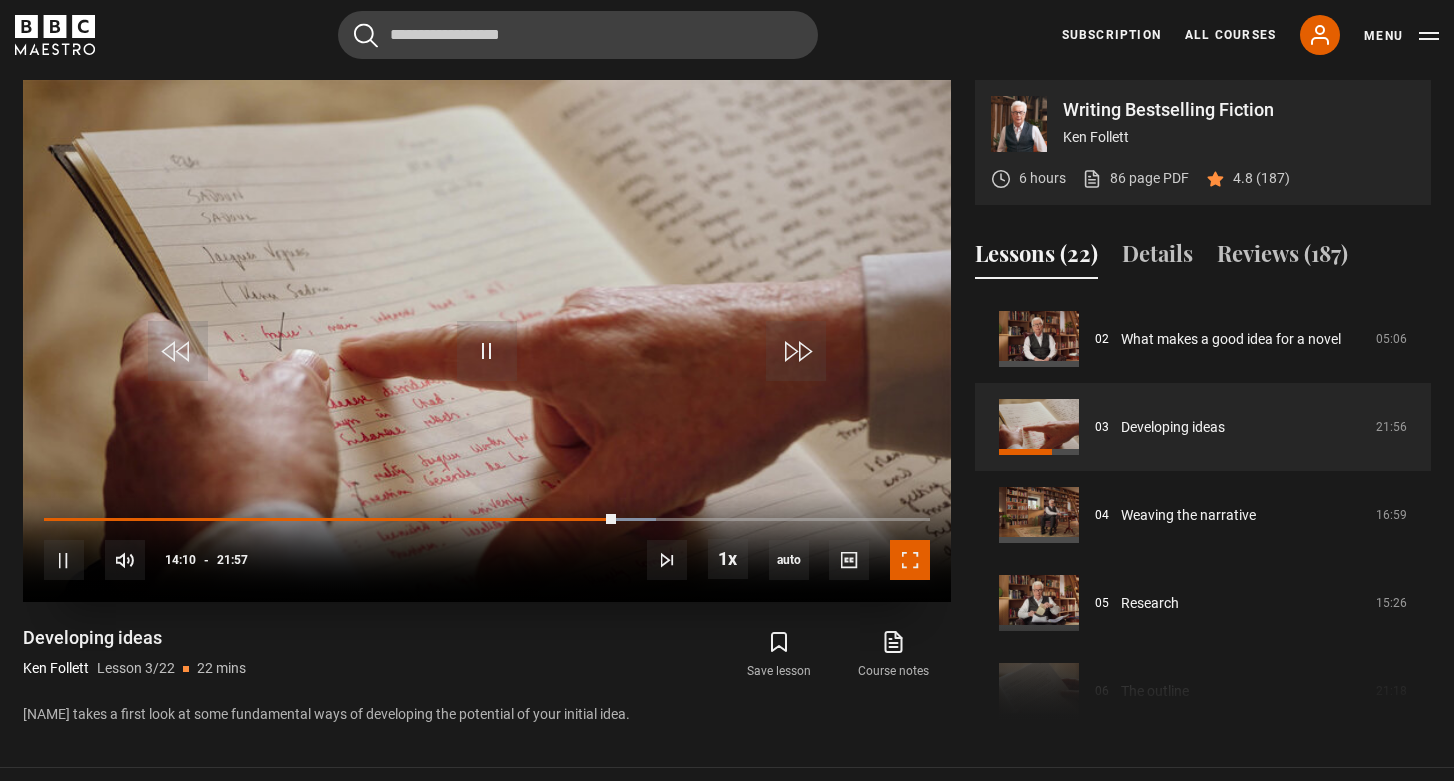 click at bounding box center (910, 560) 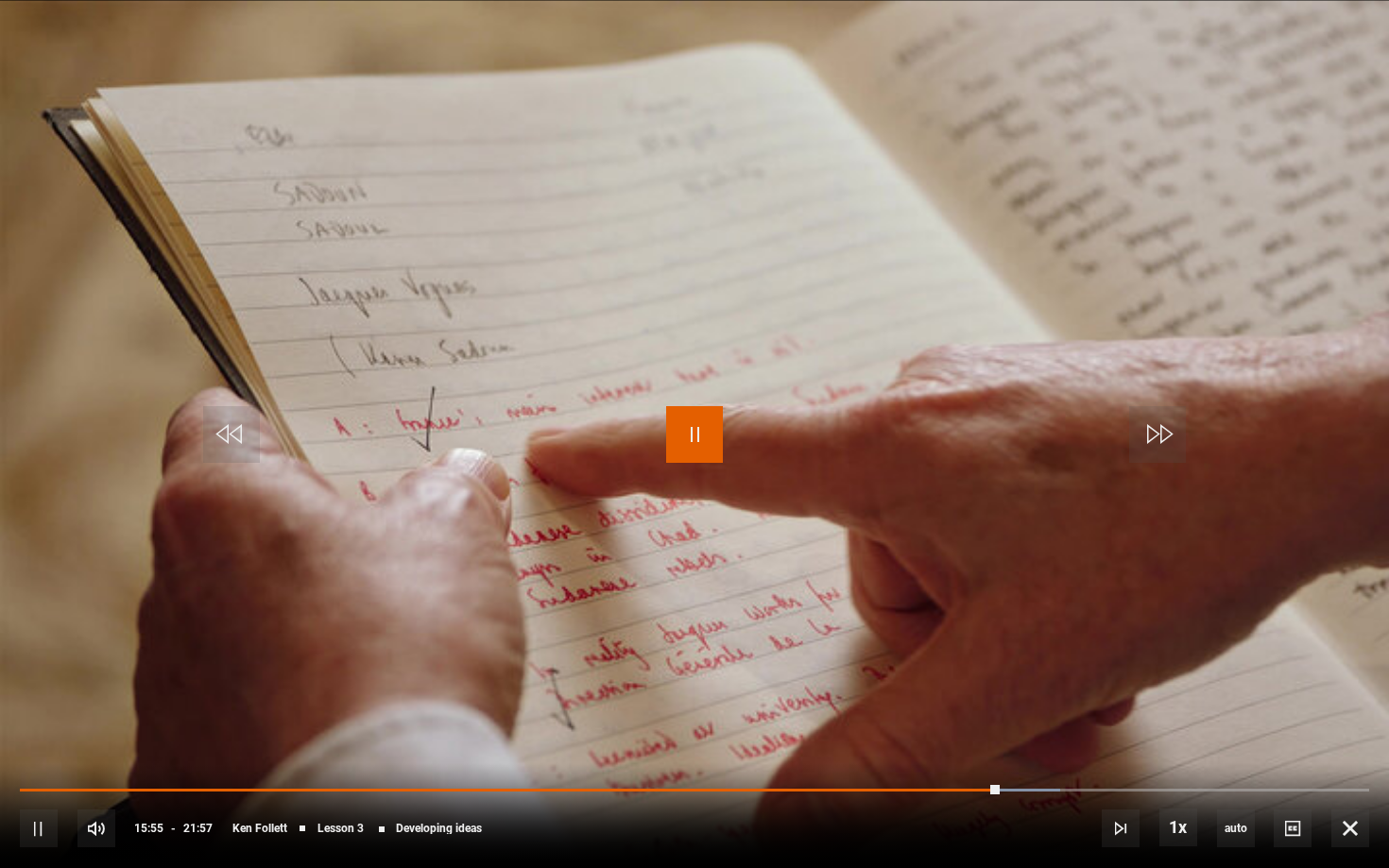 click at bounding box center [694, 434] 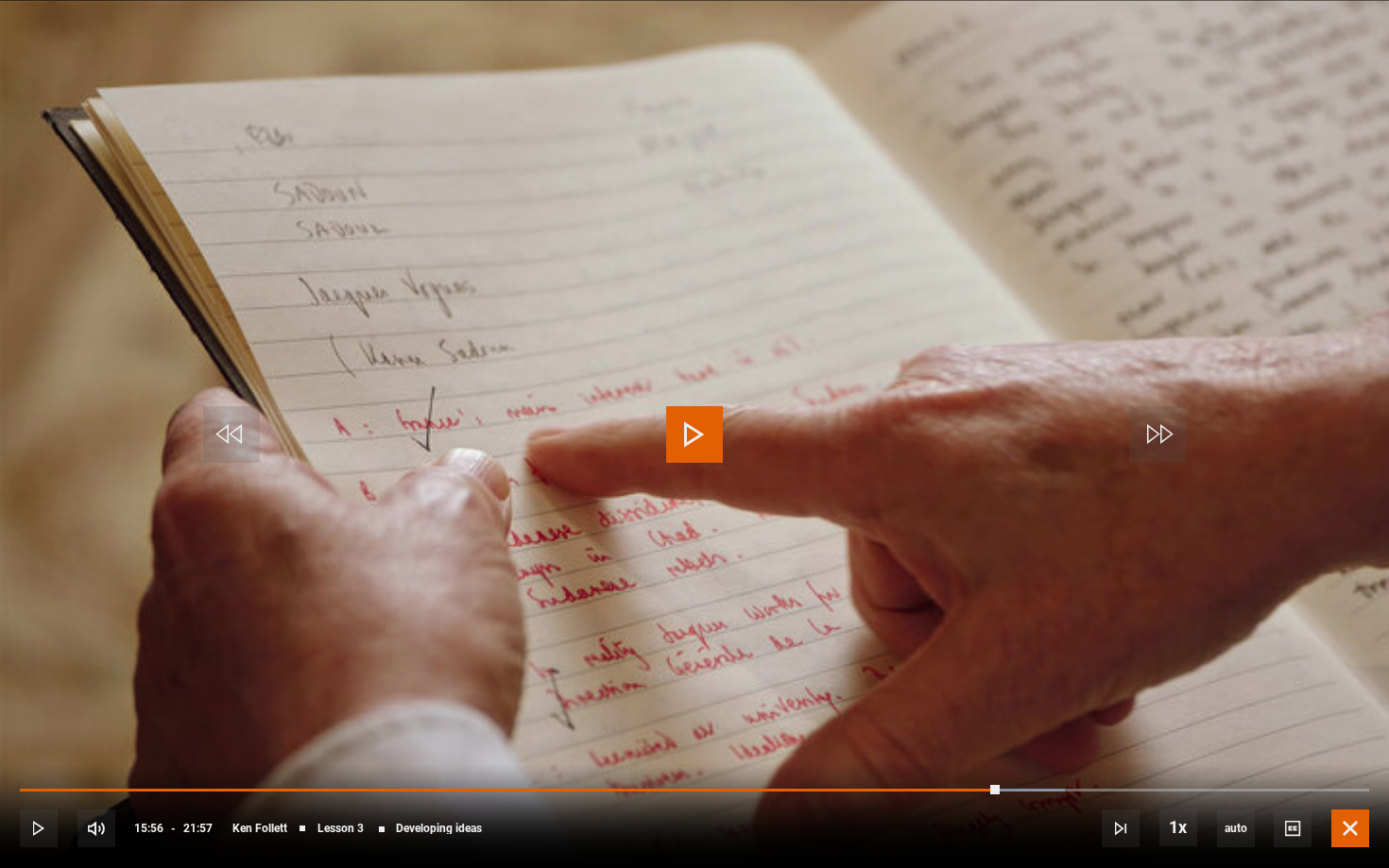 click at bounding box center [1350, 828] 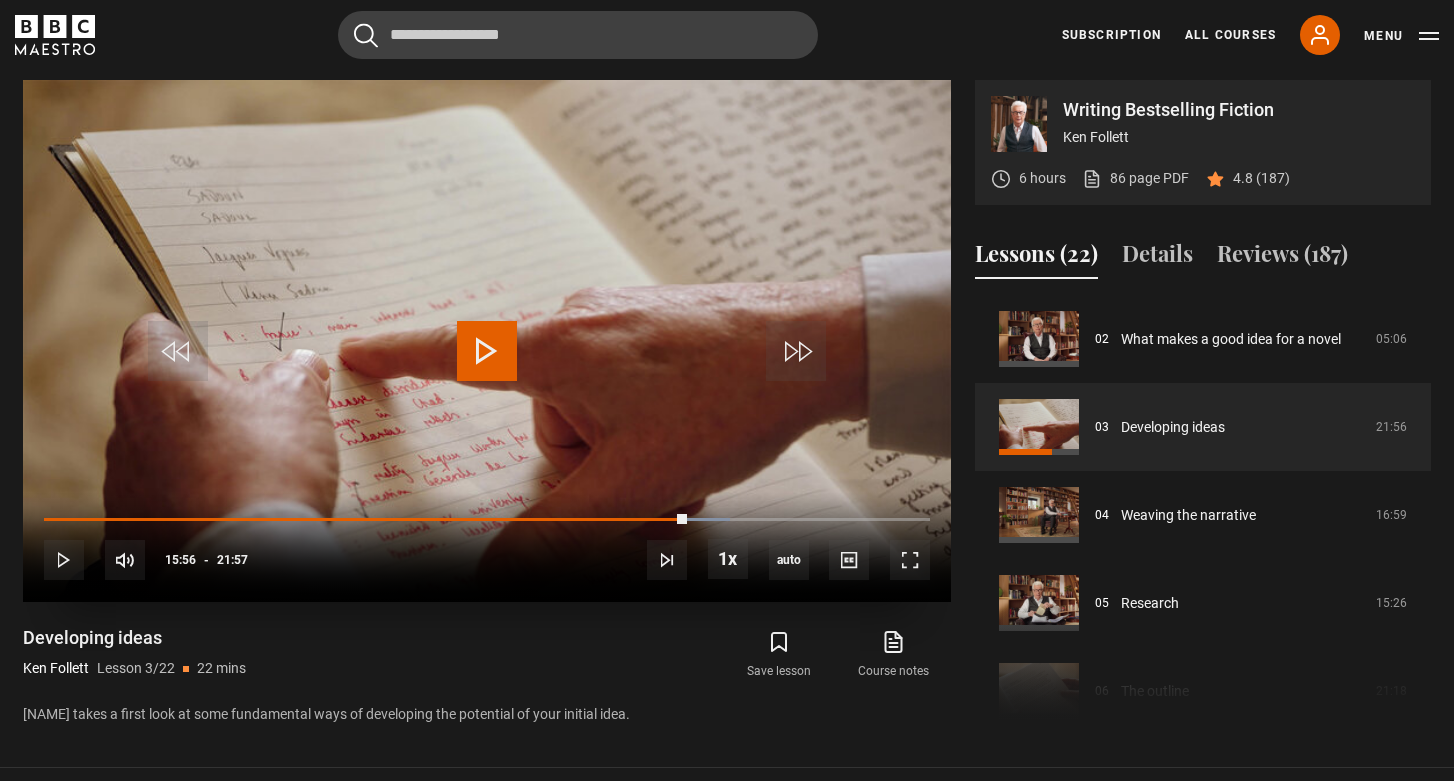 click at bounding box center (487, 351) 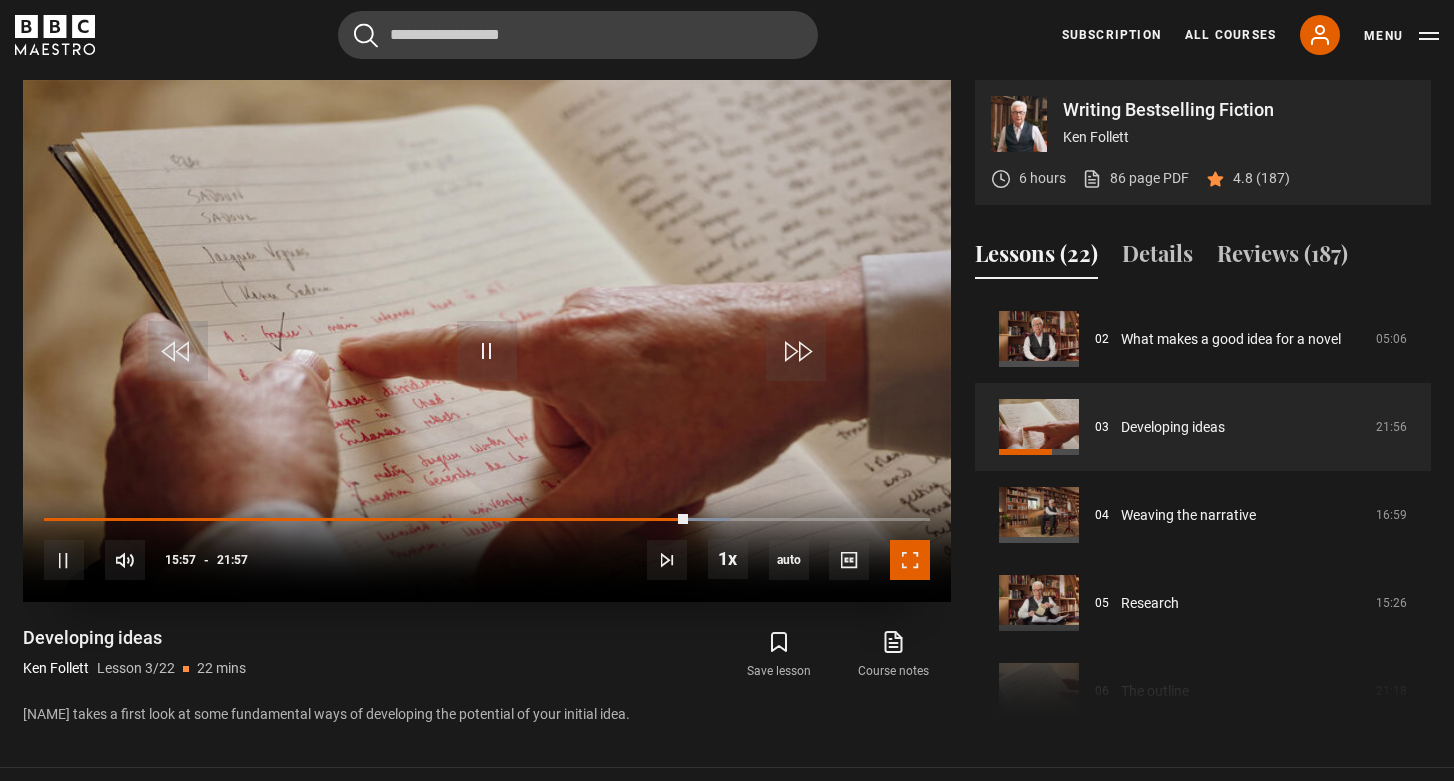 click at bounding box center (910, 560) 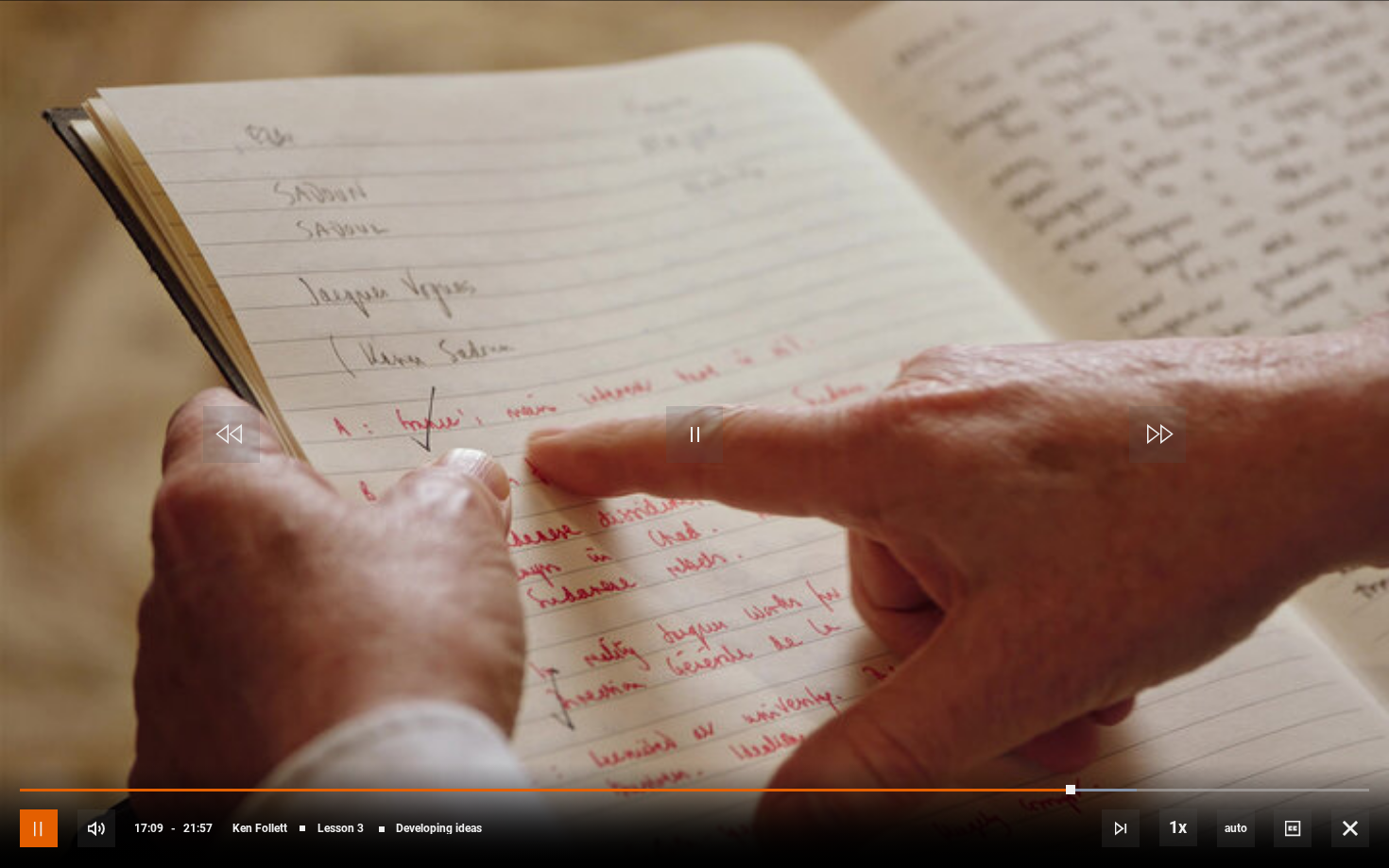 click at bounding box center [39, 828] 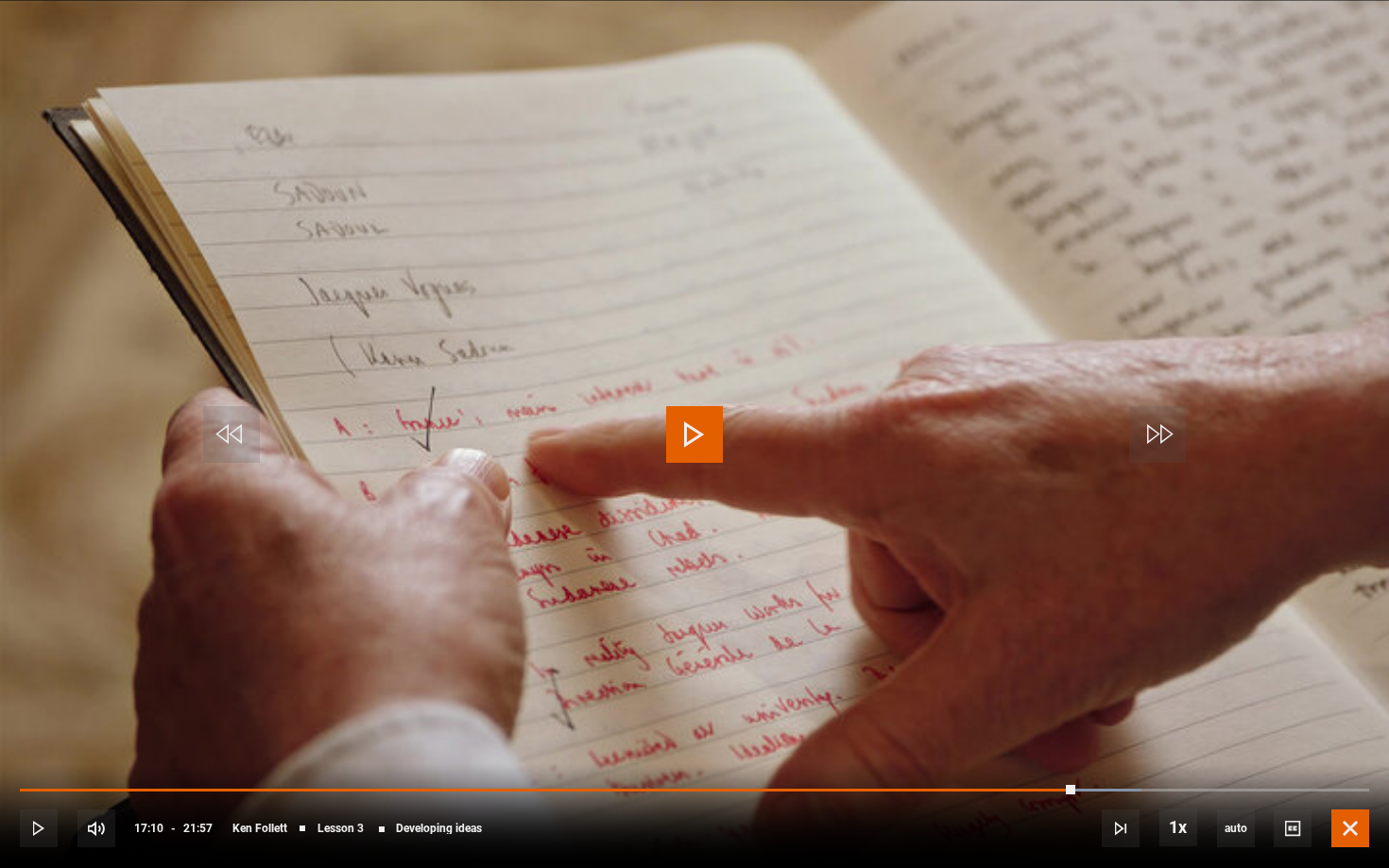click at bounding box center (1350, 828) 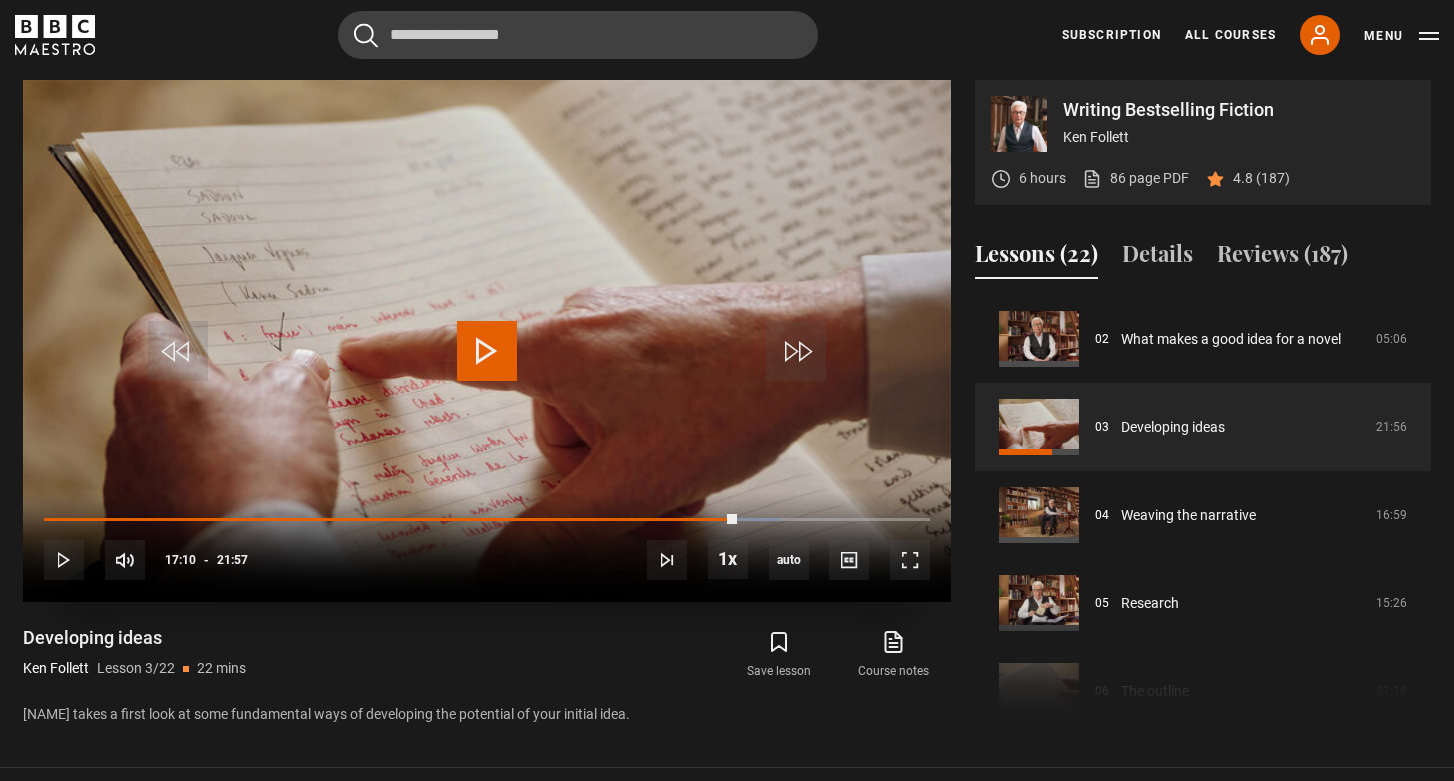 click at bounding box center [487, 351] 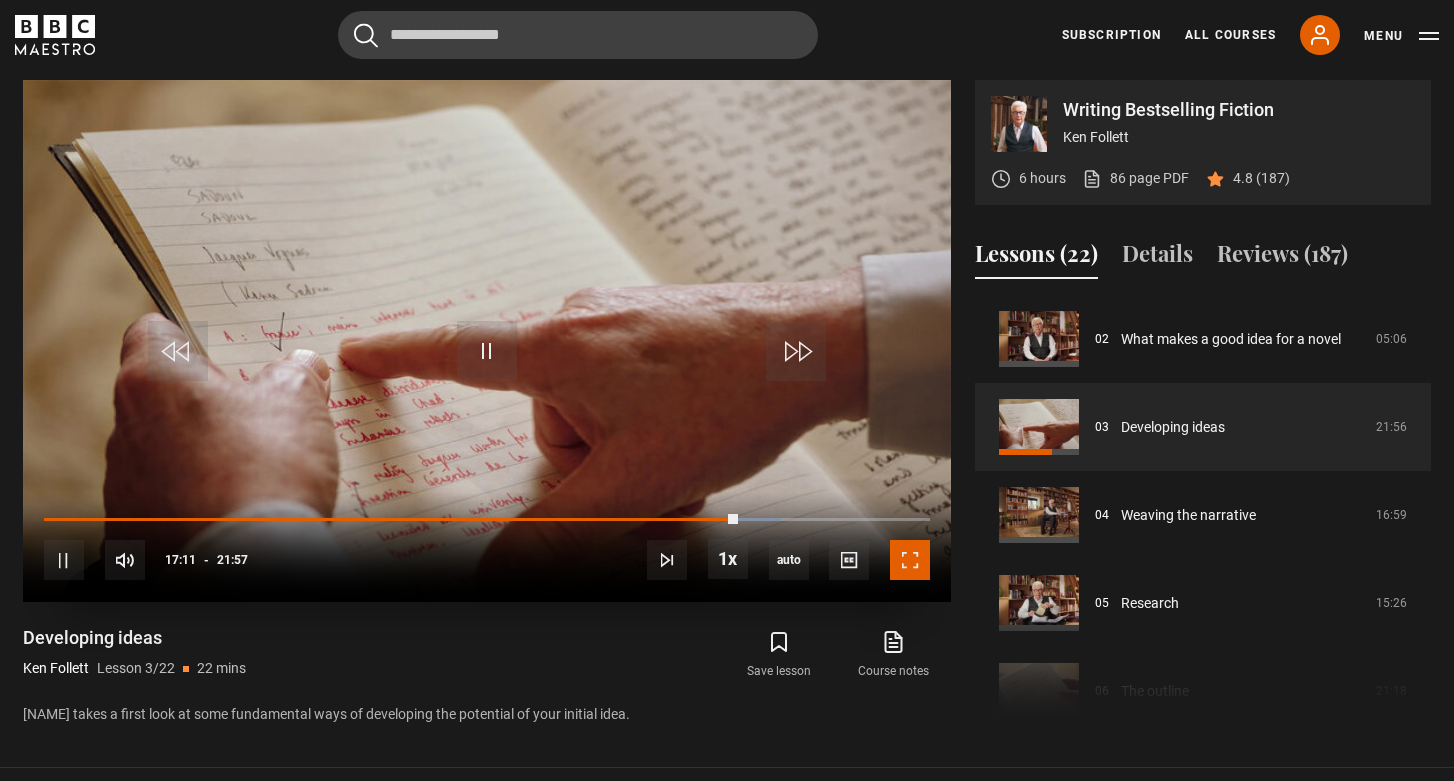 click at bounding box center (910, 560) 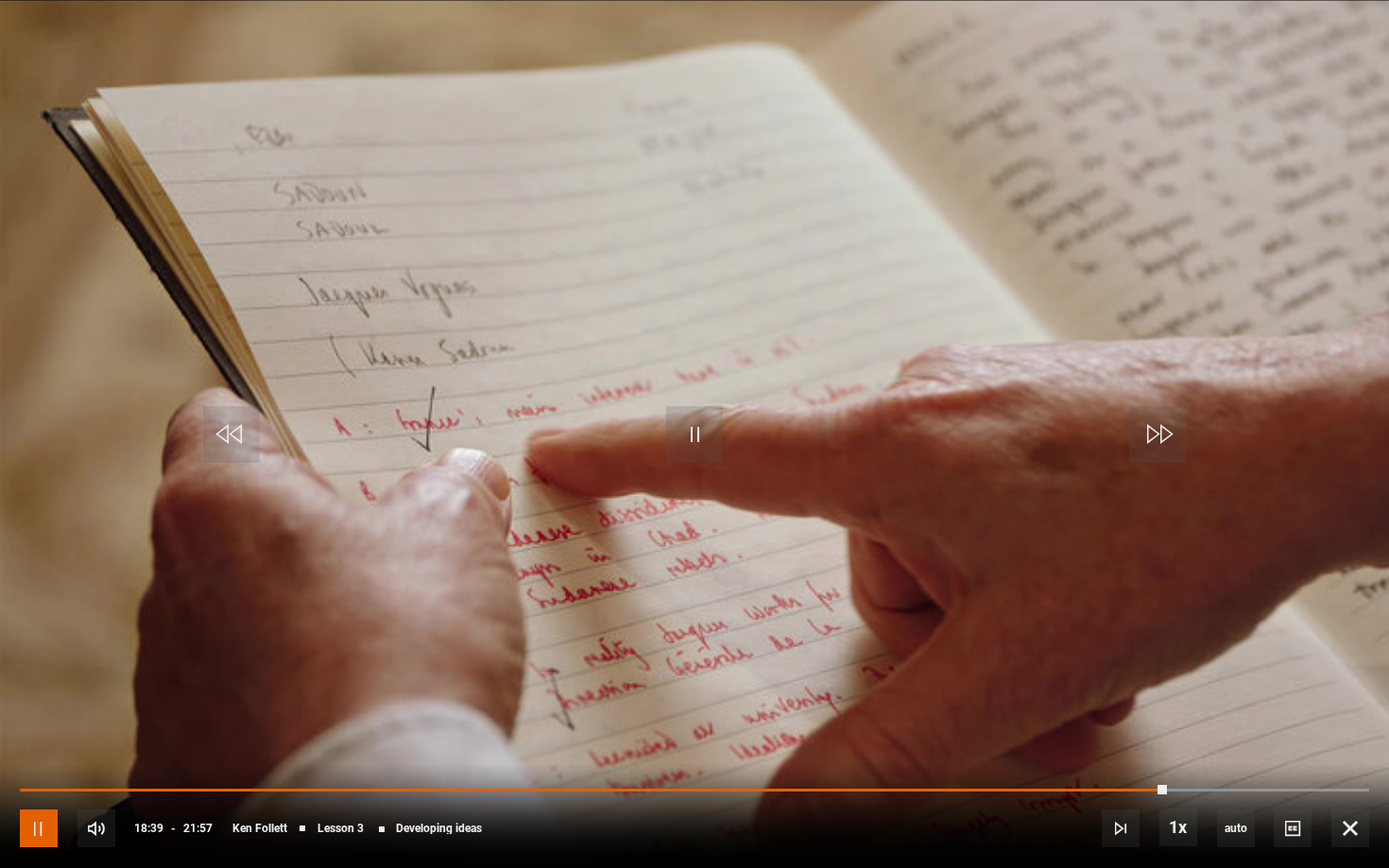 click at bounding box center (39, 828) 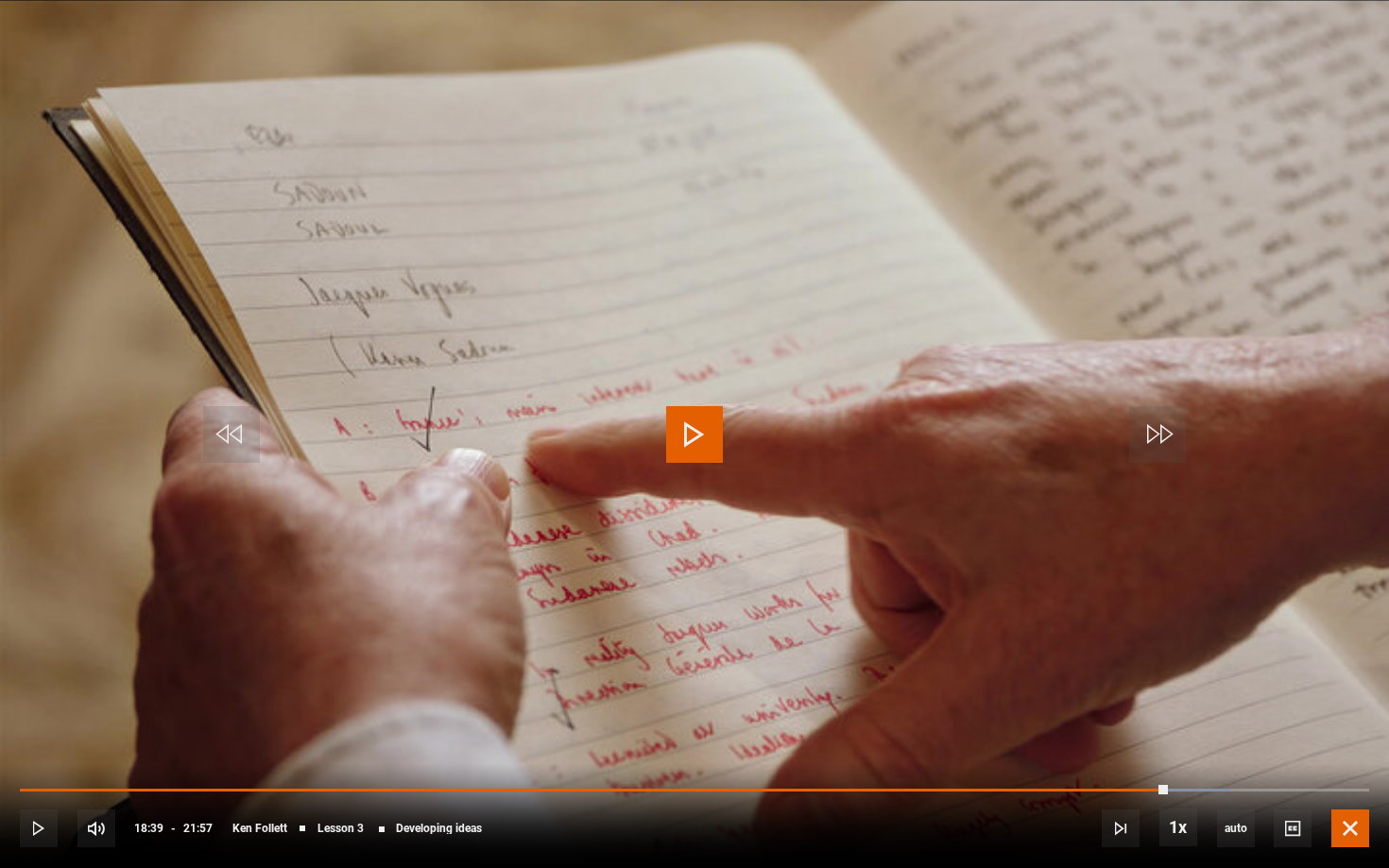 click at bounding box center (1350, 828) 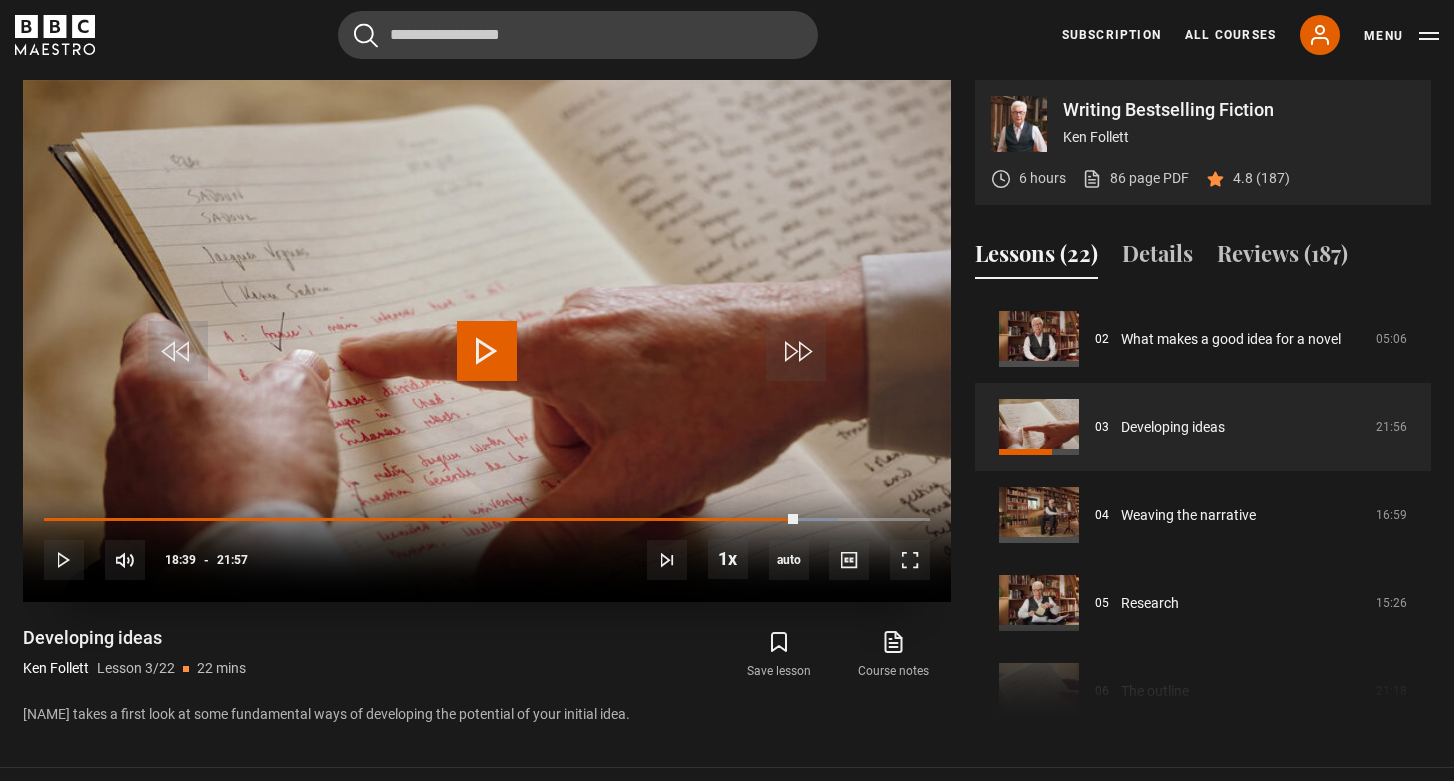 click at bounding box center [487, 351] 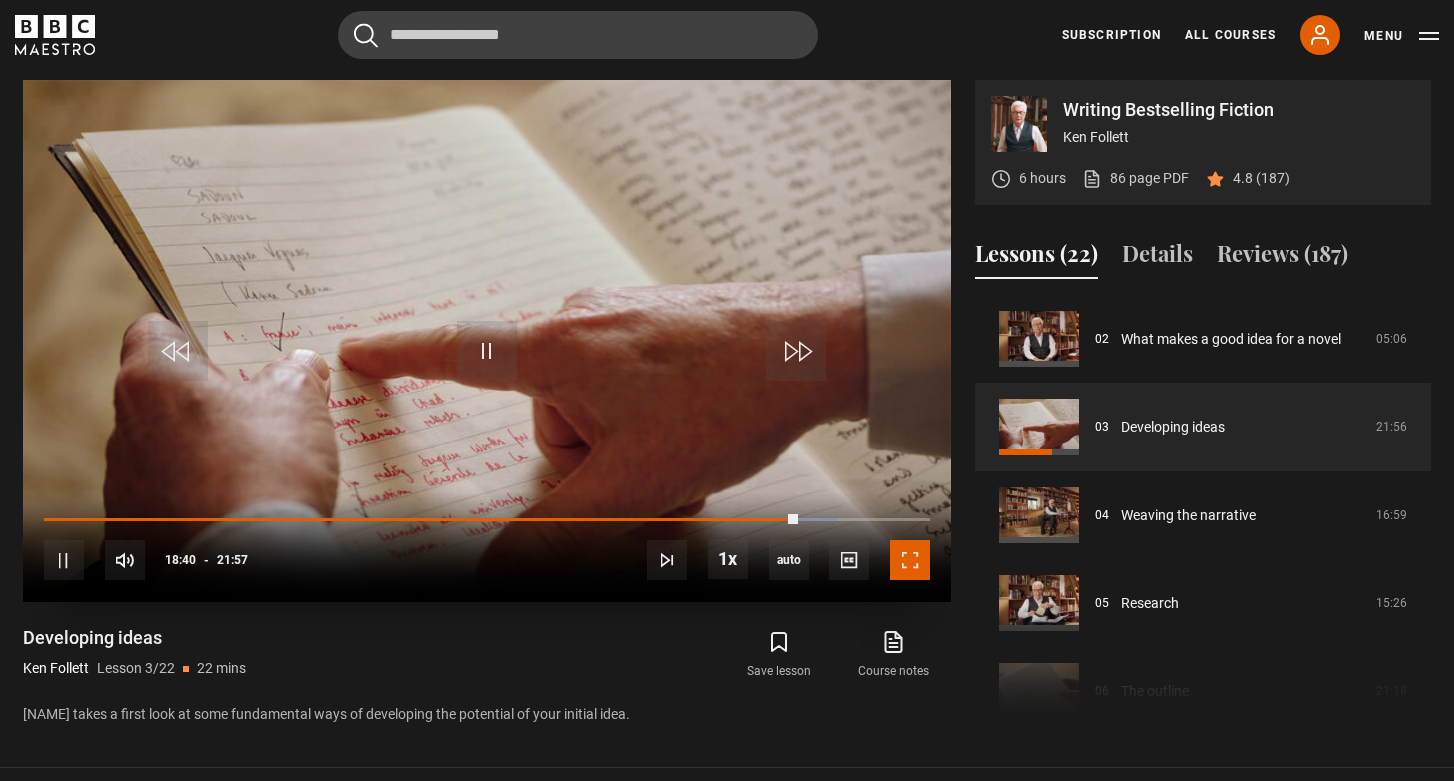 click at bounding box center (910, 560) 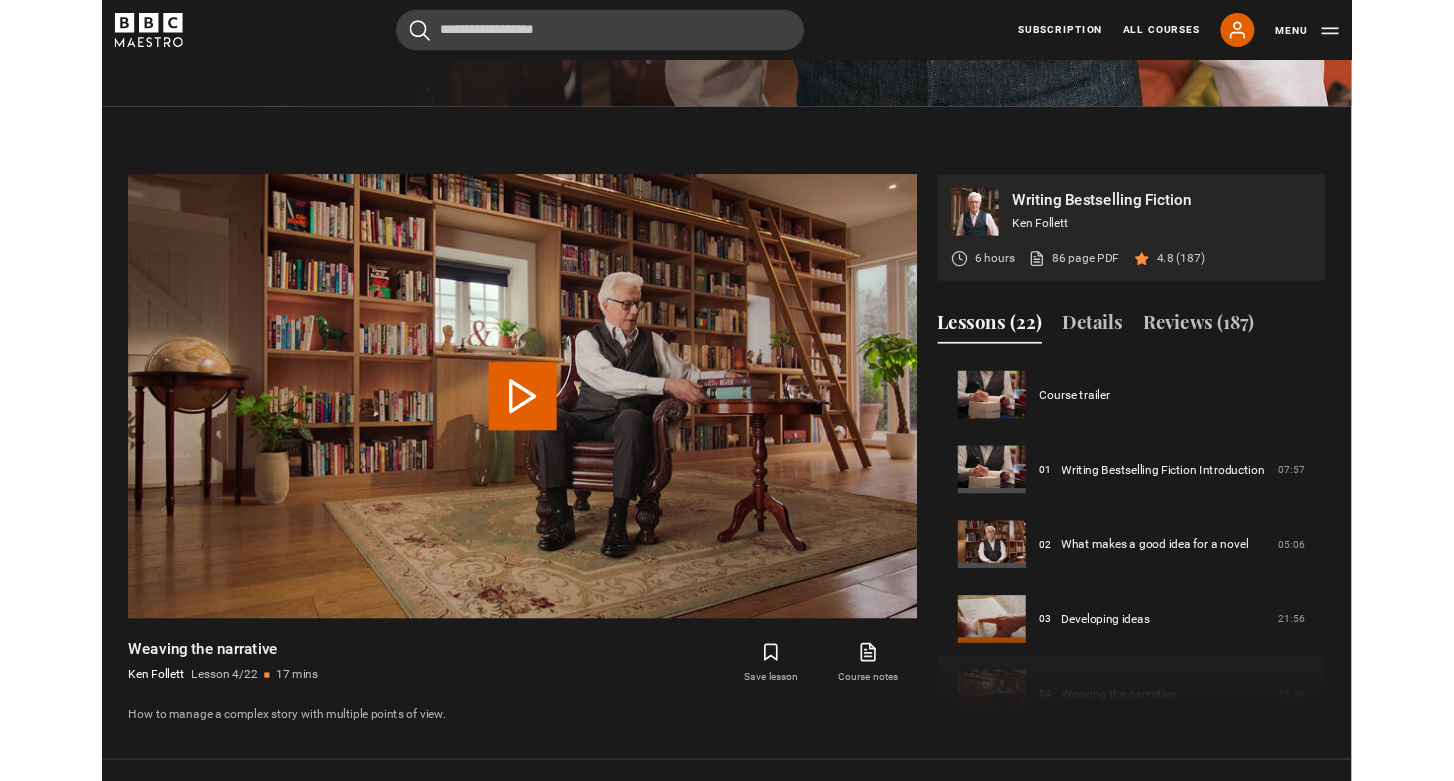 scroll, scrollTop: 929, scrollLeft: 0, axis: vertical 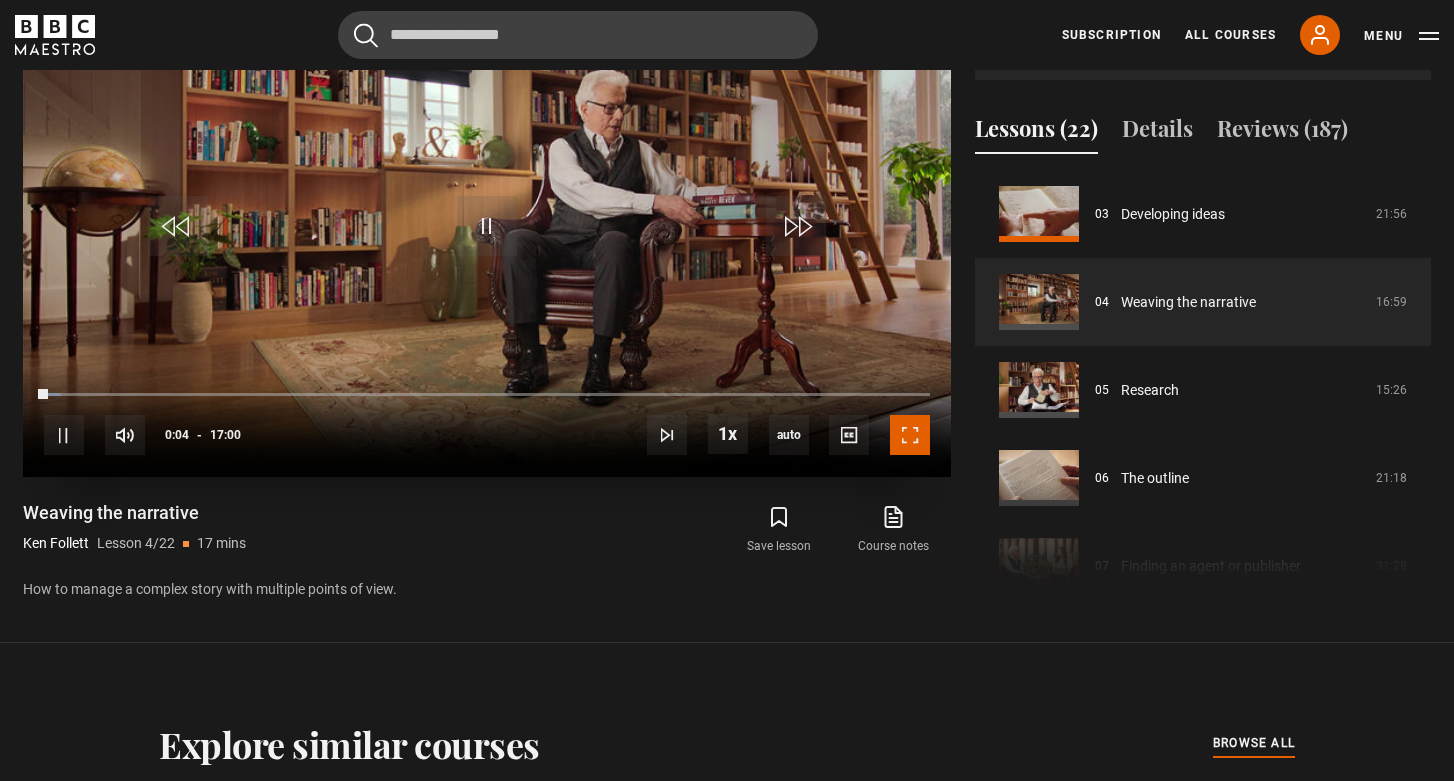 click at bounding box center (910, 435) 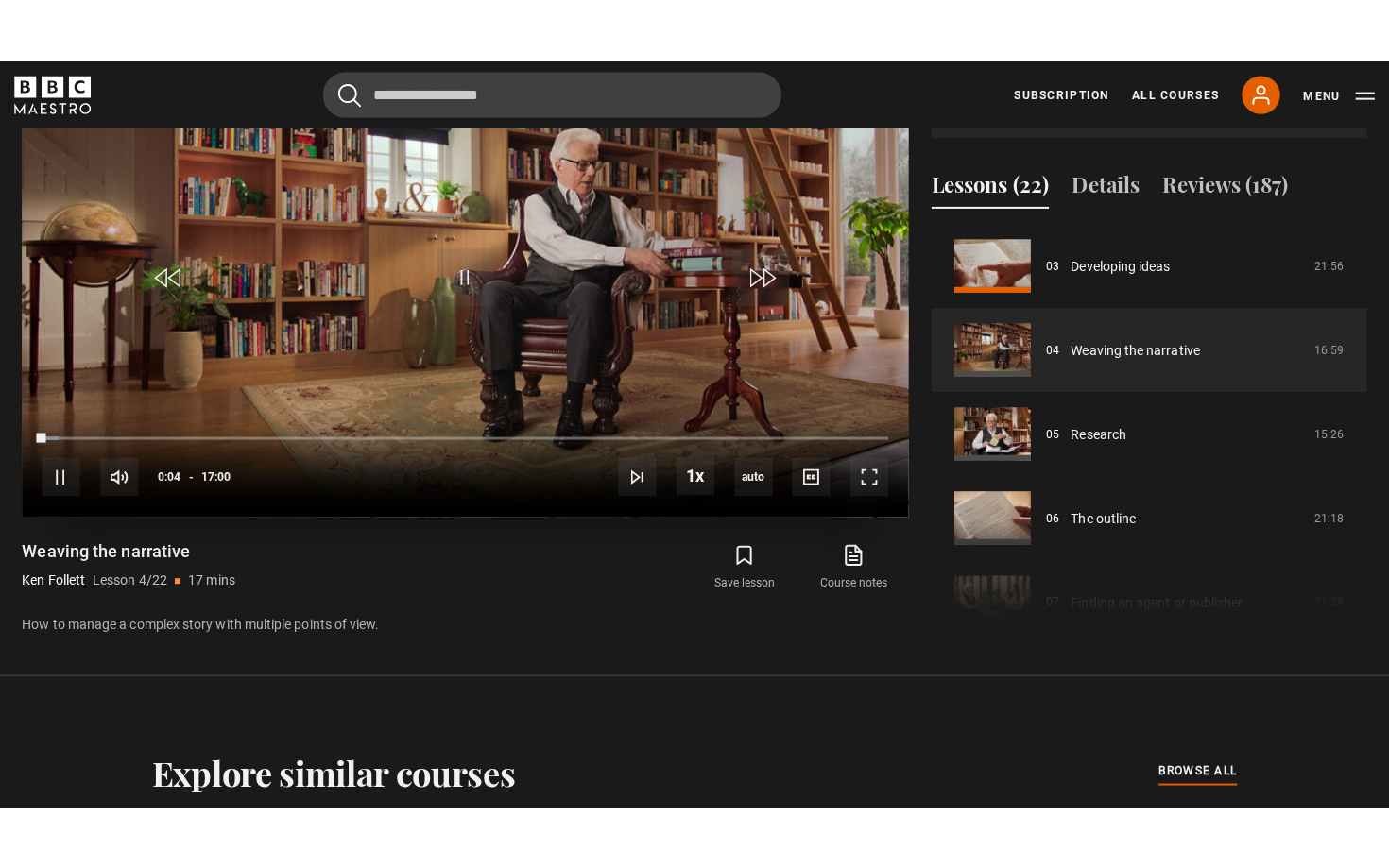 scroll, scrollTop: 835, scrollLeft: 0, axis: vertical 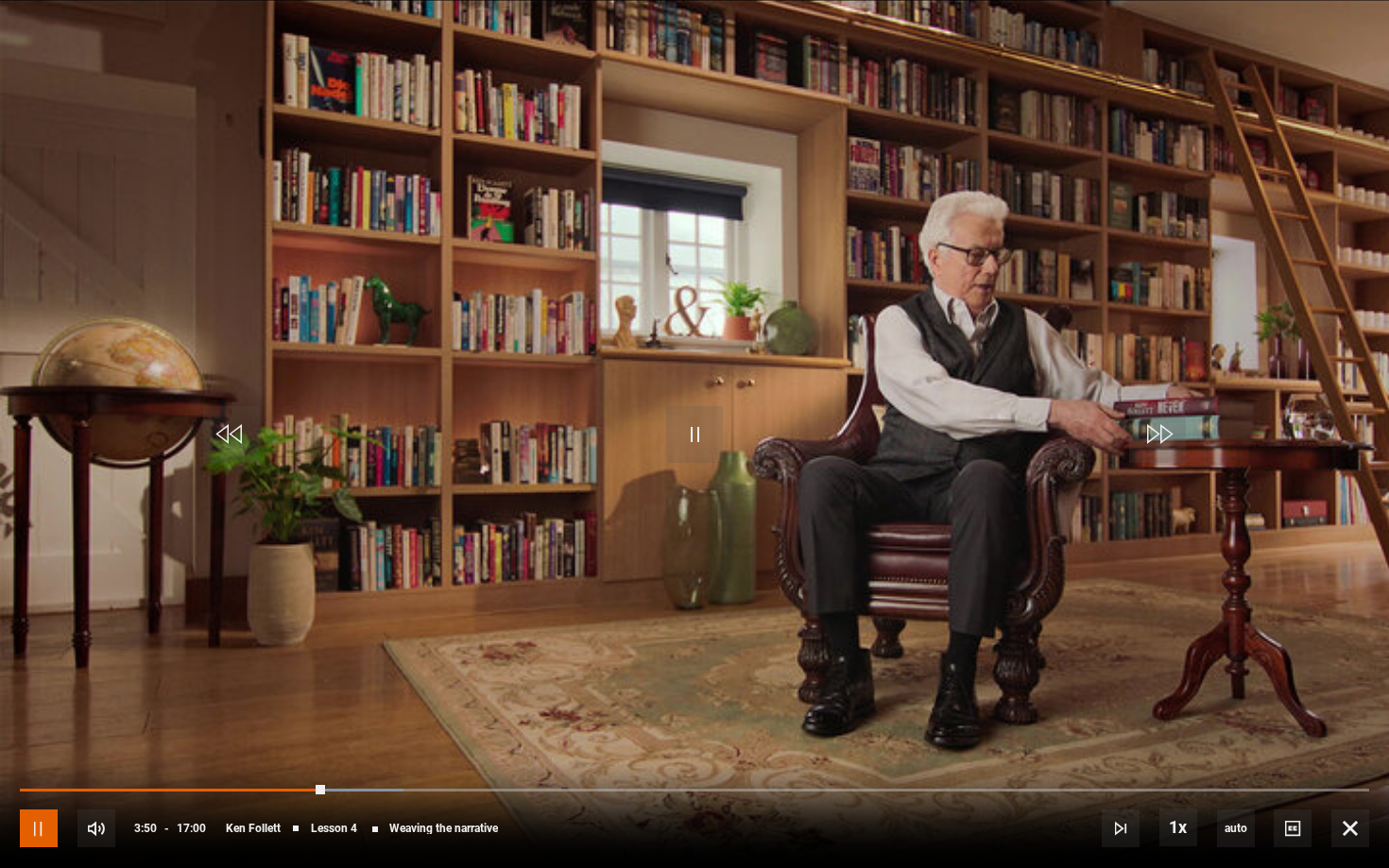 click at bounding box center (39, 828) 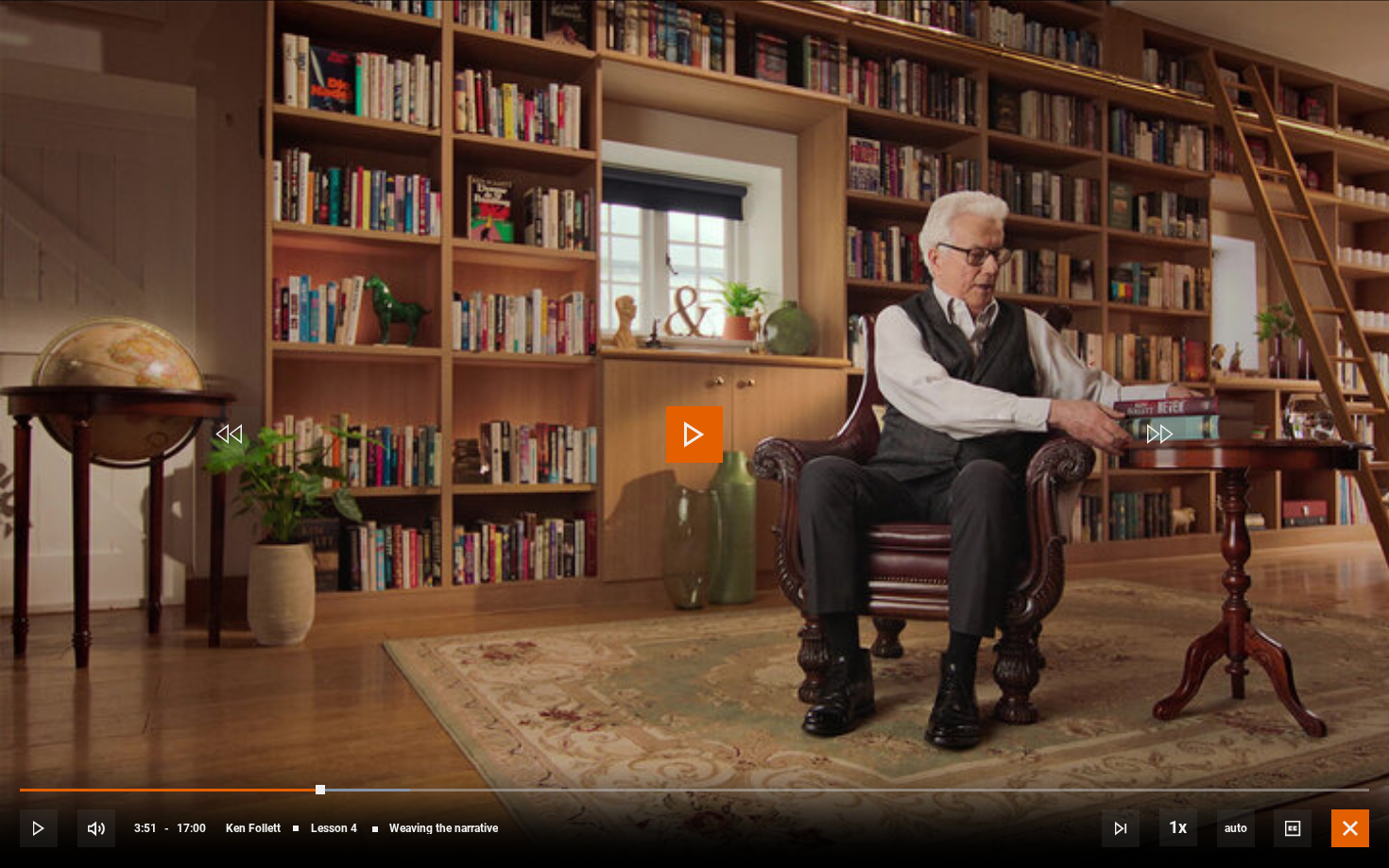 click at bounding box center [1350, 828] 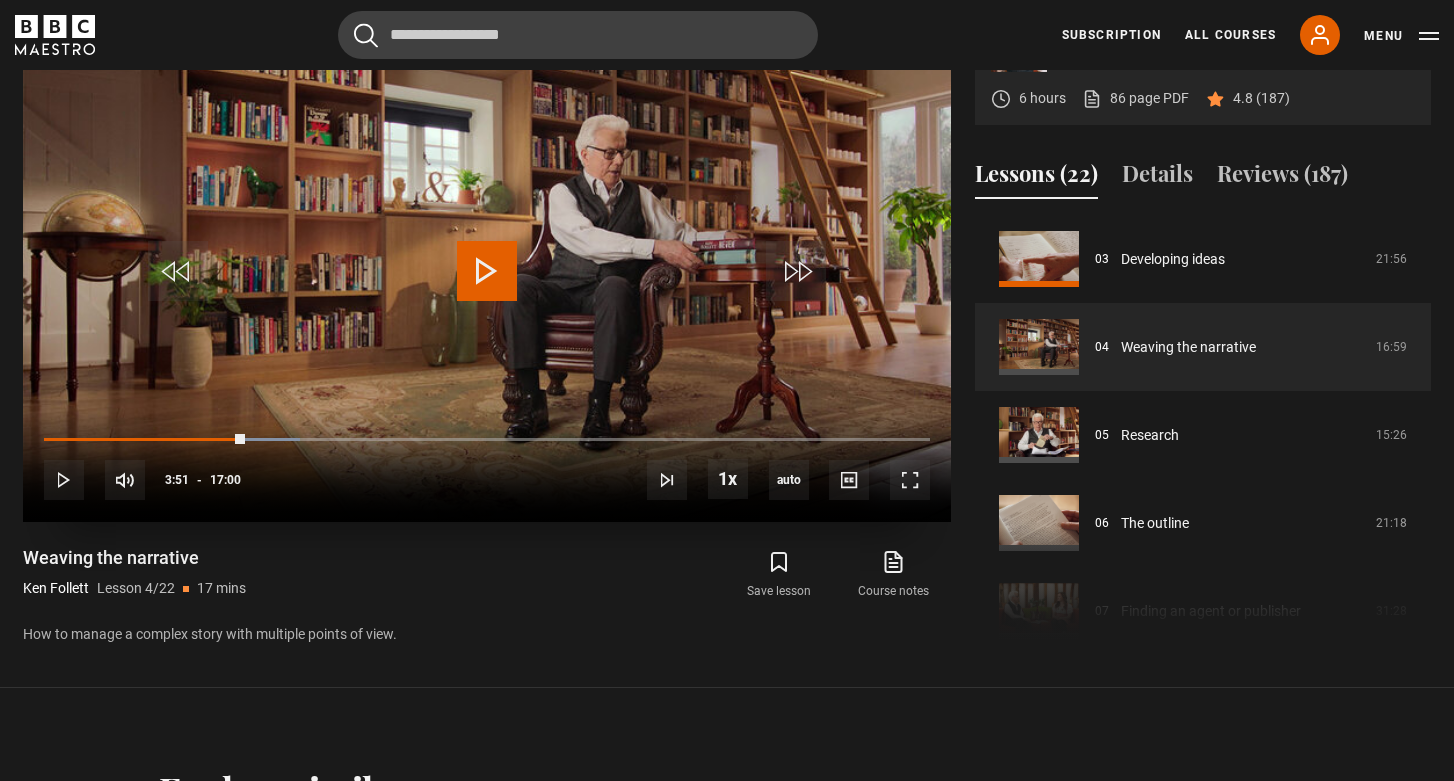 click at bounding box center [487, 271] 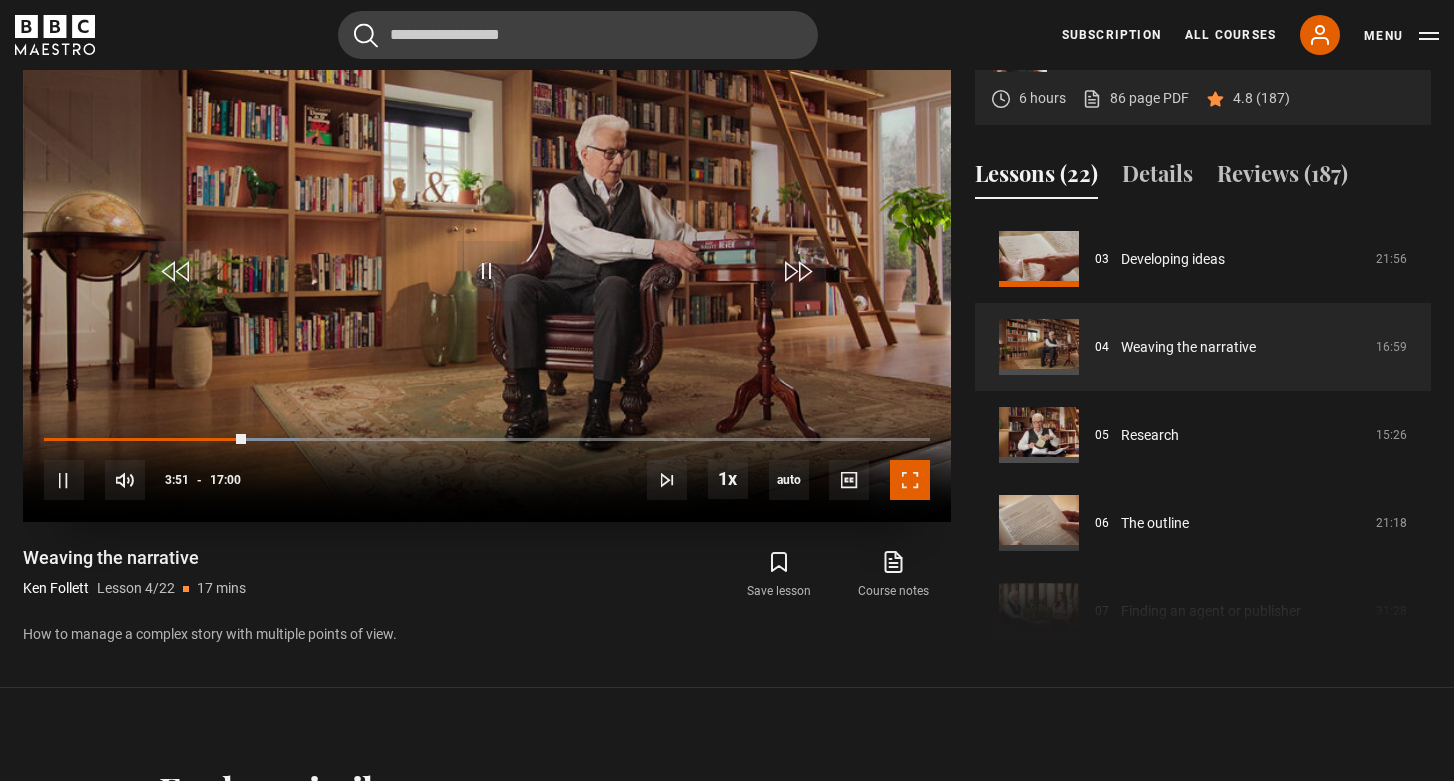 click at bounding box center (910, 480) 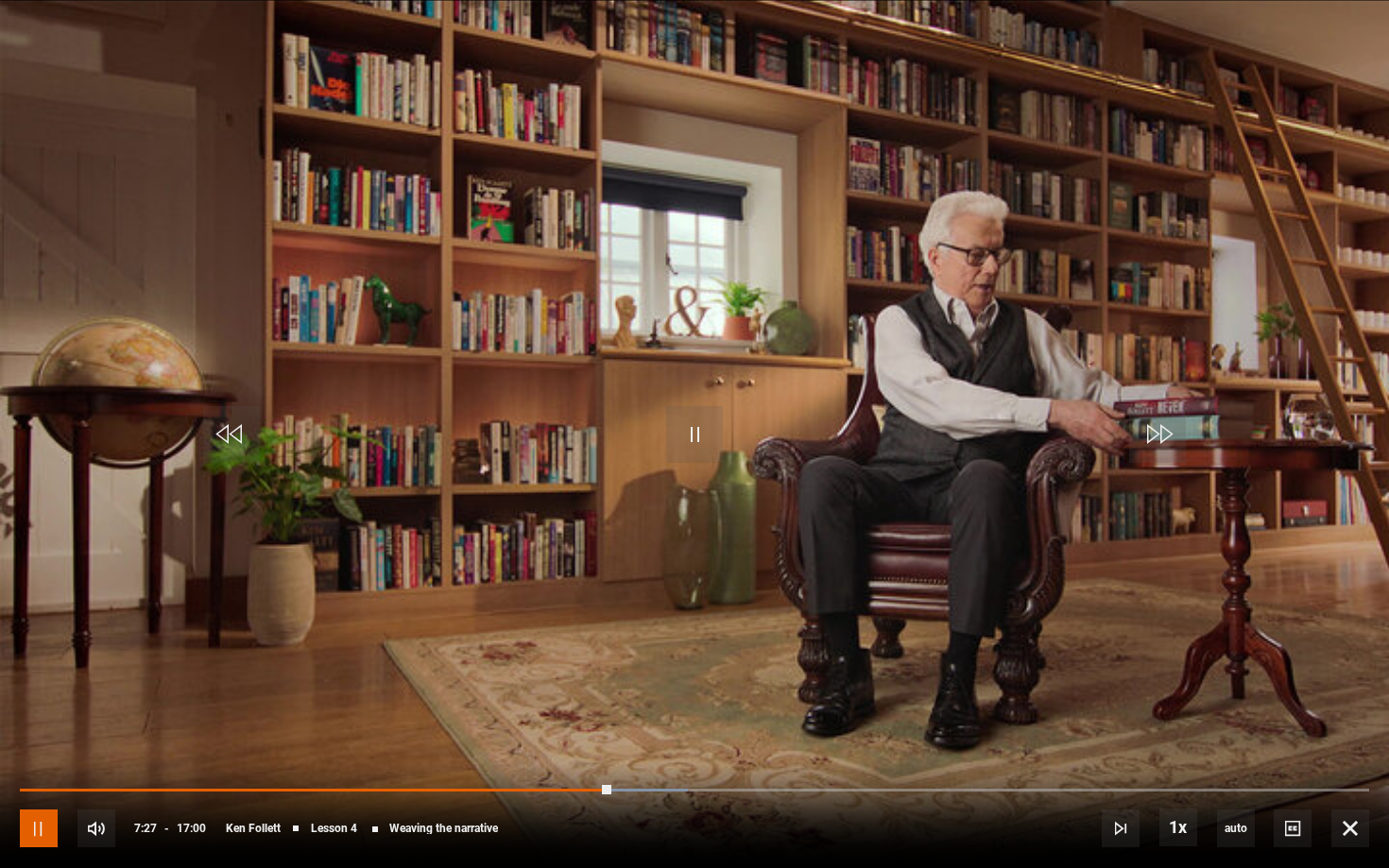 click at bounding box center [39, 828] 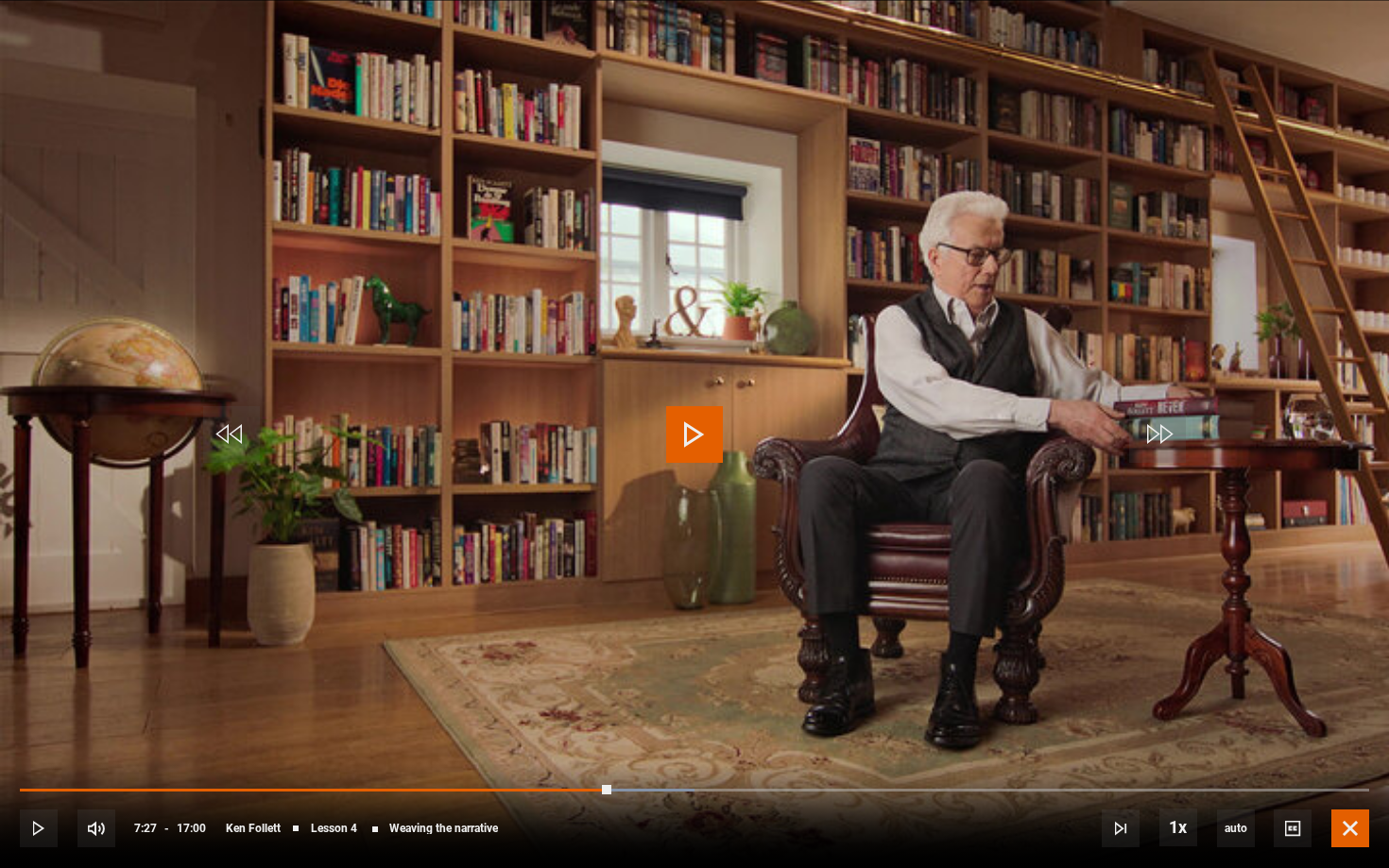 click at bounding box center [1350, 828] 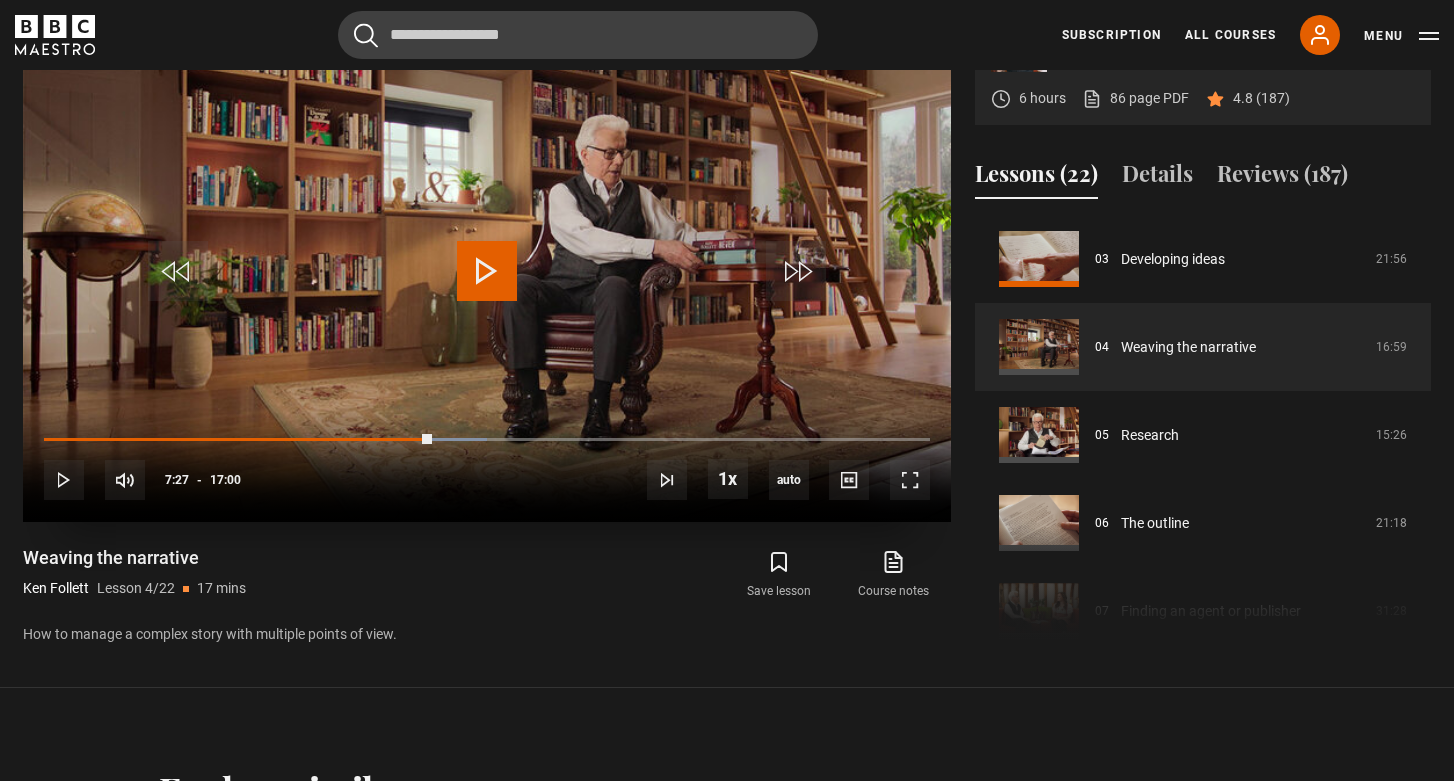 click at bounding box center (487, 271) 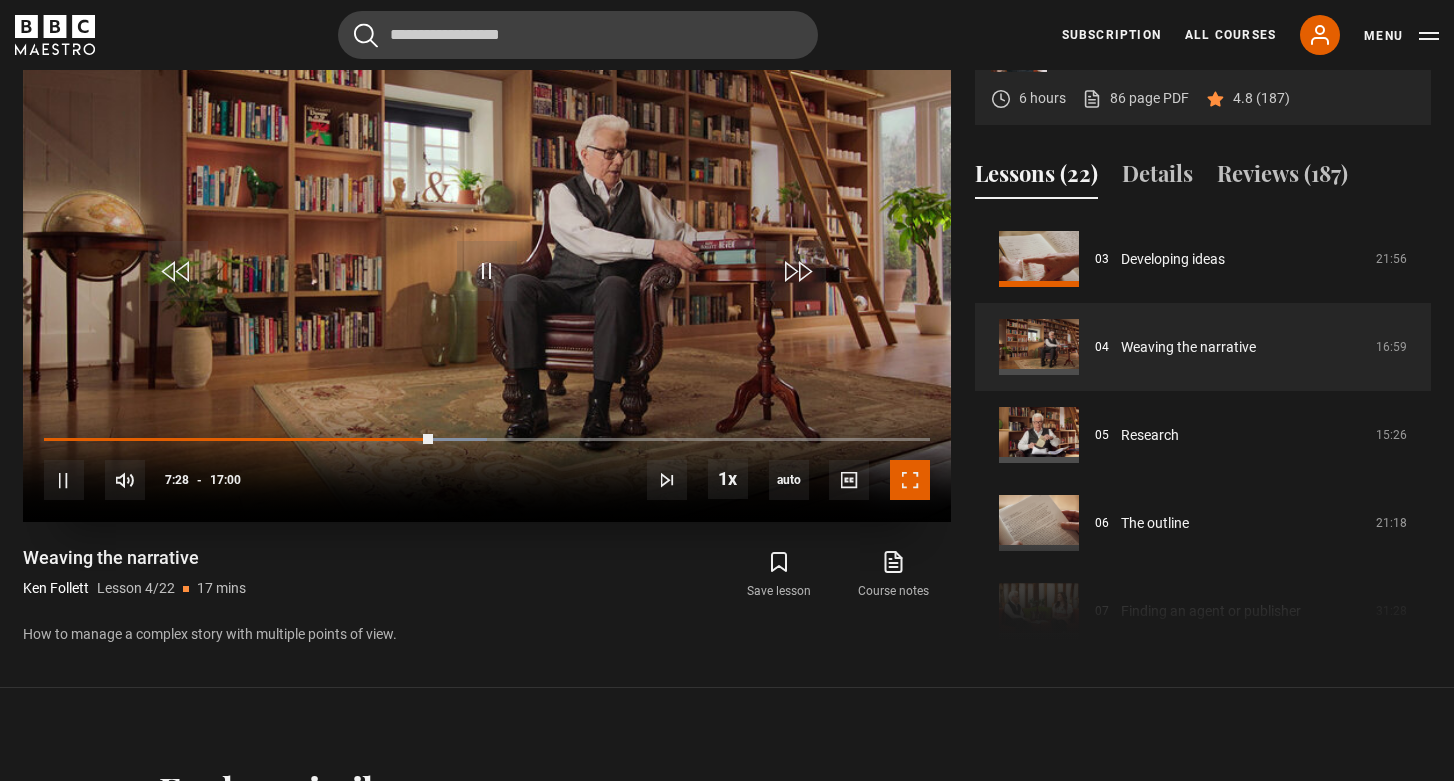click at bounding box center (910, 480) 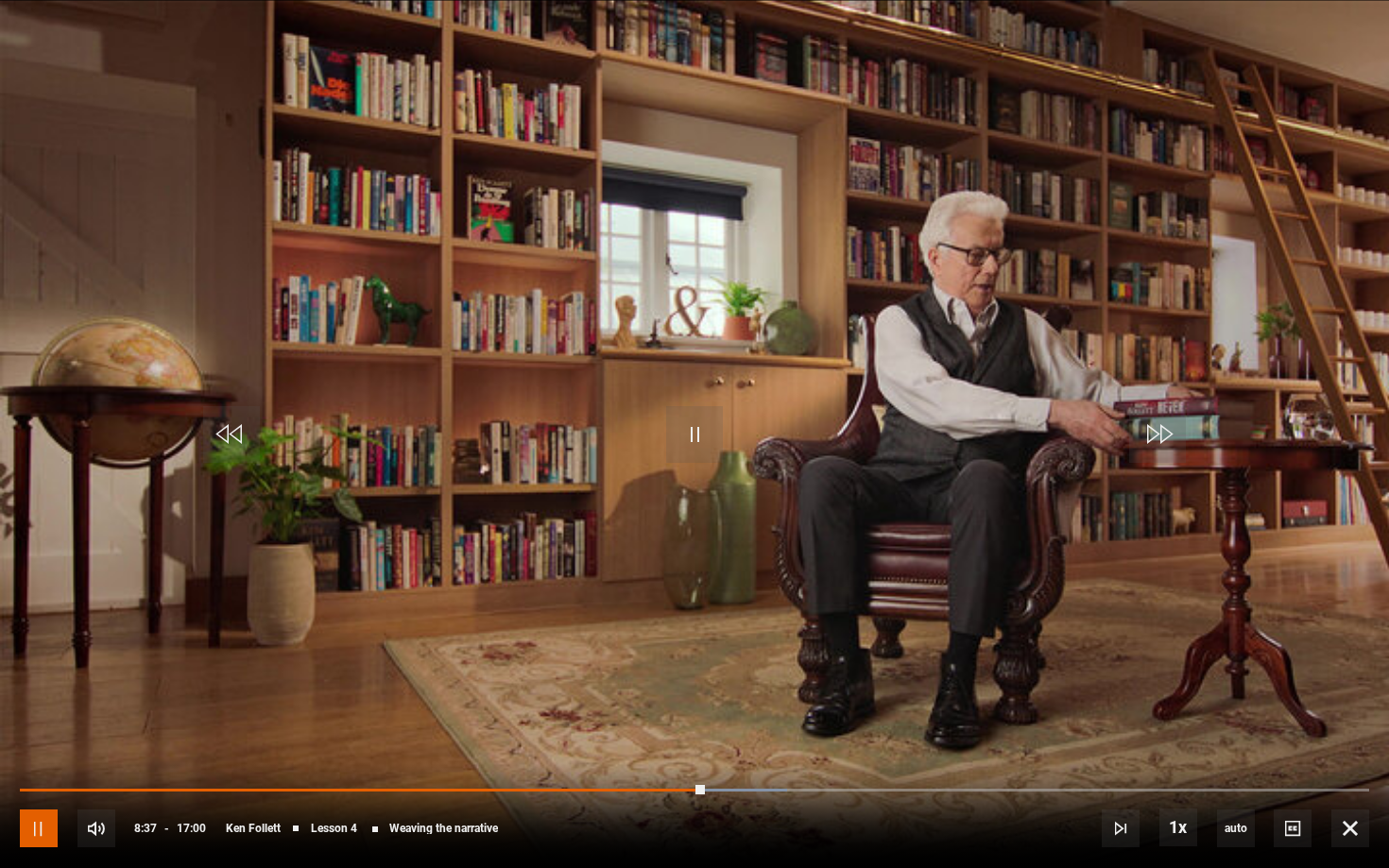click at bounding box center (39, 828) 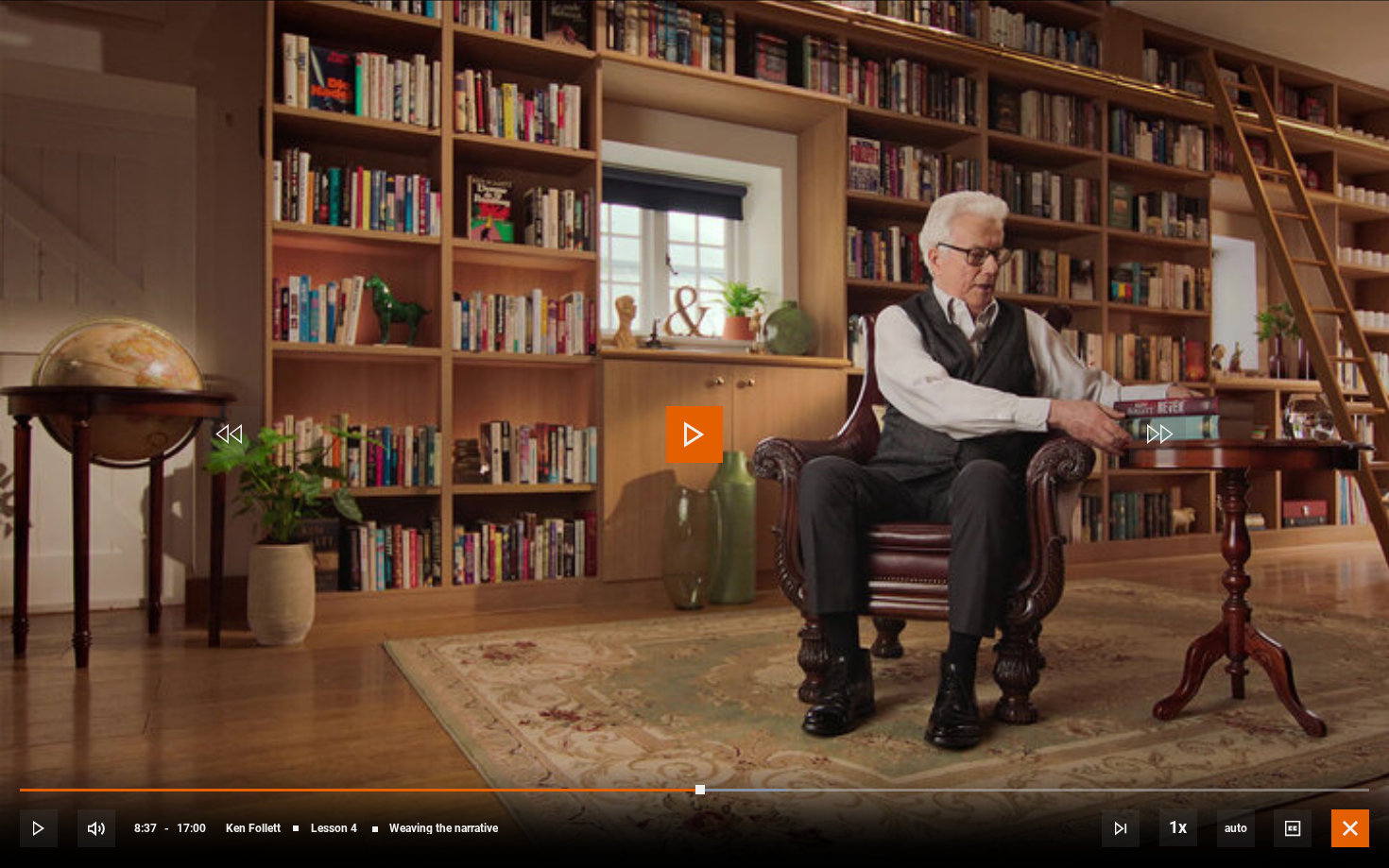 click at bounding box center [1350, 828] 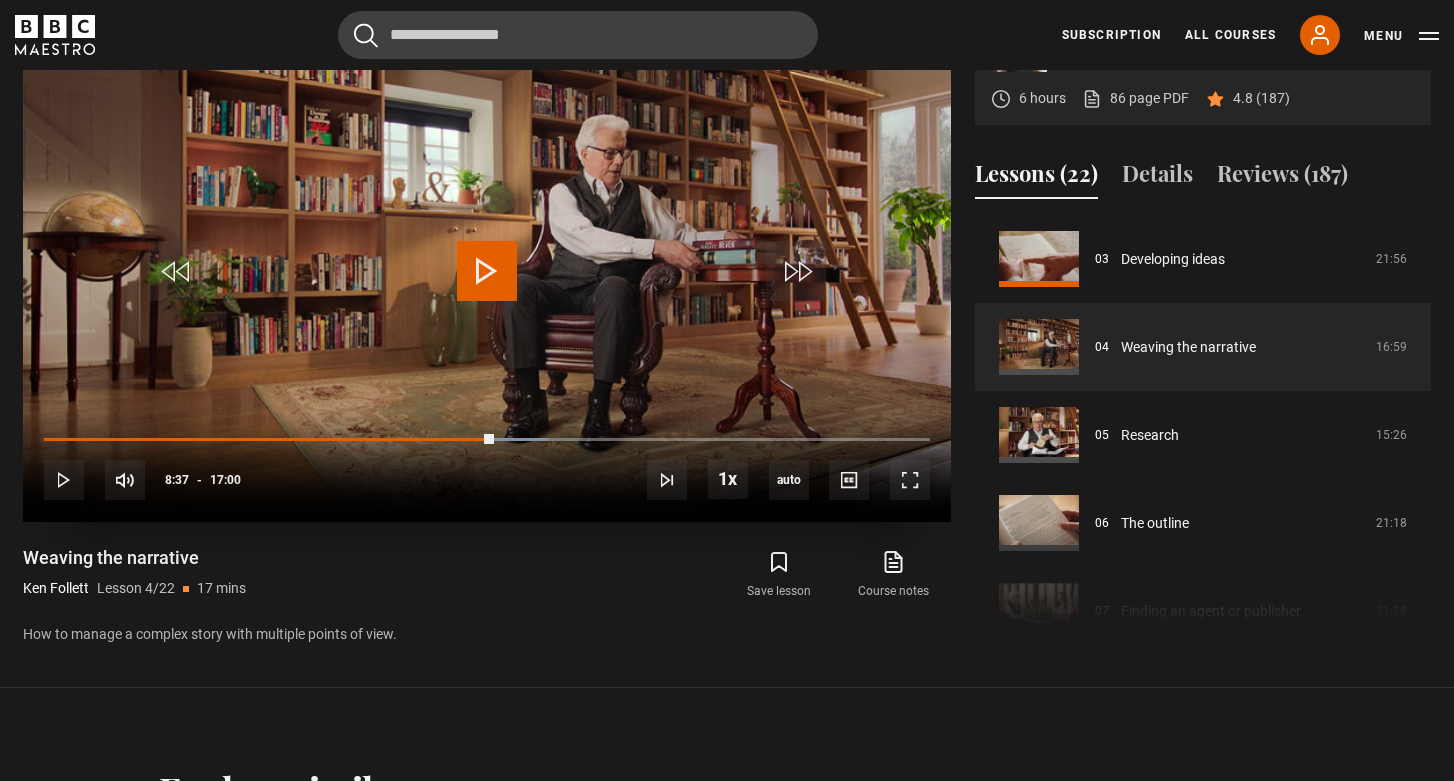 click at bounding box center [487, 271] 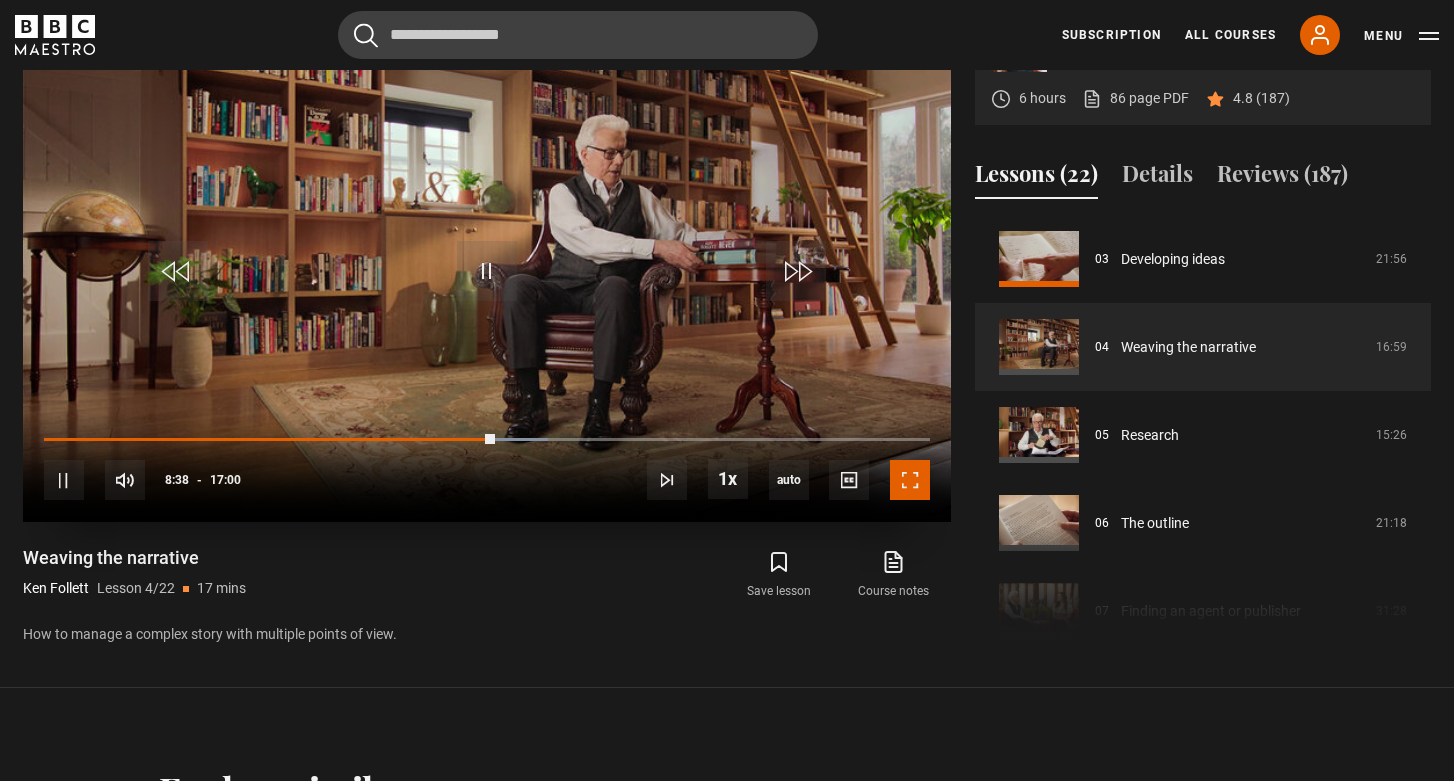 click at bounding box center (910, 480) 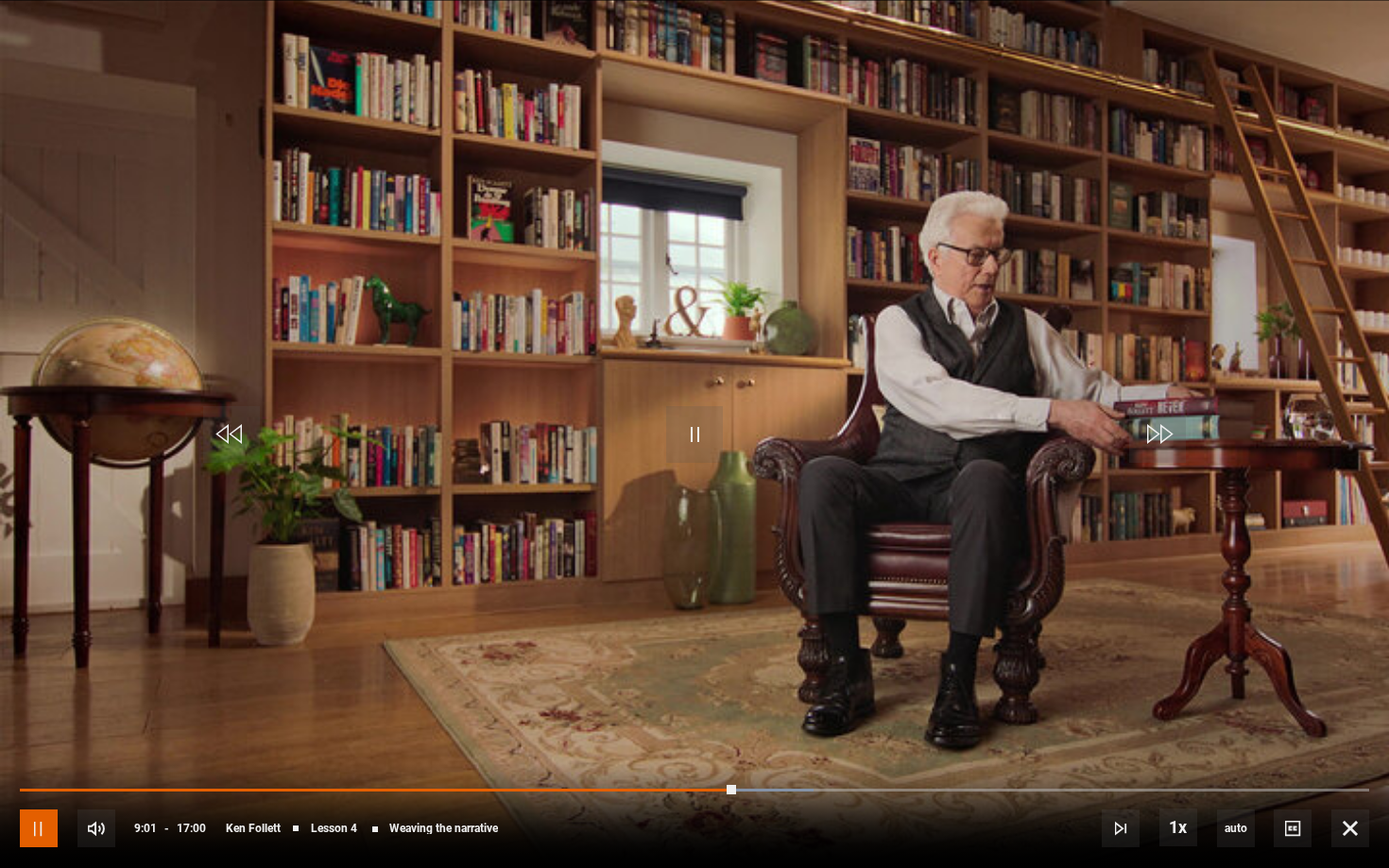 click at bounding box center [39, 828] 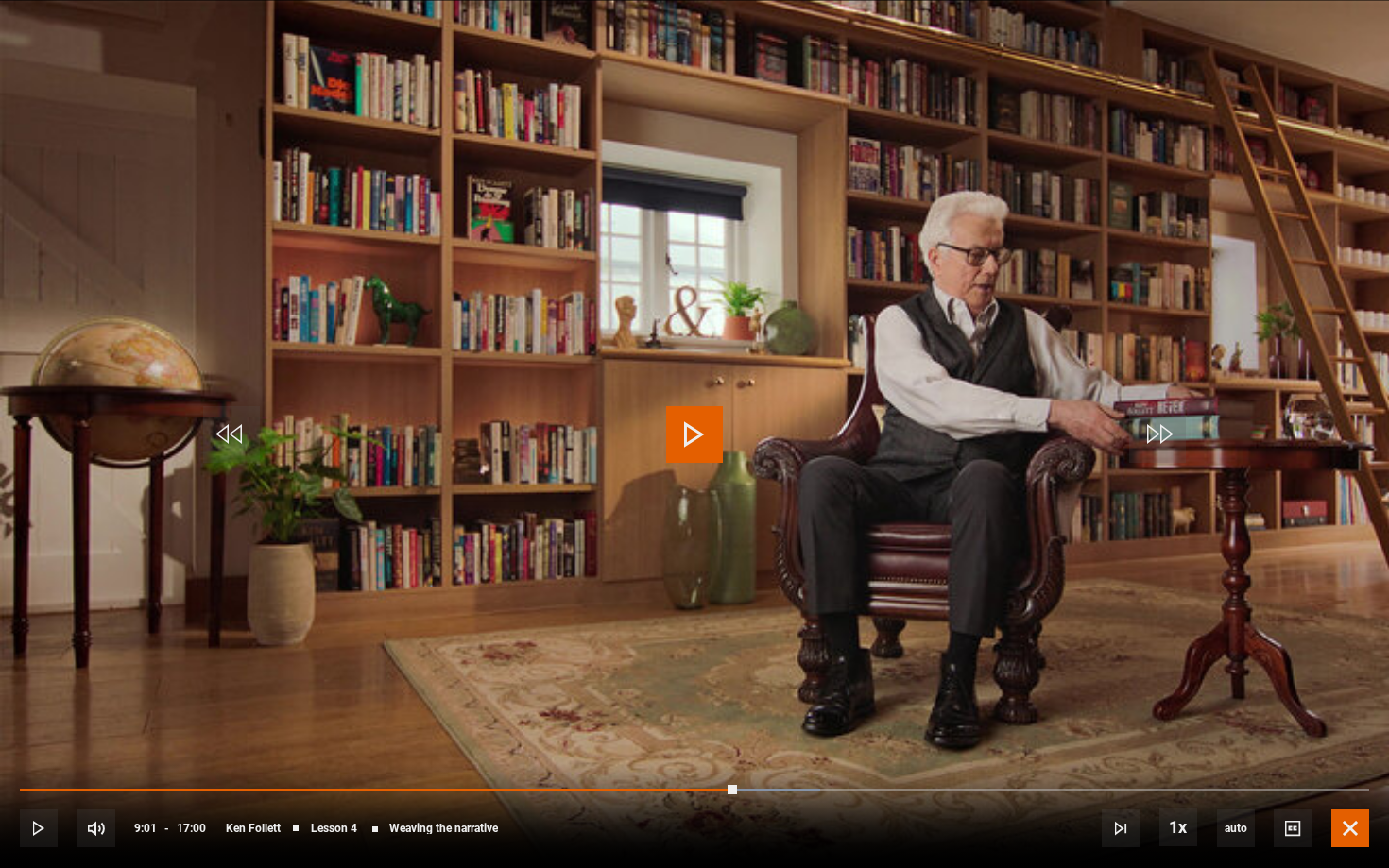 click at bounding box center [1350, 828] 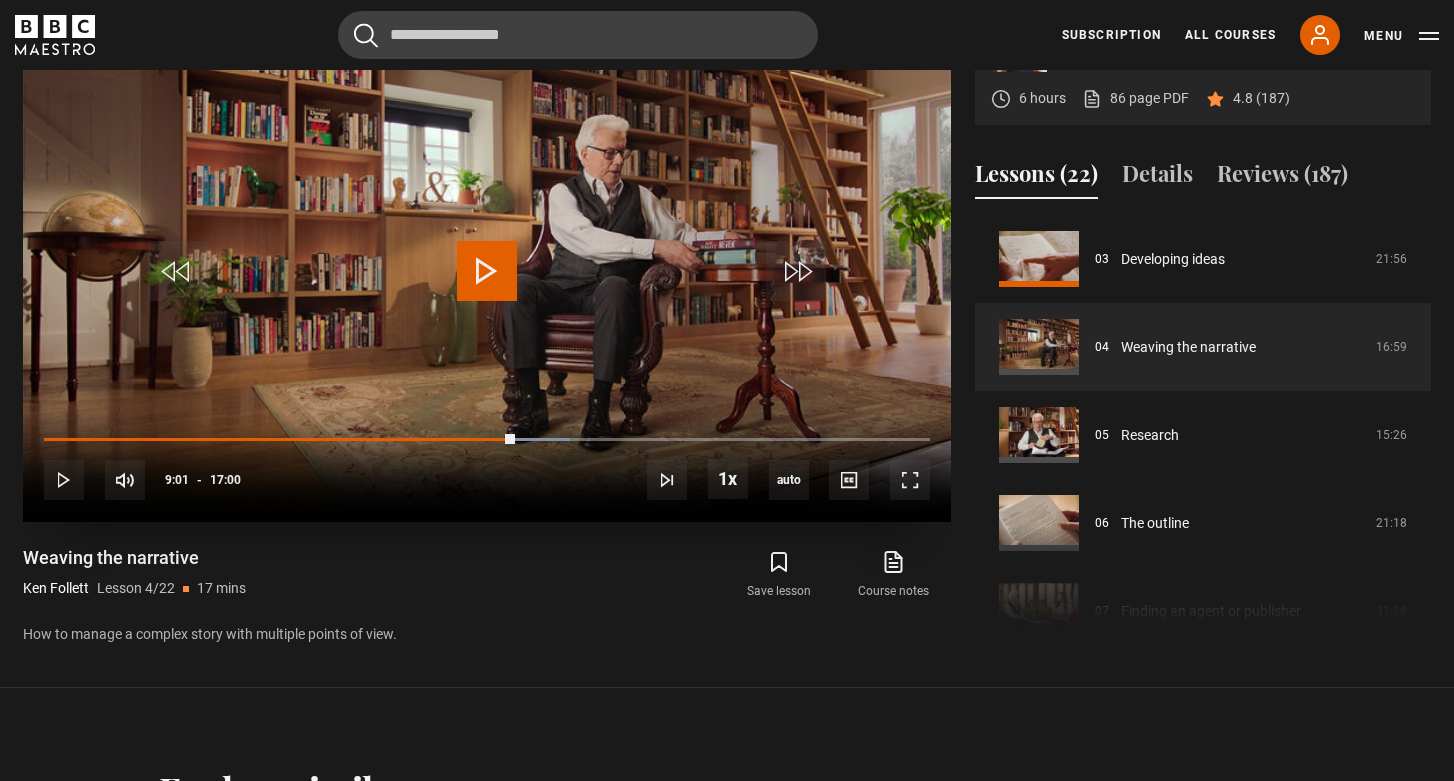 click at bounding box center [487, 271] 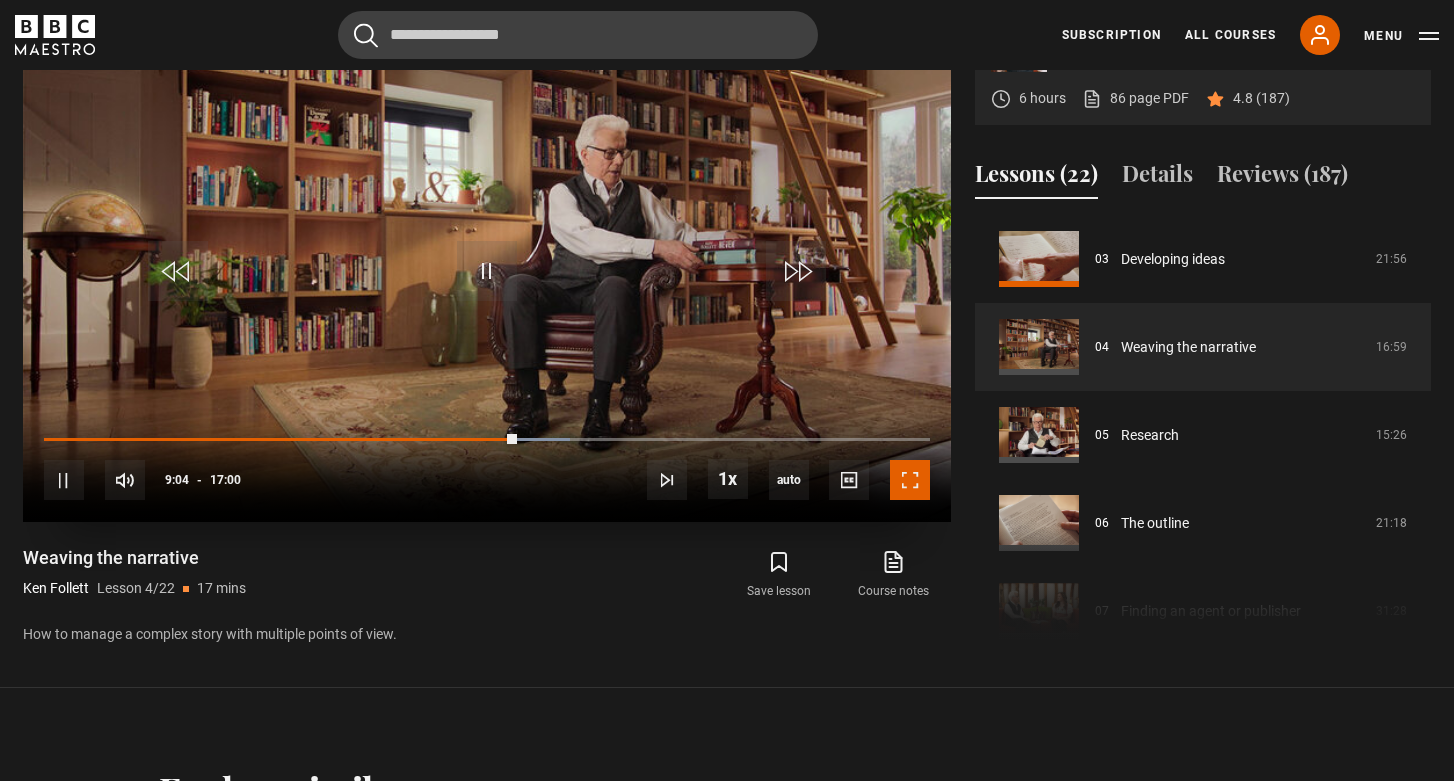 click at bounding box center (910, 480) 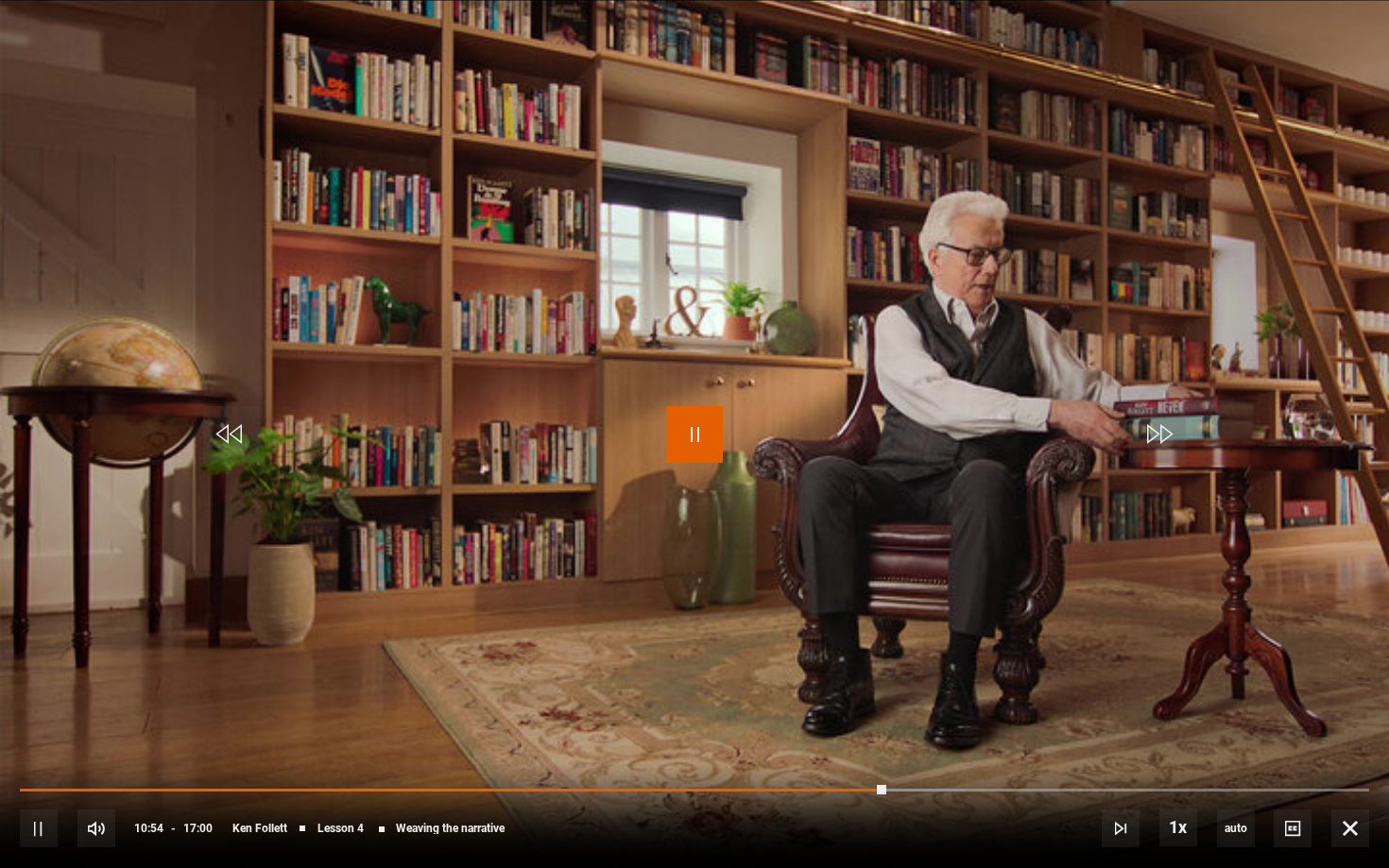 click at bounding box center (694, 434) 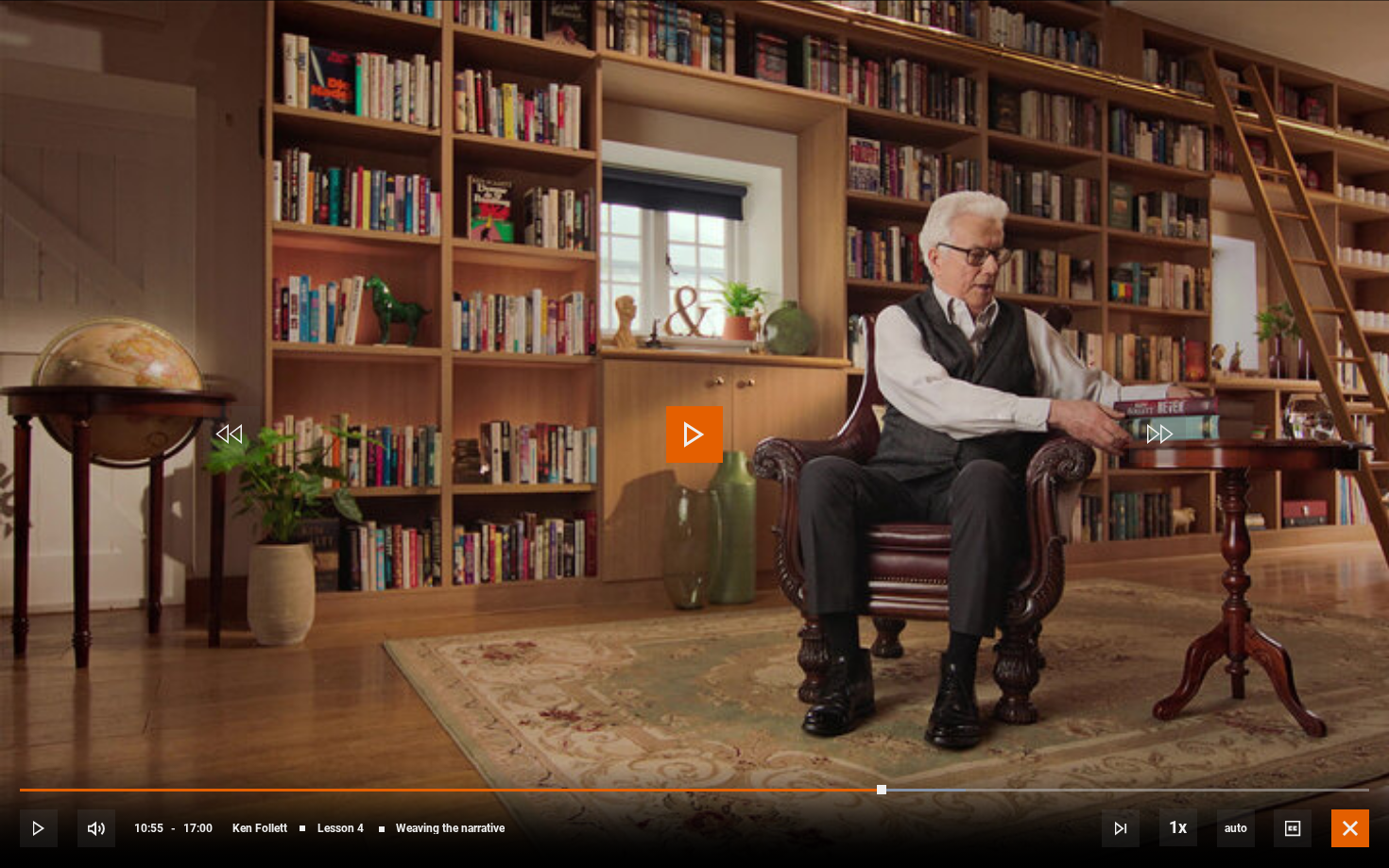 click at bounding box center (1350, 828) 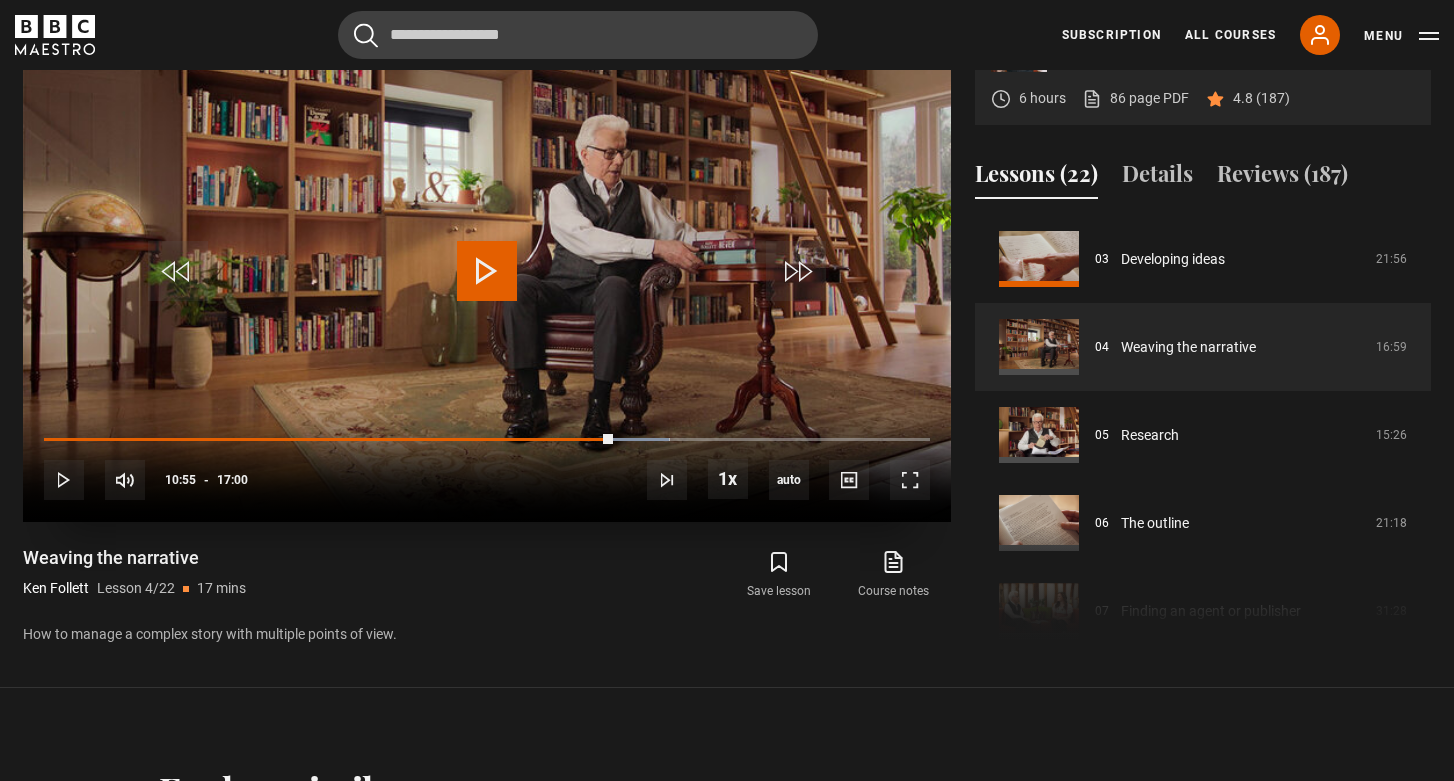 click at bounding box center [487, 271] 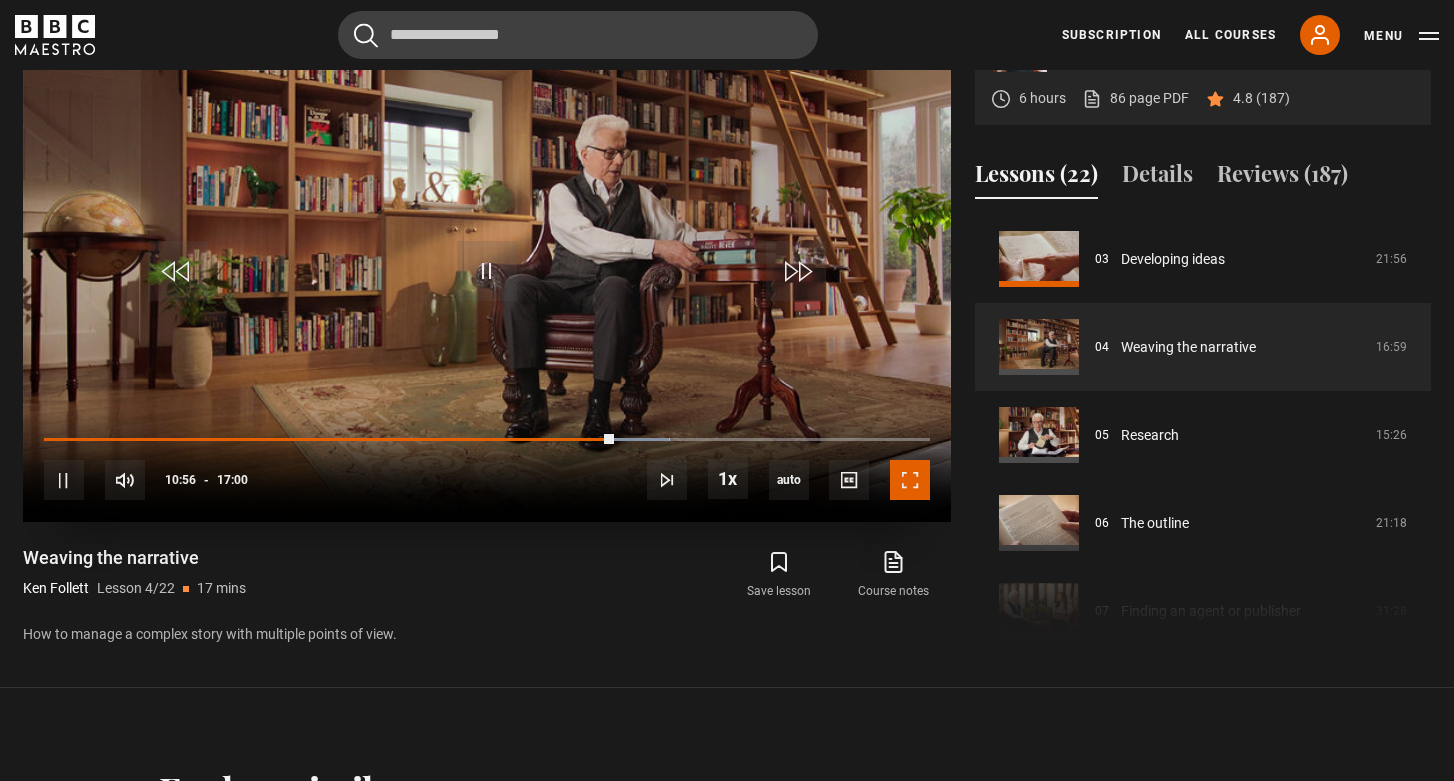 click at bounding box center [910, 480] 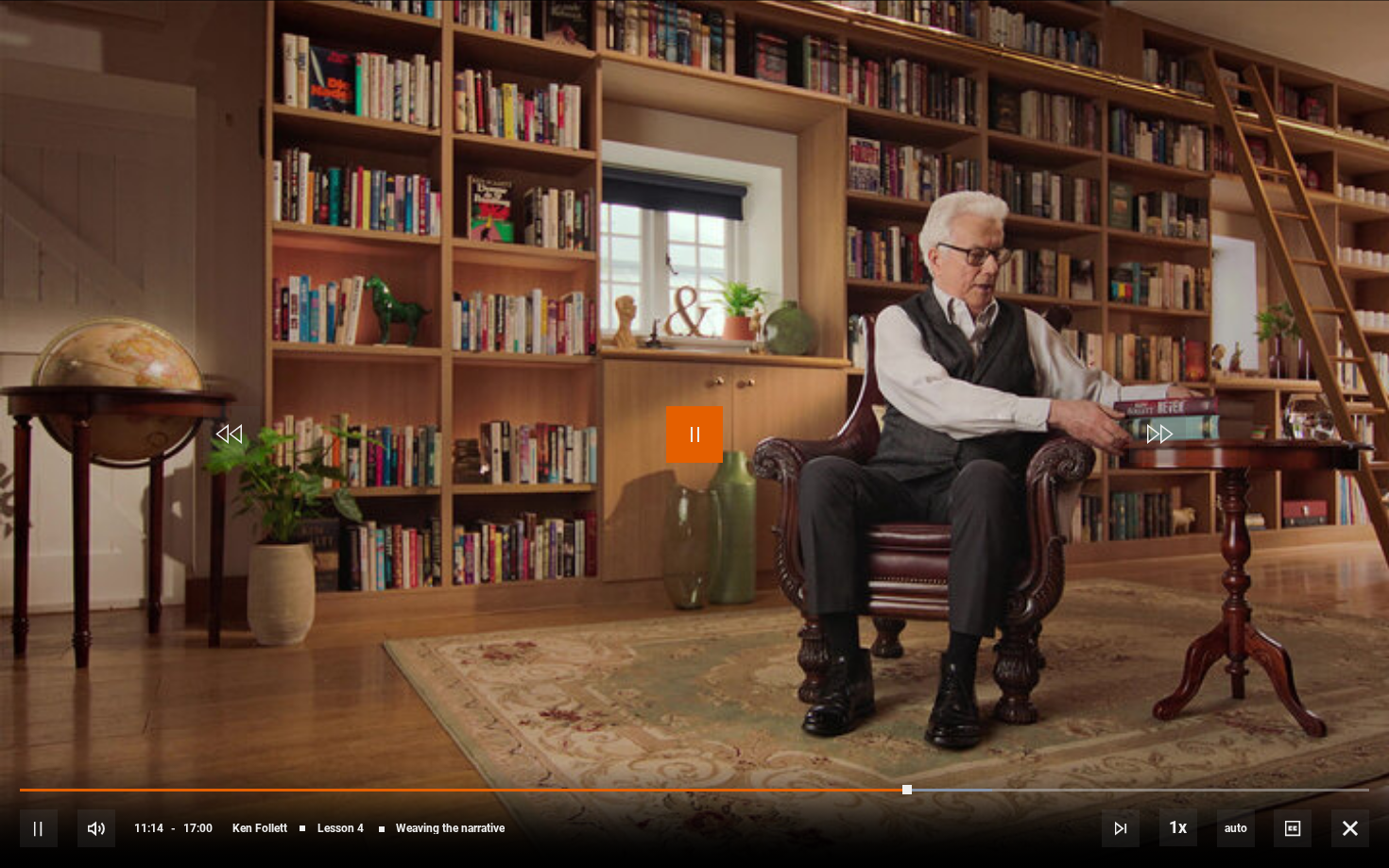 click at bounding box center [694, 434] 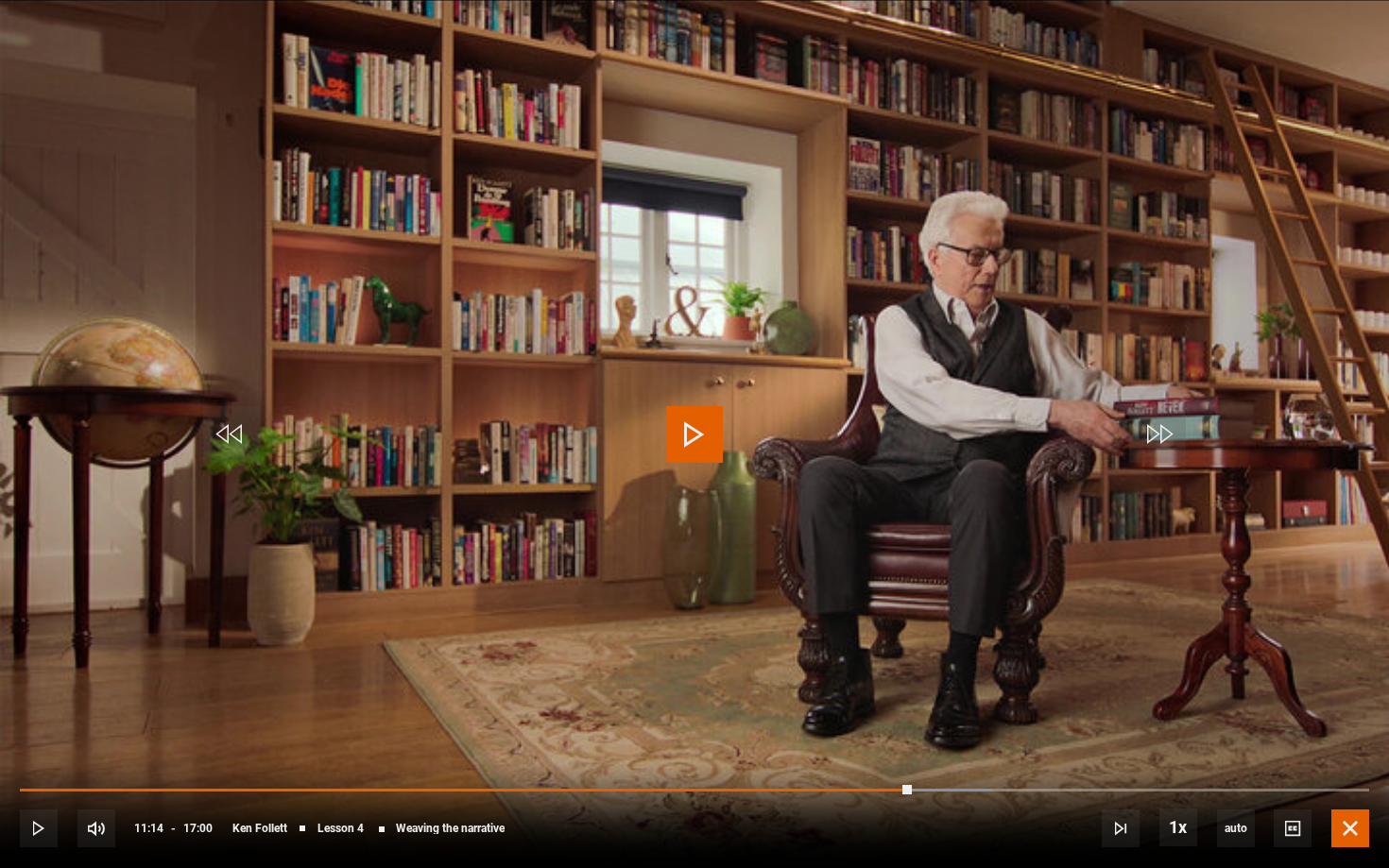 click at bounding box center (1350, 828) 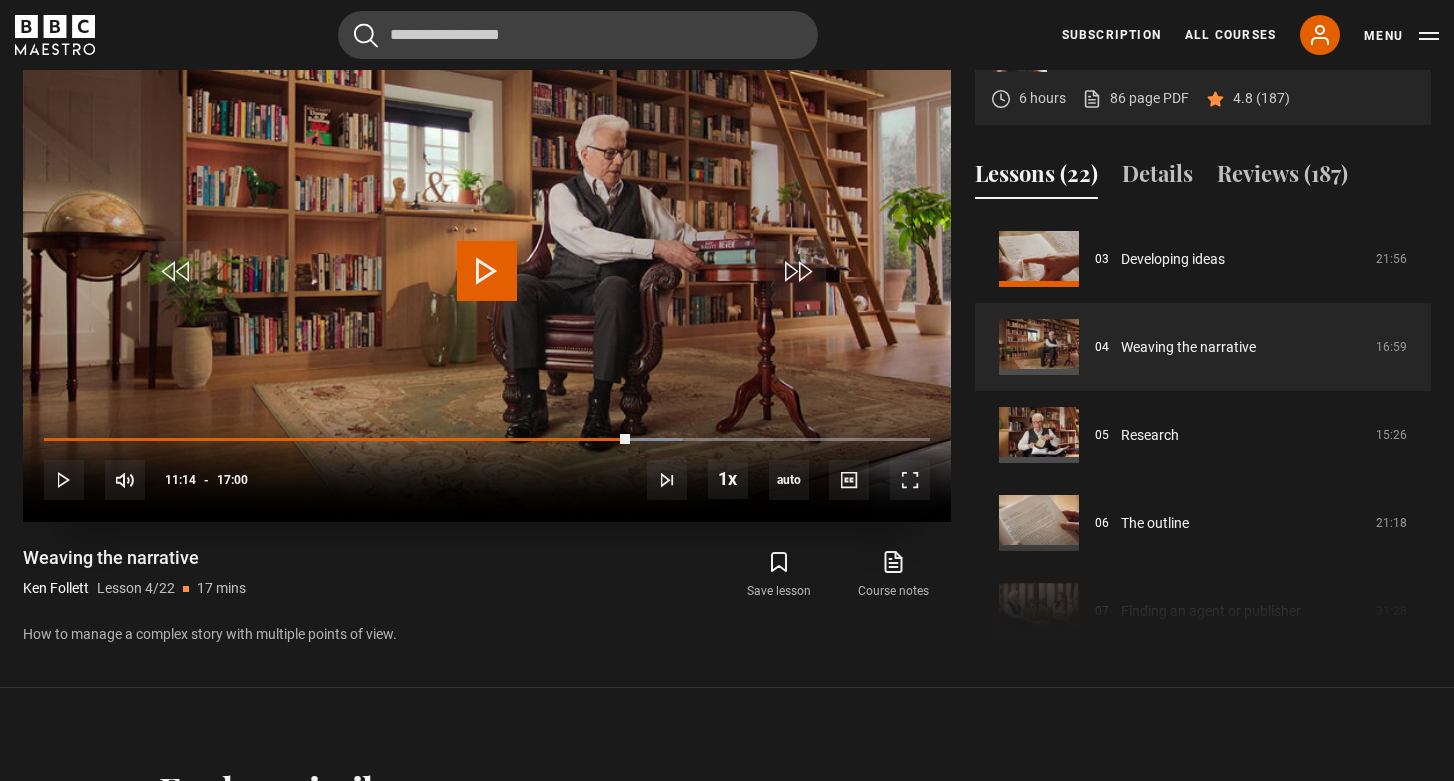 click at bounding box center (487, 271) 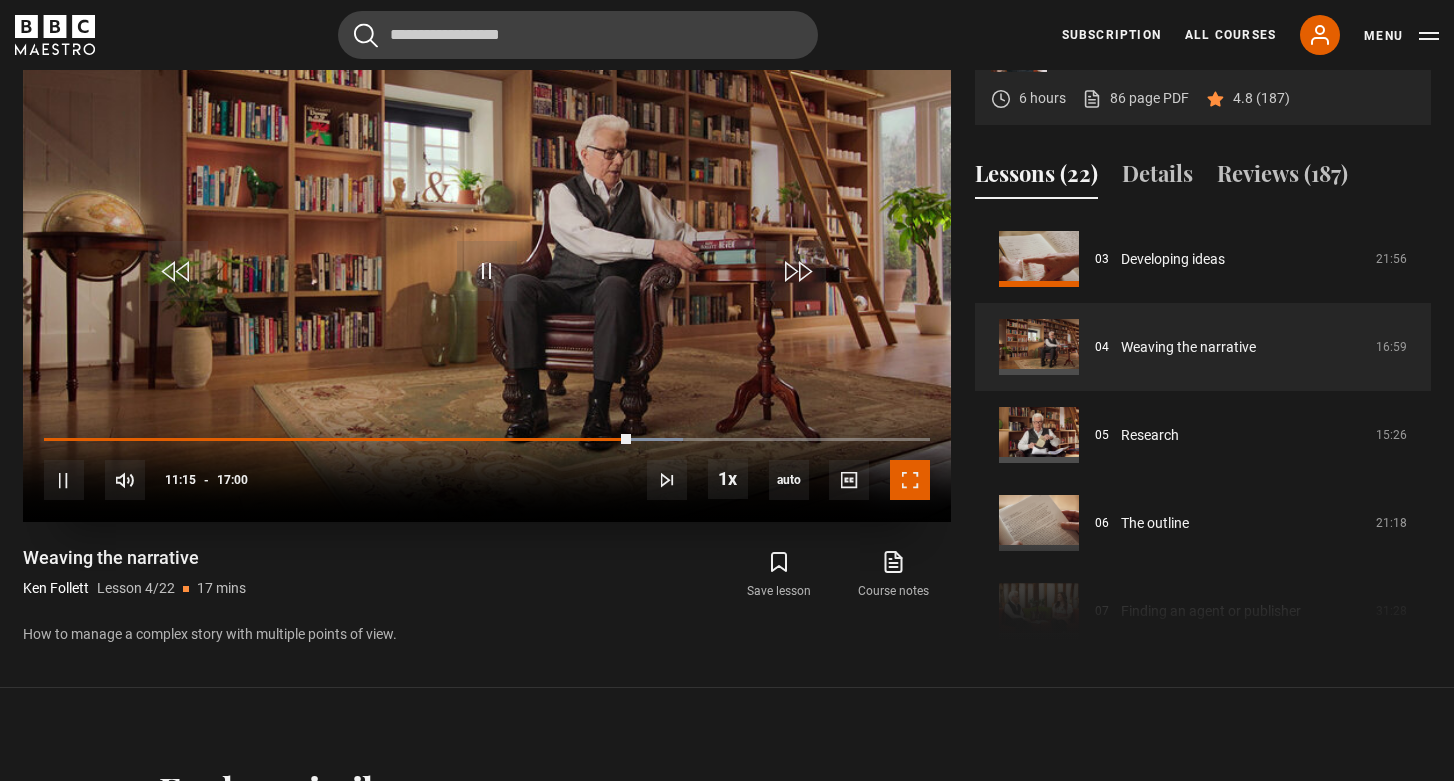 click at bounding box center (910, 480) 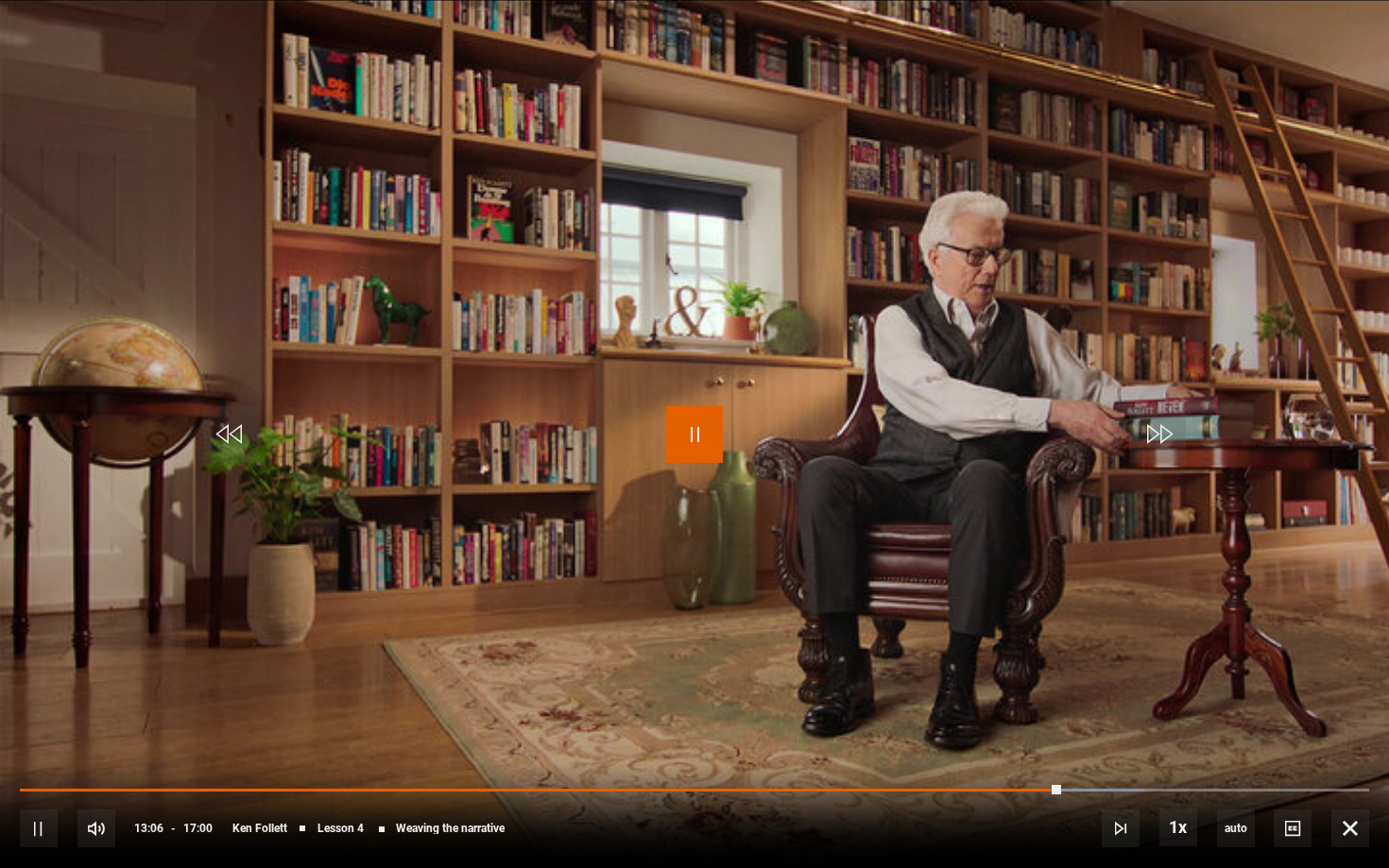 click at bounding box center (694, 434) 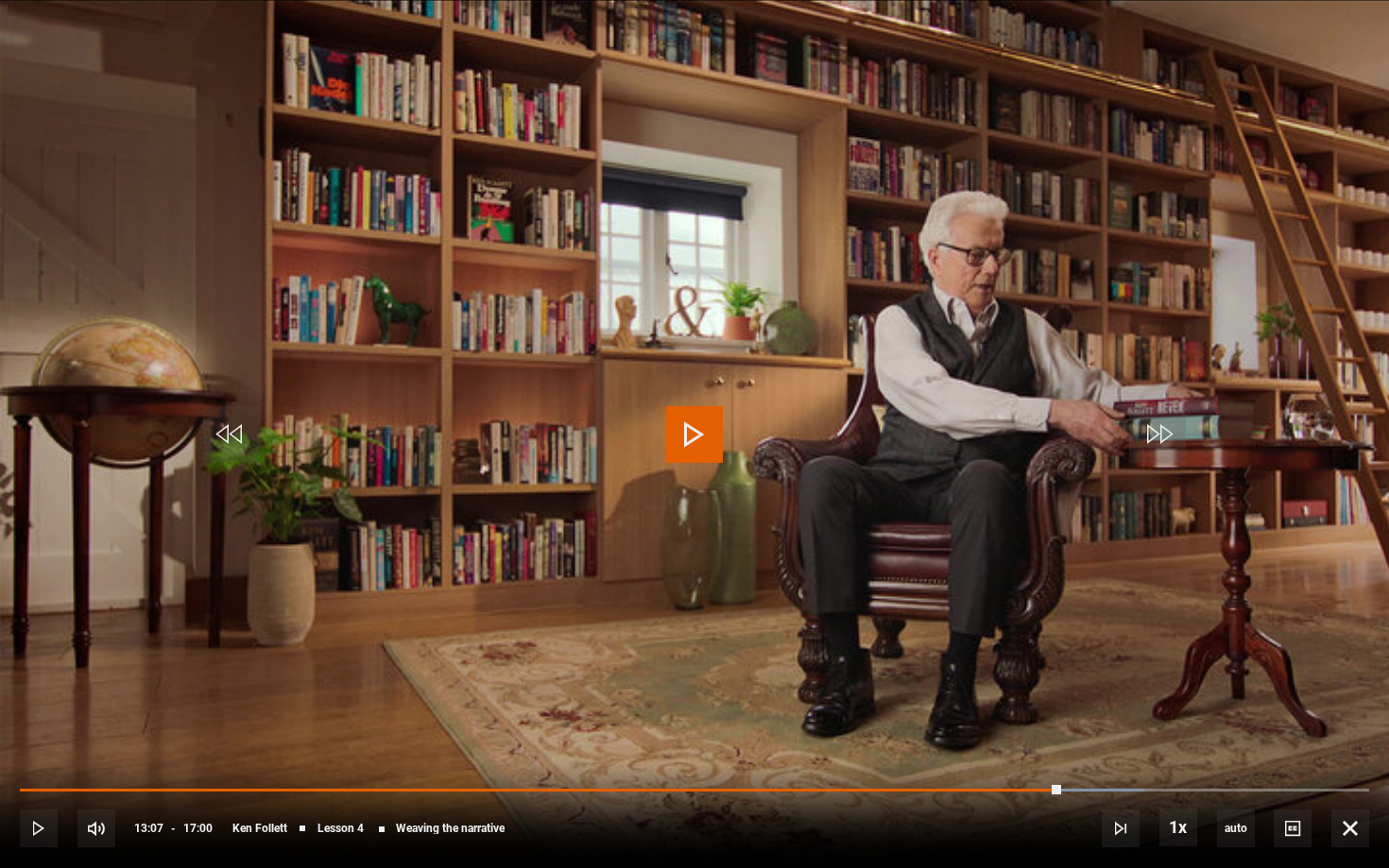 click at bounding box center [694, 434] 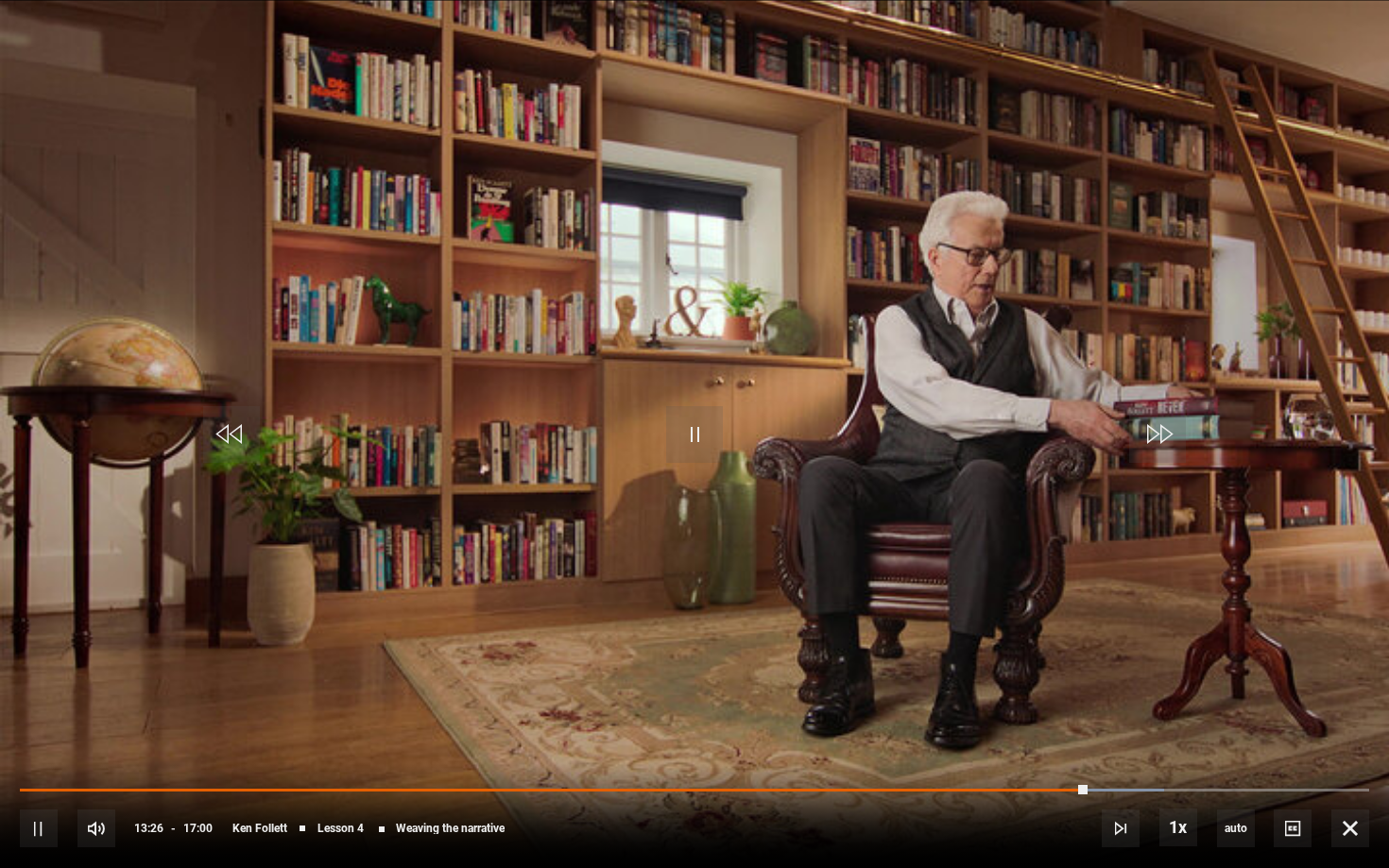 click at bounding box center (694, 434) 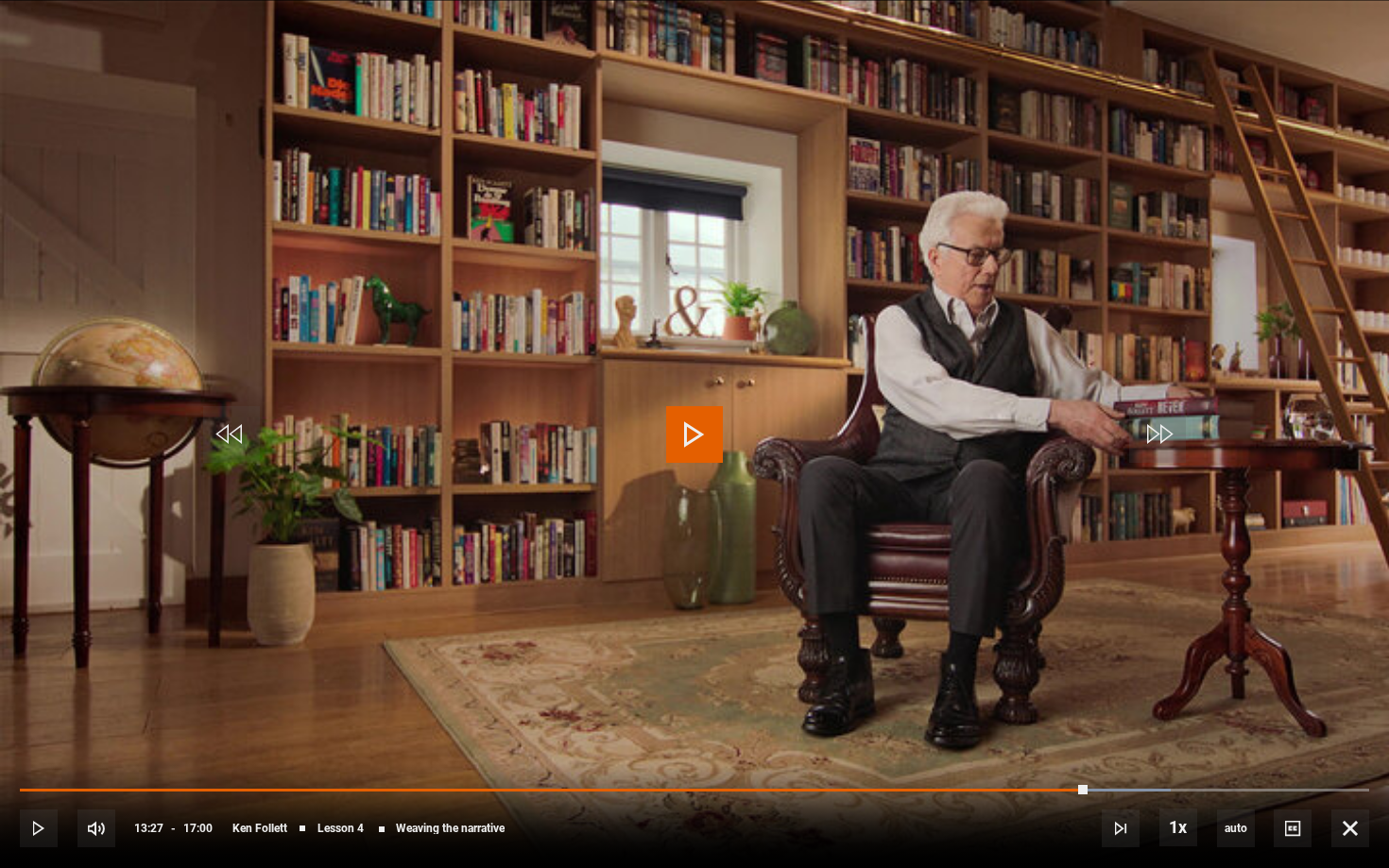 click at bounding box center [694, 434] 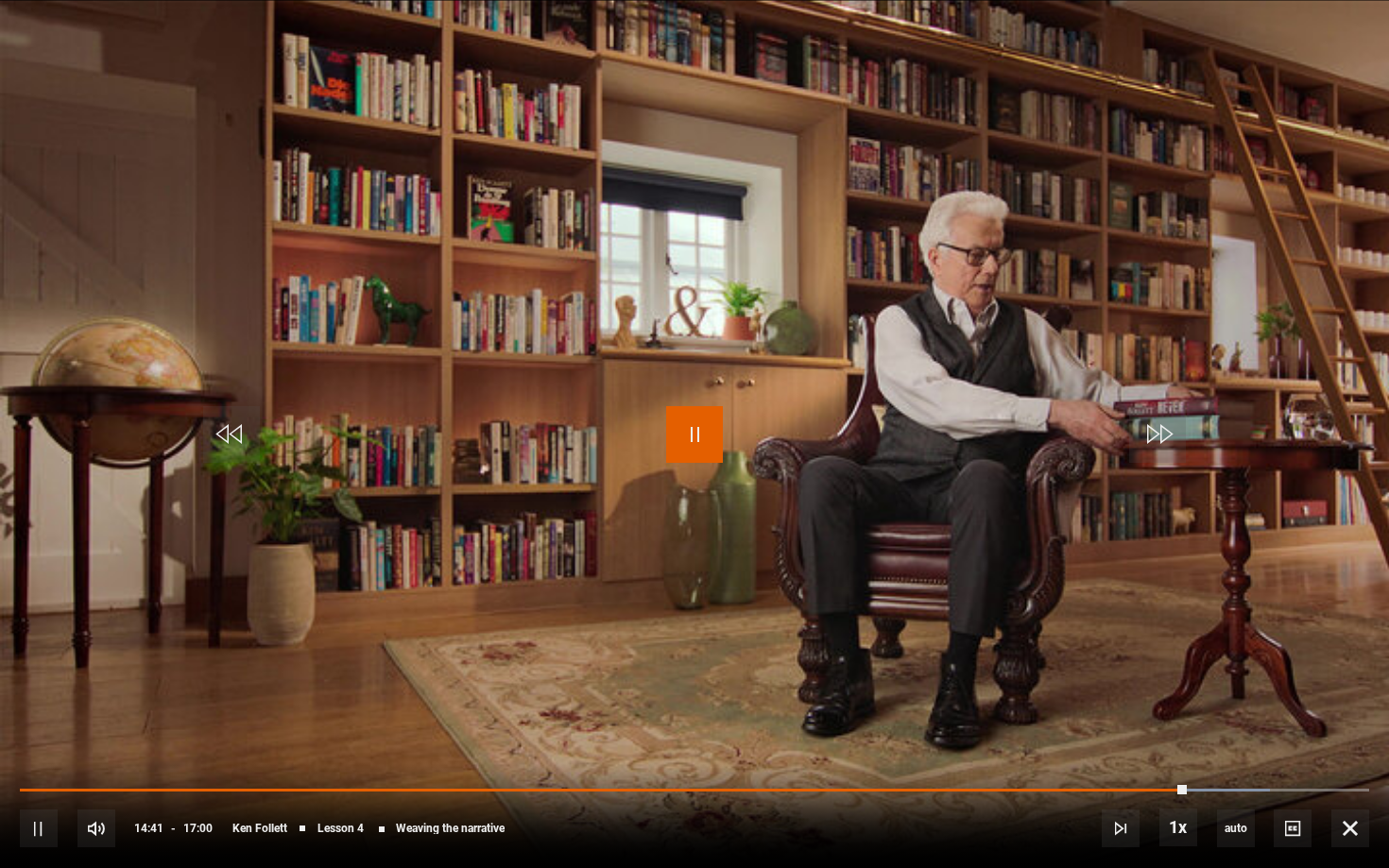 click at bounding box center [694, 434] 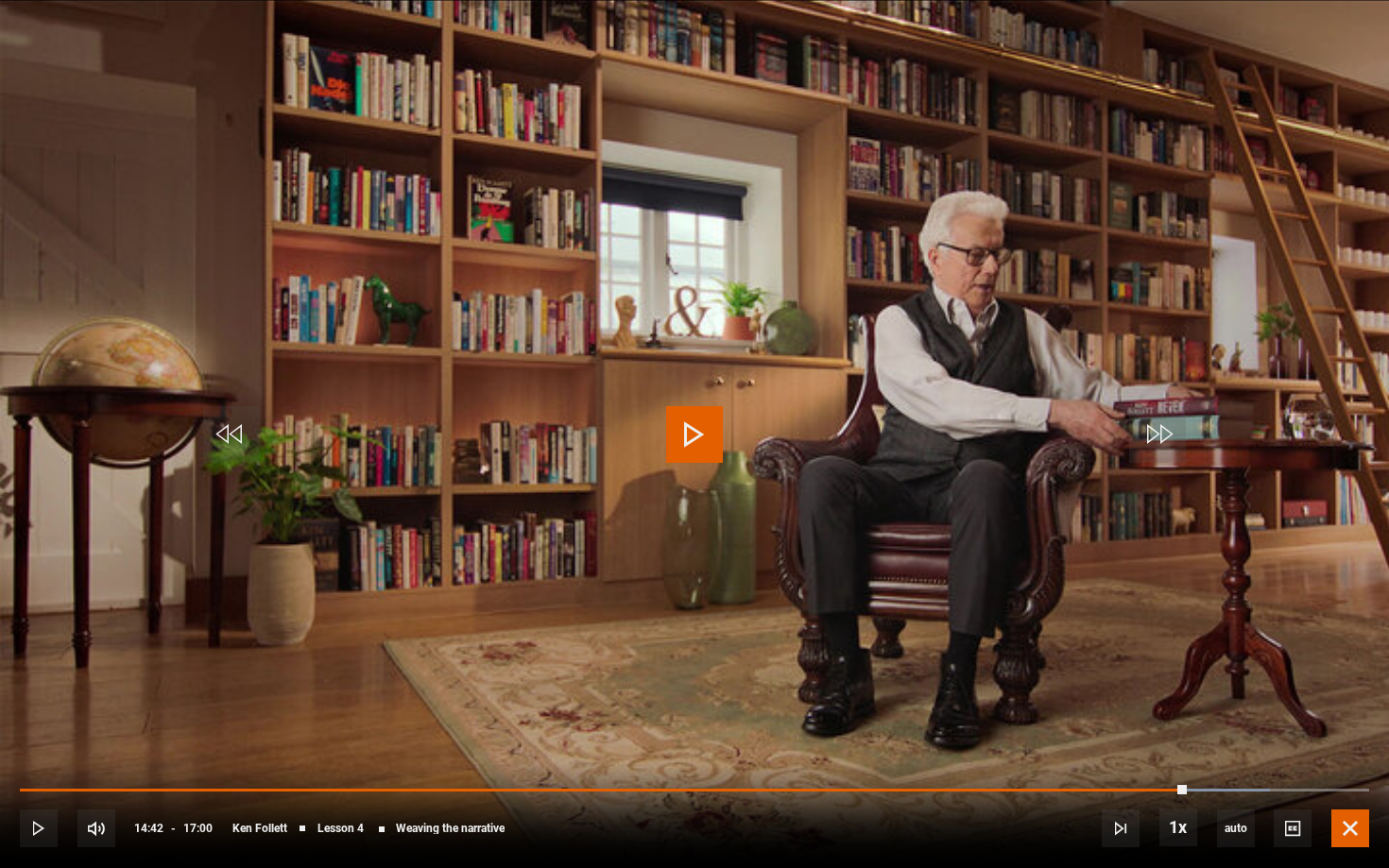 click at bounding box center [1350, 828] 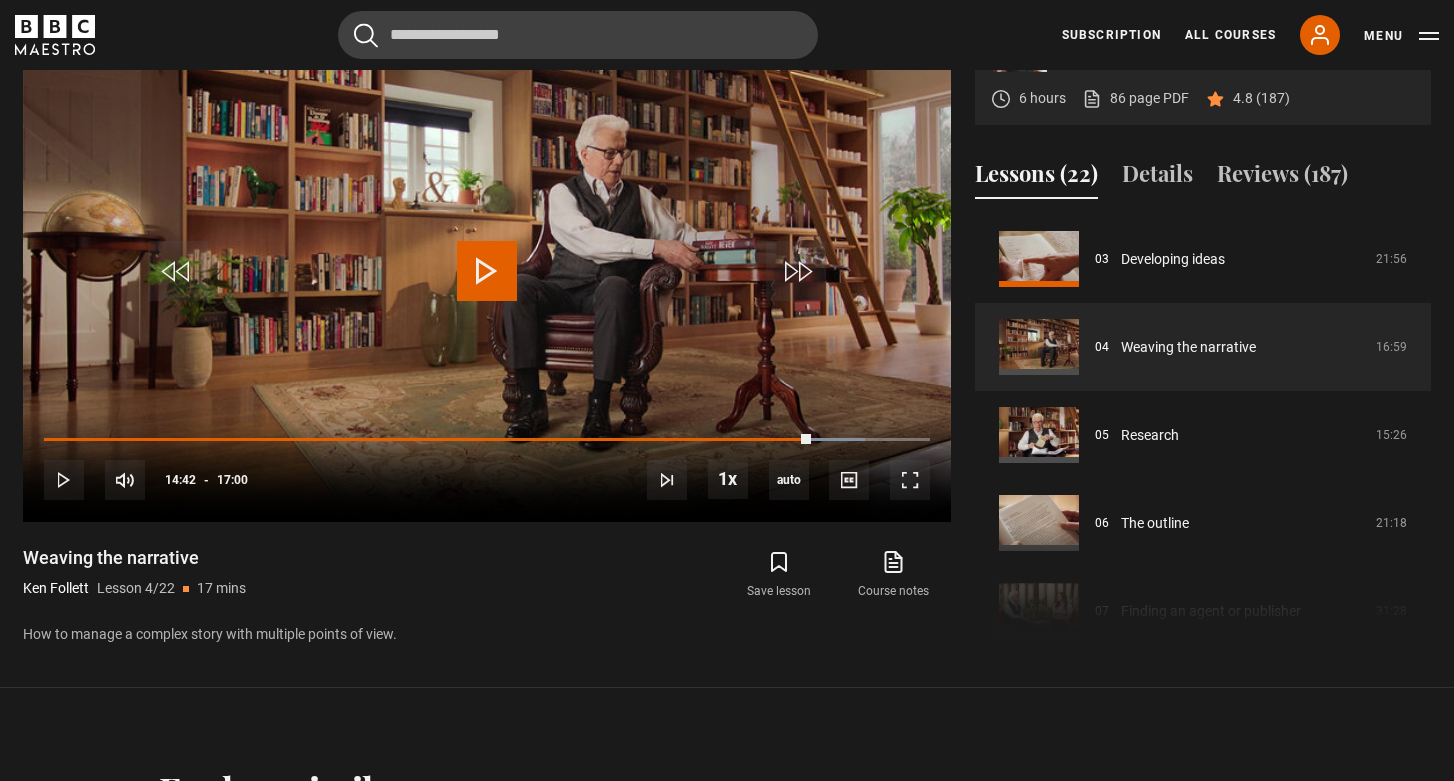 click on "Cancel
Courses
Previous courses
Next courses
Agatha Christie Writing 12  Related Lessons New Ago Perrone Mastering Mixology 22  Related Lessons New Isabel Allende Magical Storytelling 22  Related Lessons New Evy Poumpouras The Art of Influence 24  Related Lessons New Trinny Woodall Thriving in Business 24  Related Lessons Beata Heuman Interior Design 20  Related Lessons New Eric Vetro Sing Like the Stars 31  Related Lessons Stephanie Romiszewski  Sleep Better 21  Related Lessons Jo Malone CBE Think Like an Entrepreneur 19  Related Lessons New 21 7   12" at bounding box center [727, 35] 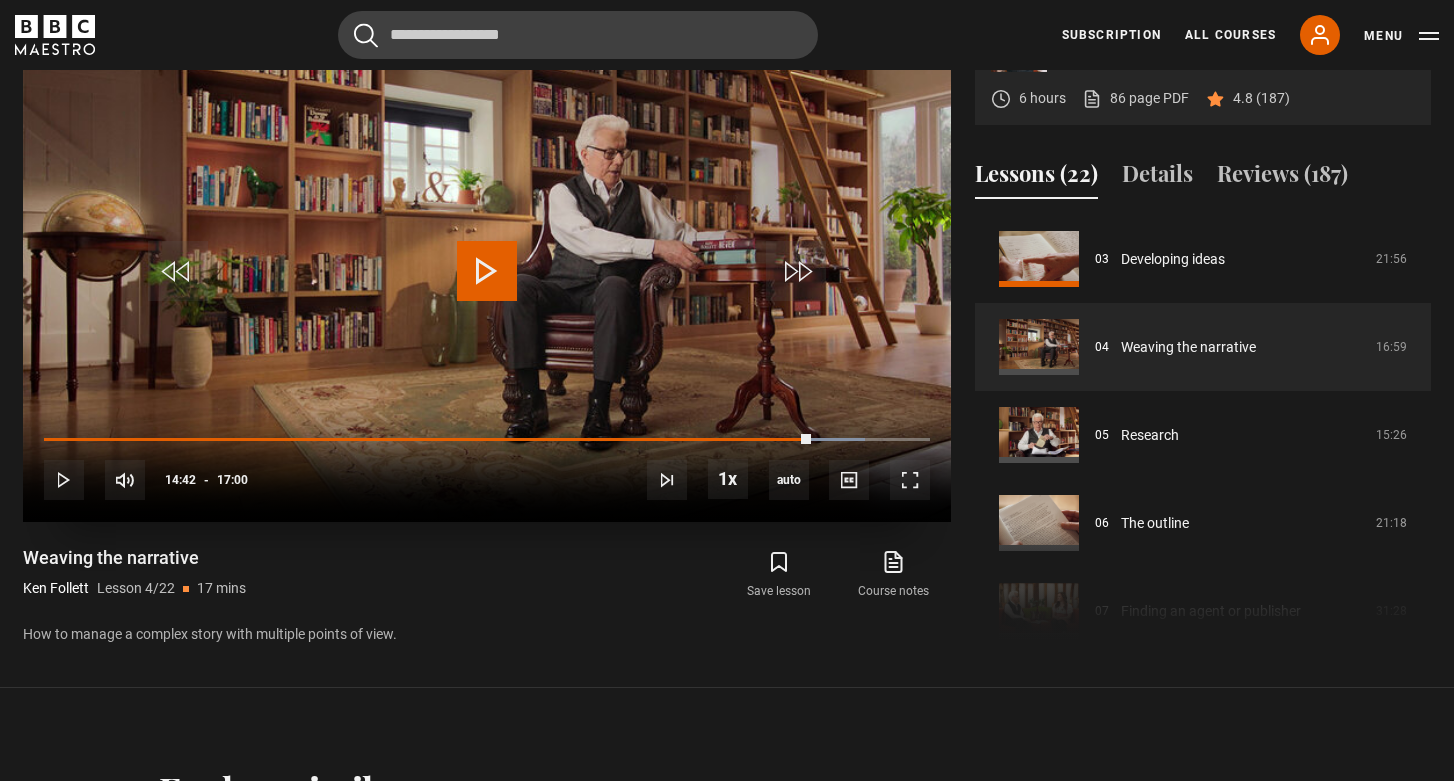 click at bounding box center [487, 271] 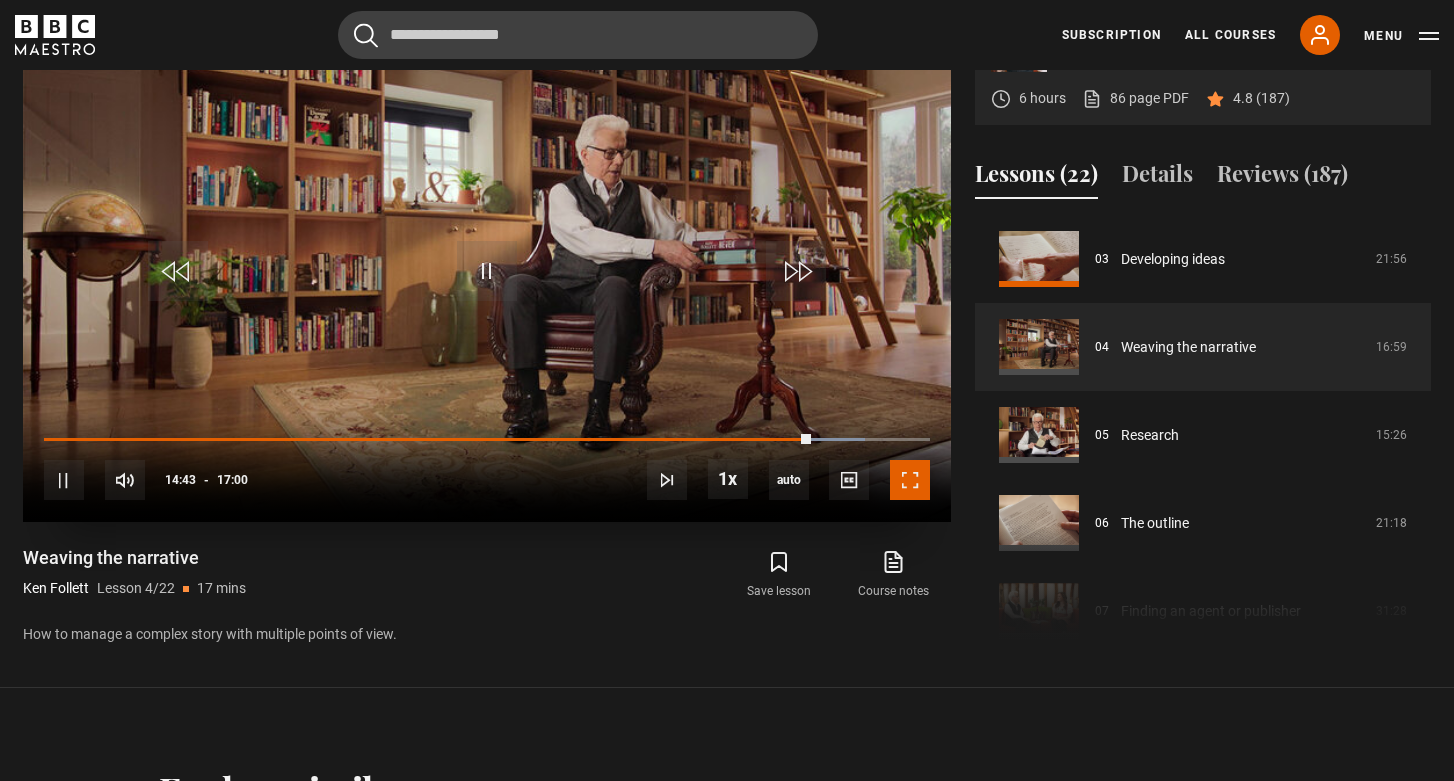 click at bounding box center (910, 480) 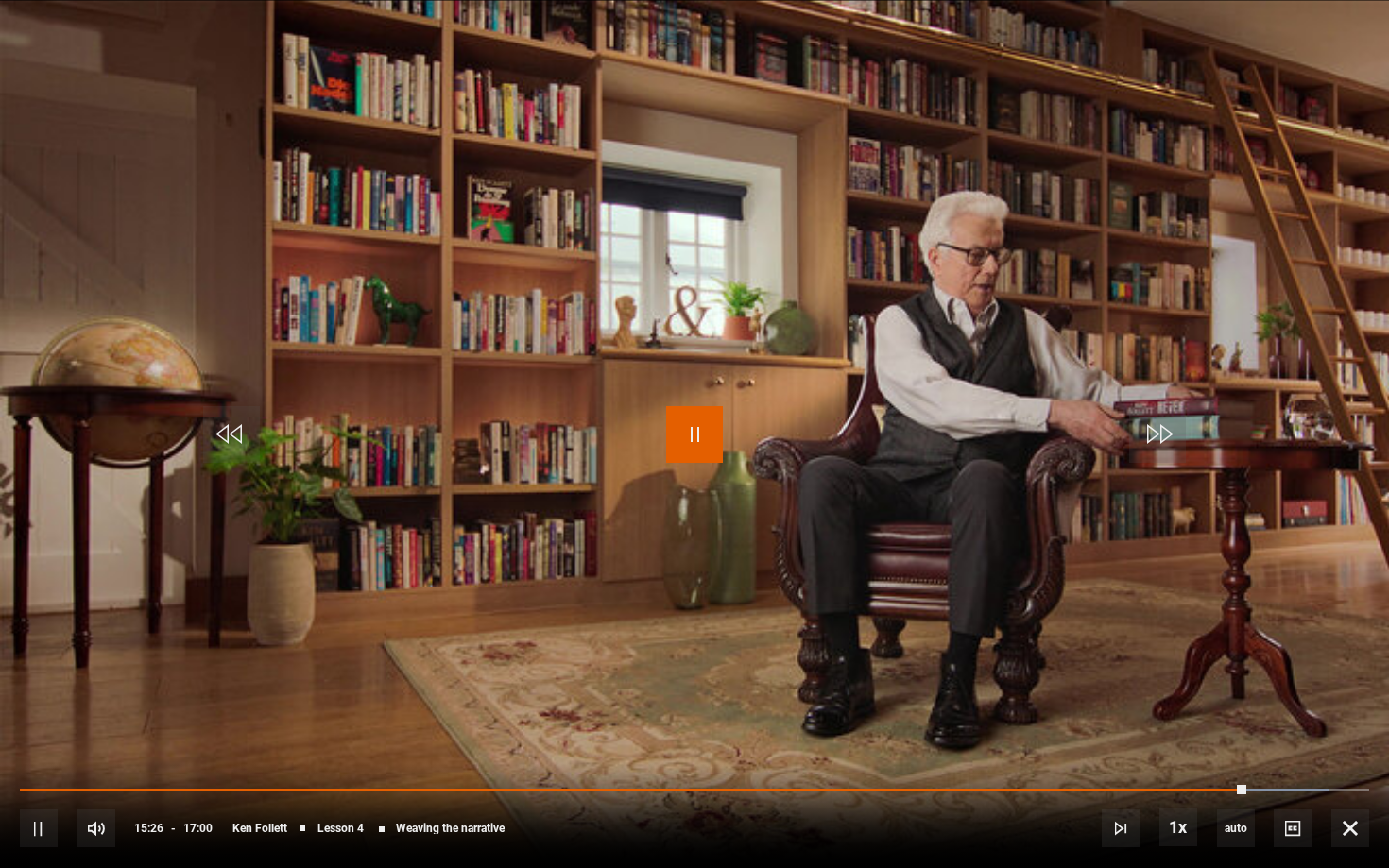 click at bounding box center [694, 434] 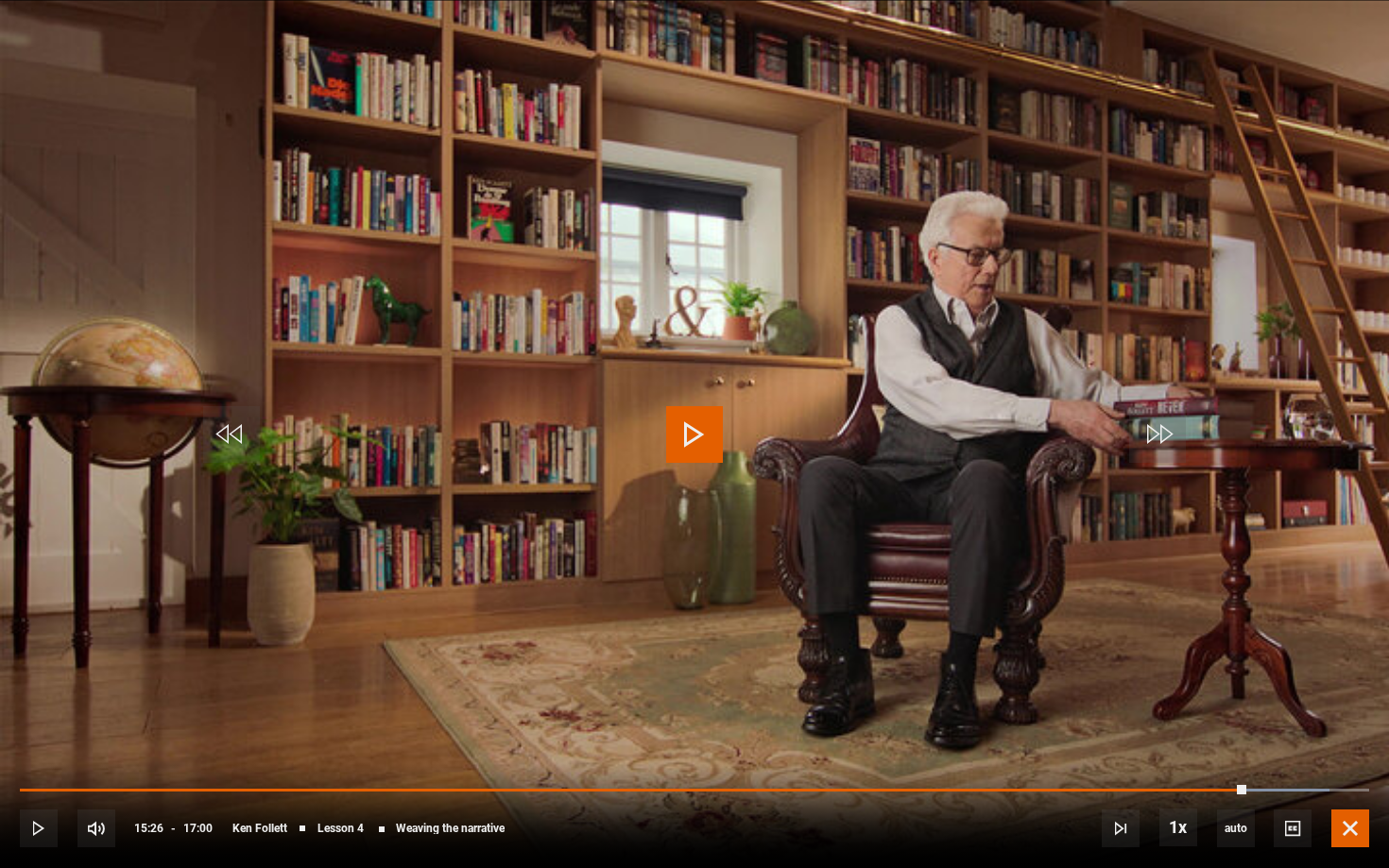 click at bounding box center (1350, 828) 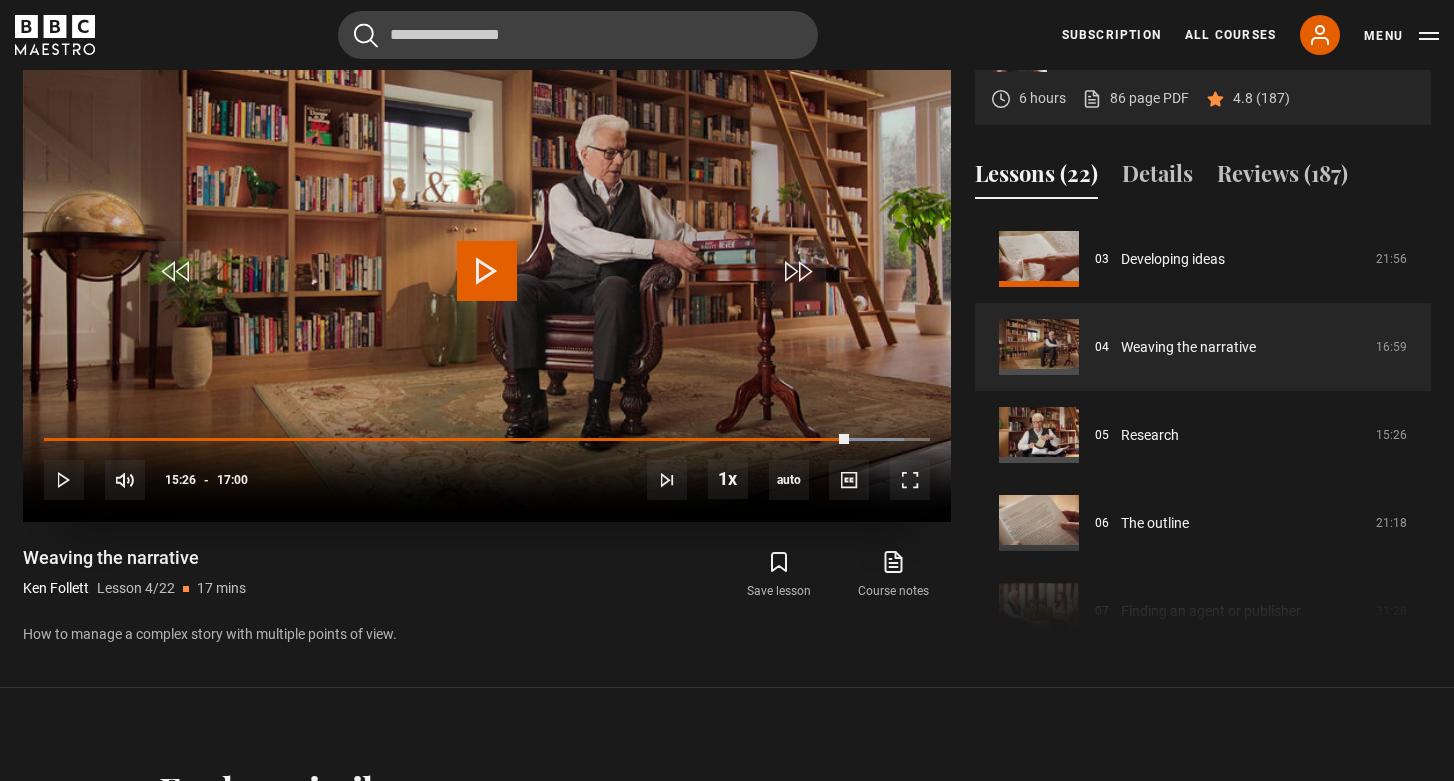 click at bounding box center (487, 271) 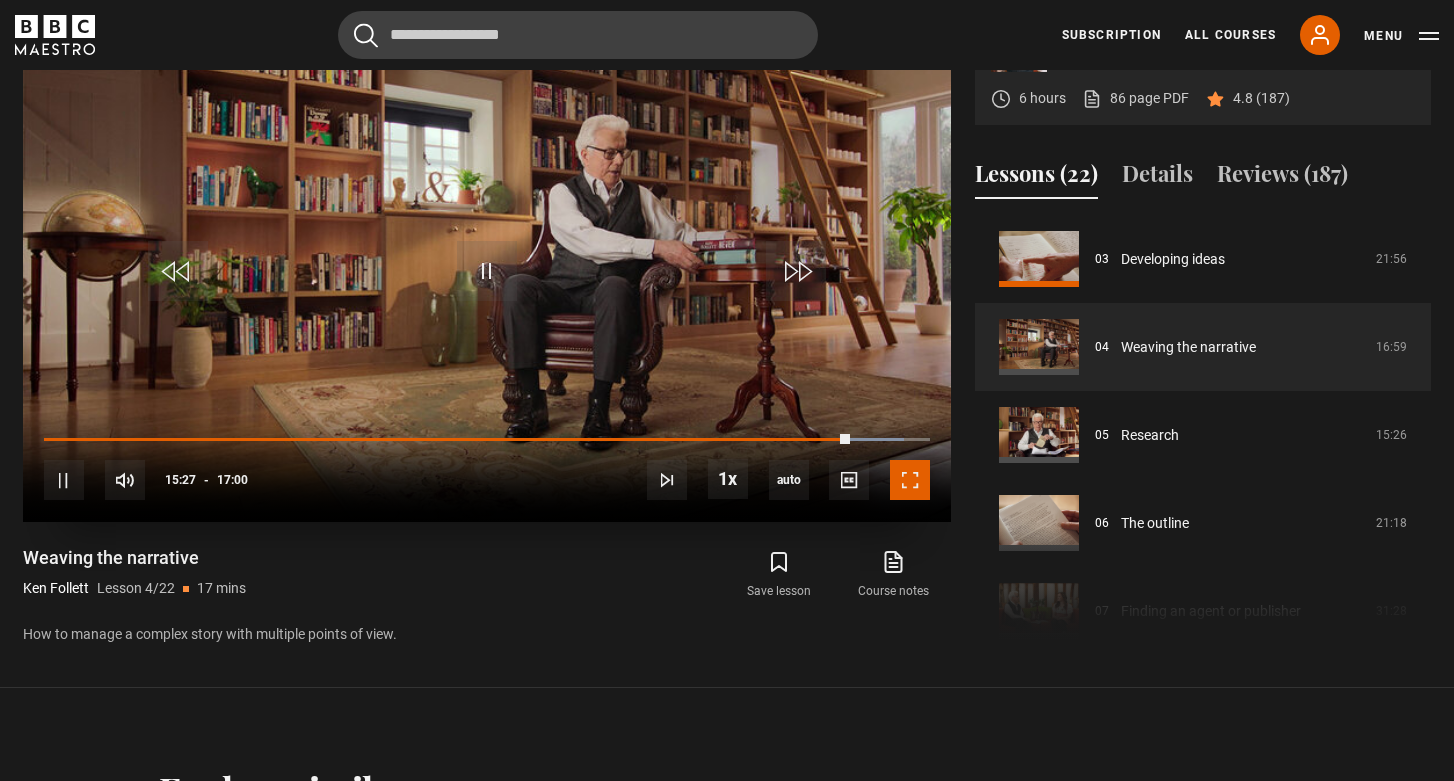 click at bounding box center [910, 480] 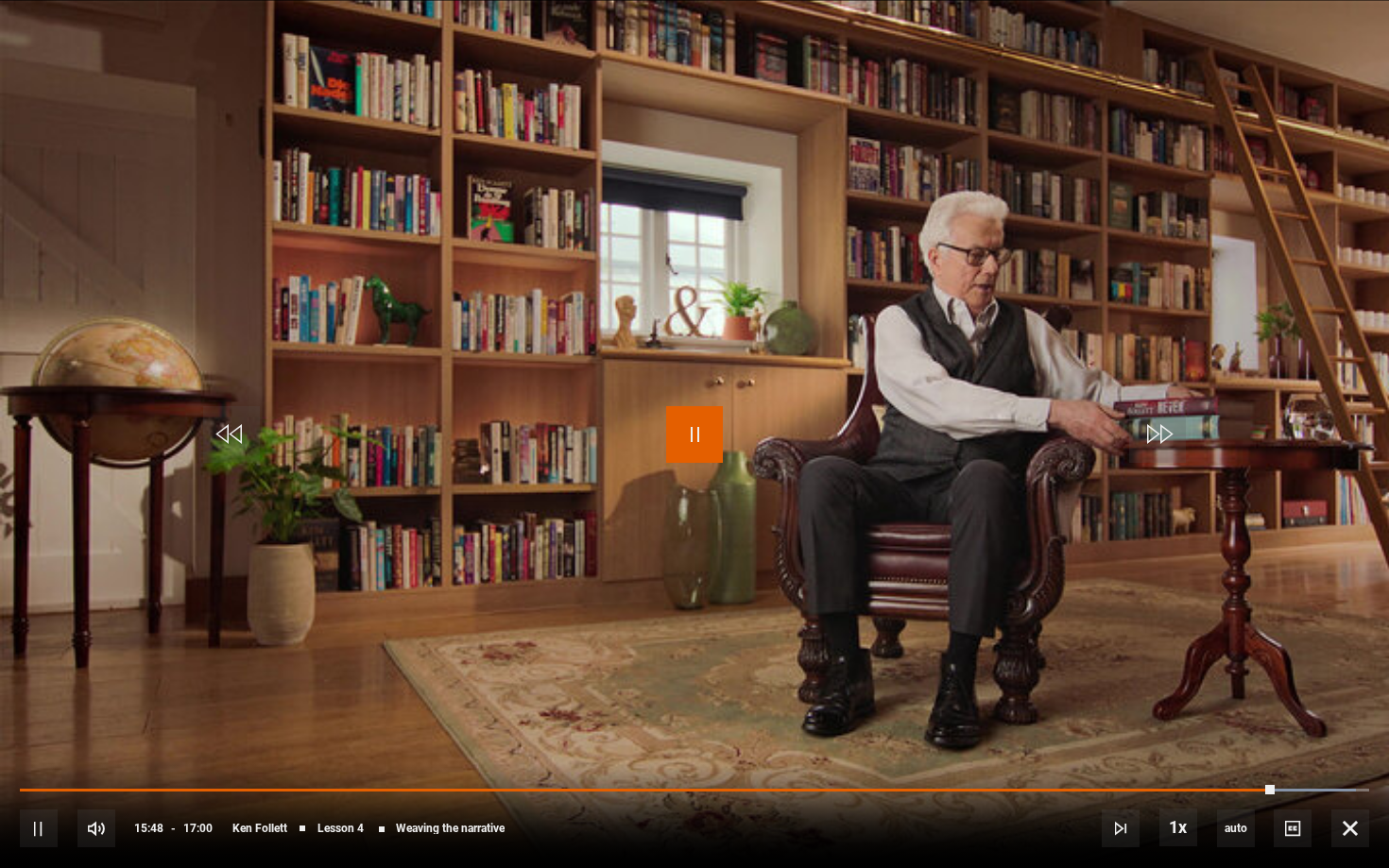 click at bounding box center [694, 434] 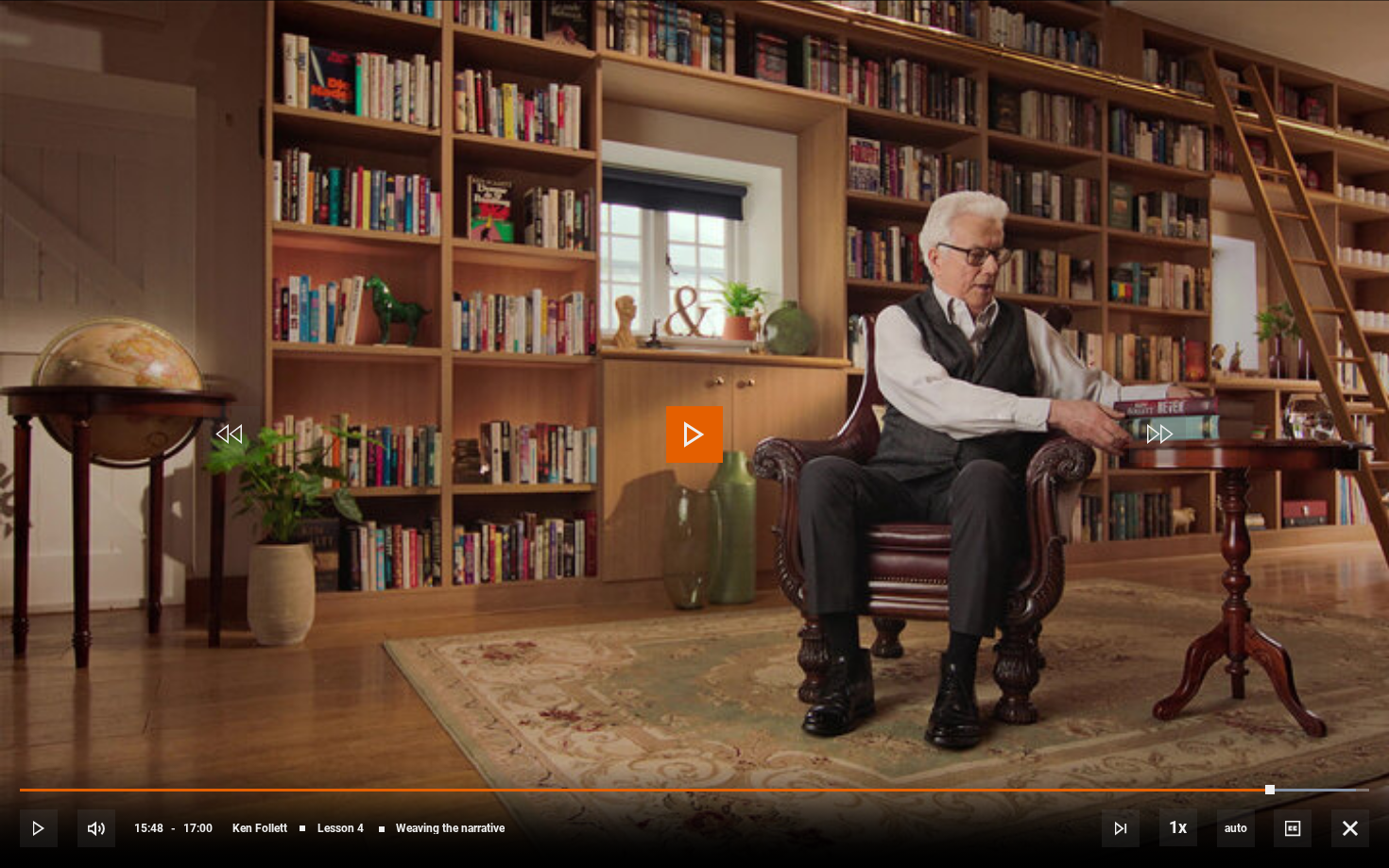 click at bounding box center [694, 434] 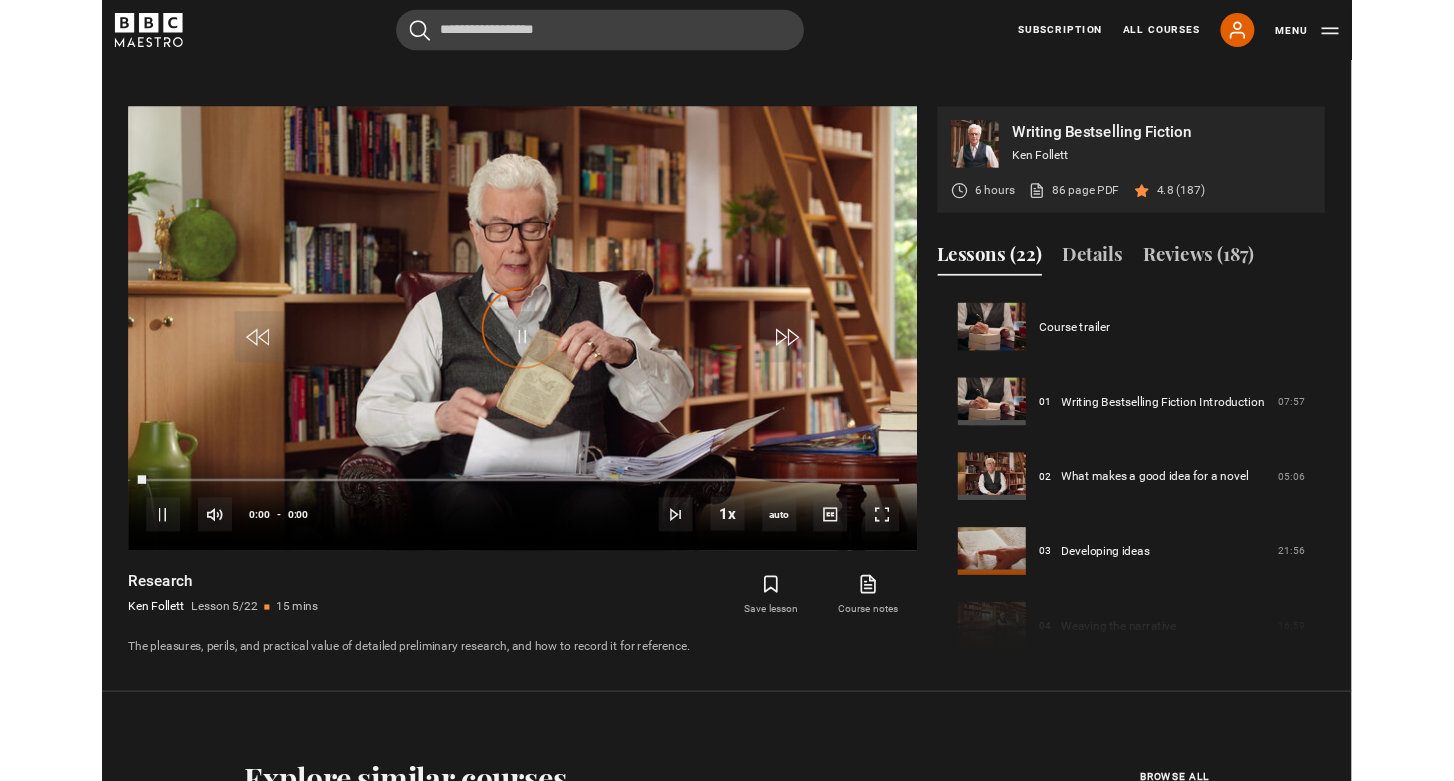 scroll, scrollTop: 929, scrollLeft: 0, axis: vertical 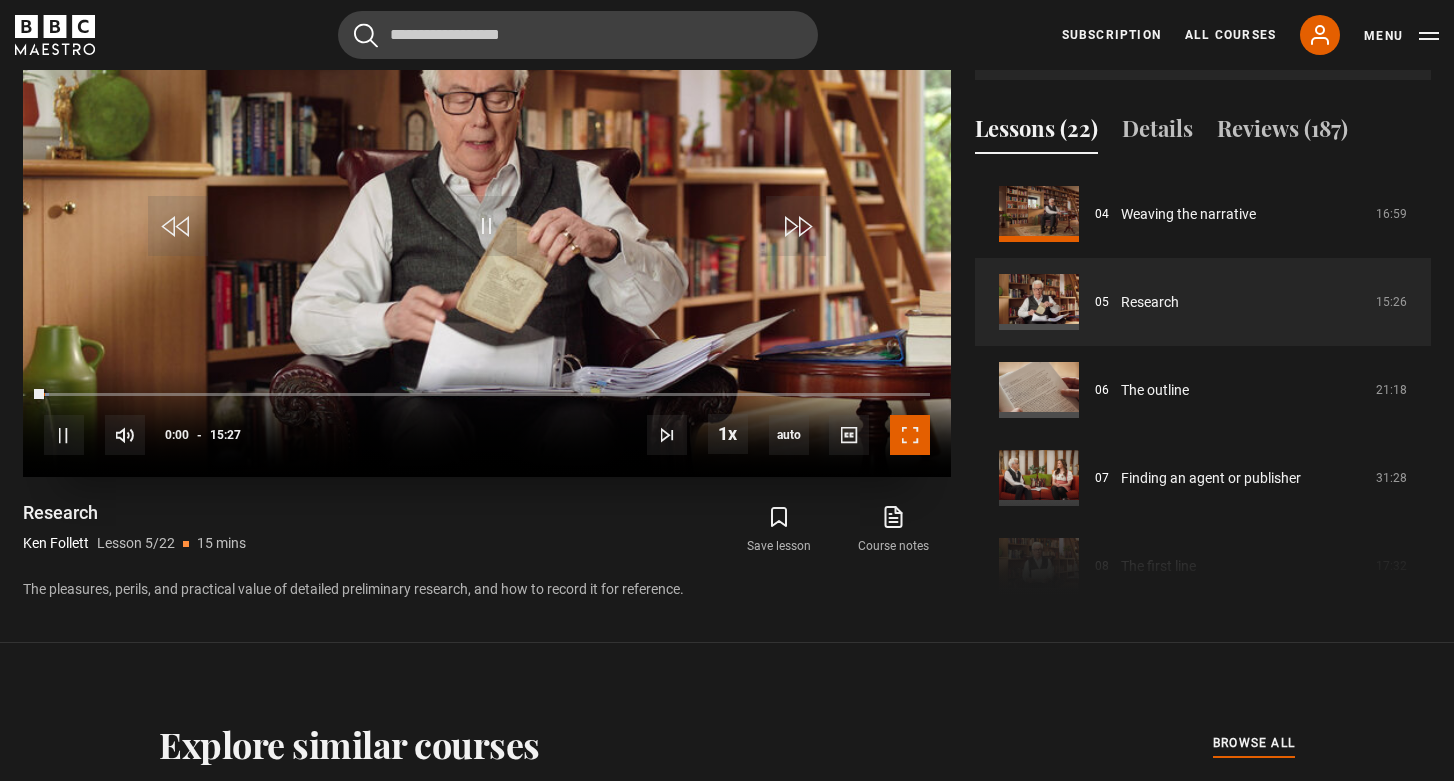 click at bounding box center (910, 435) 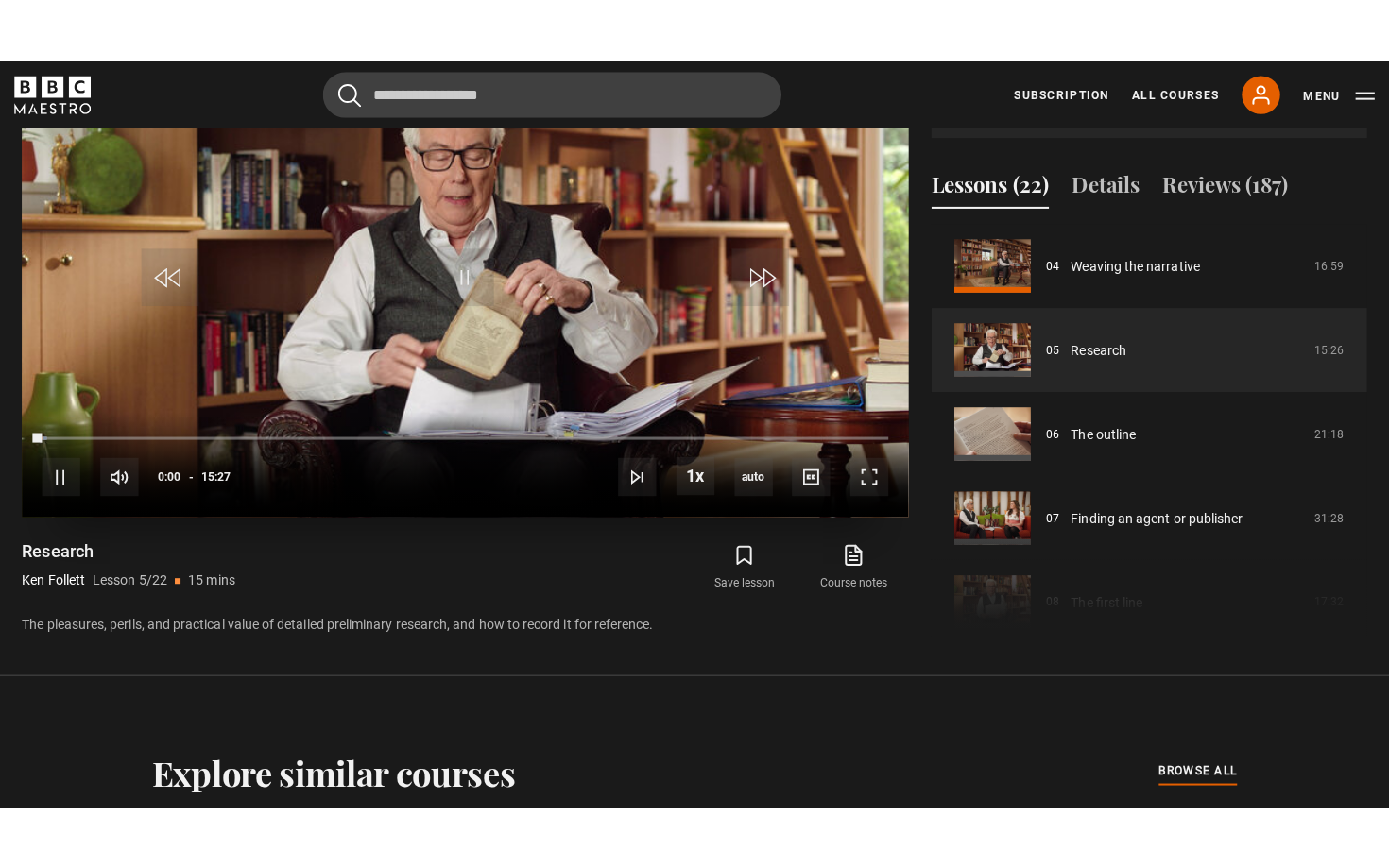 scroll, scrollTop: 835, scrollLeft: 0, axis: vertical 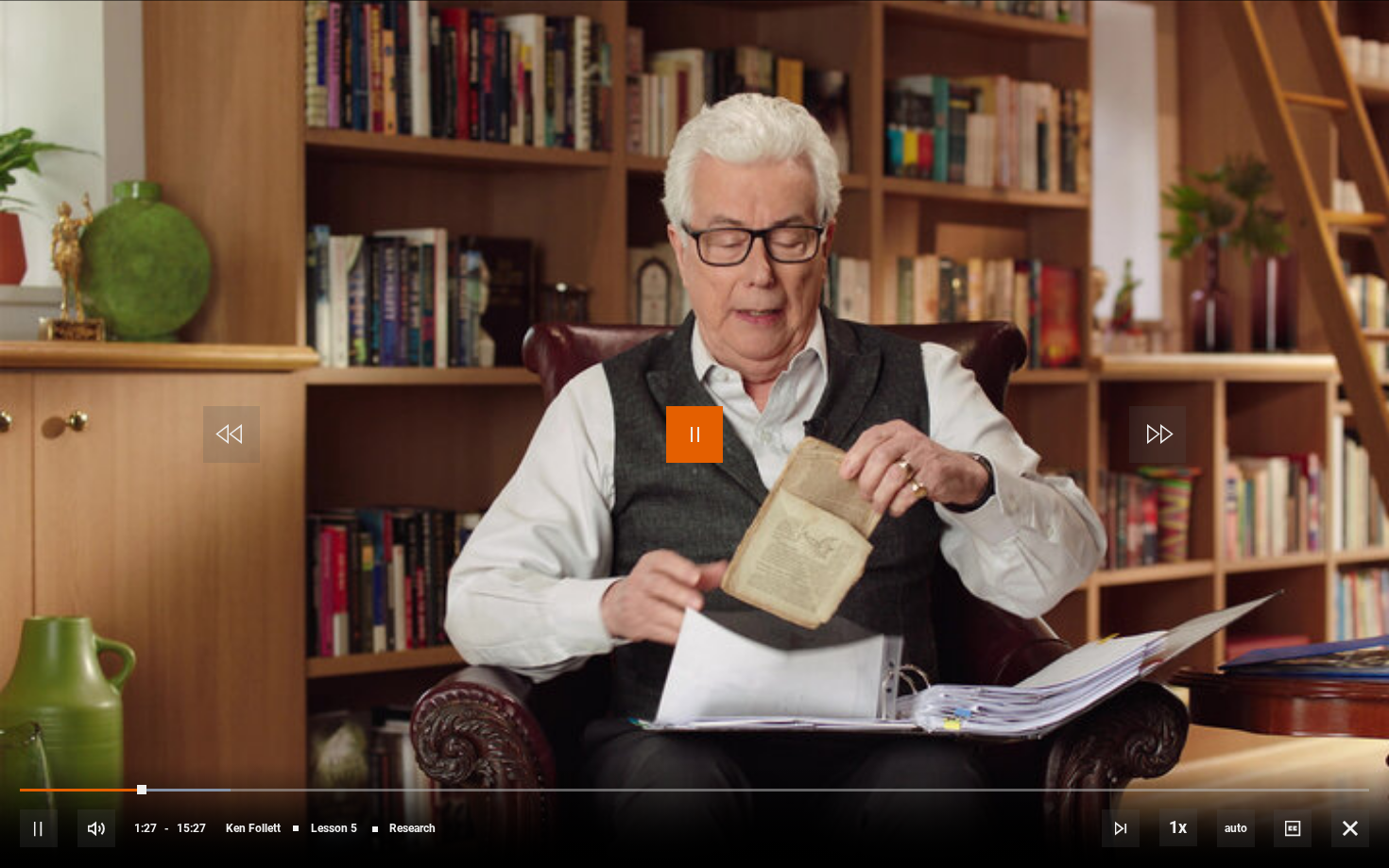 click at bounding box center [694, 434] 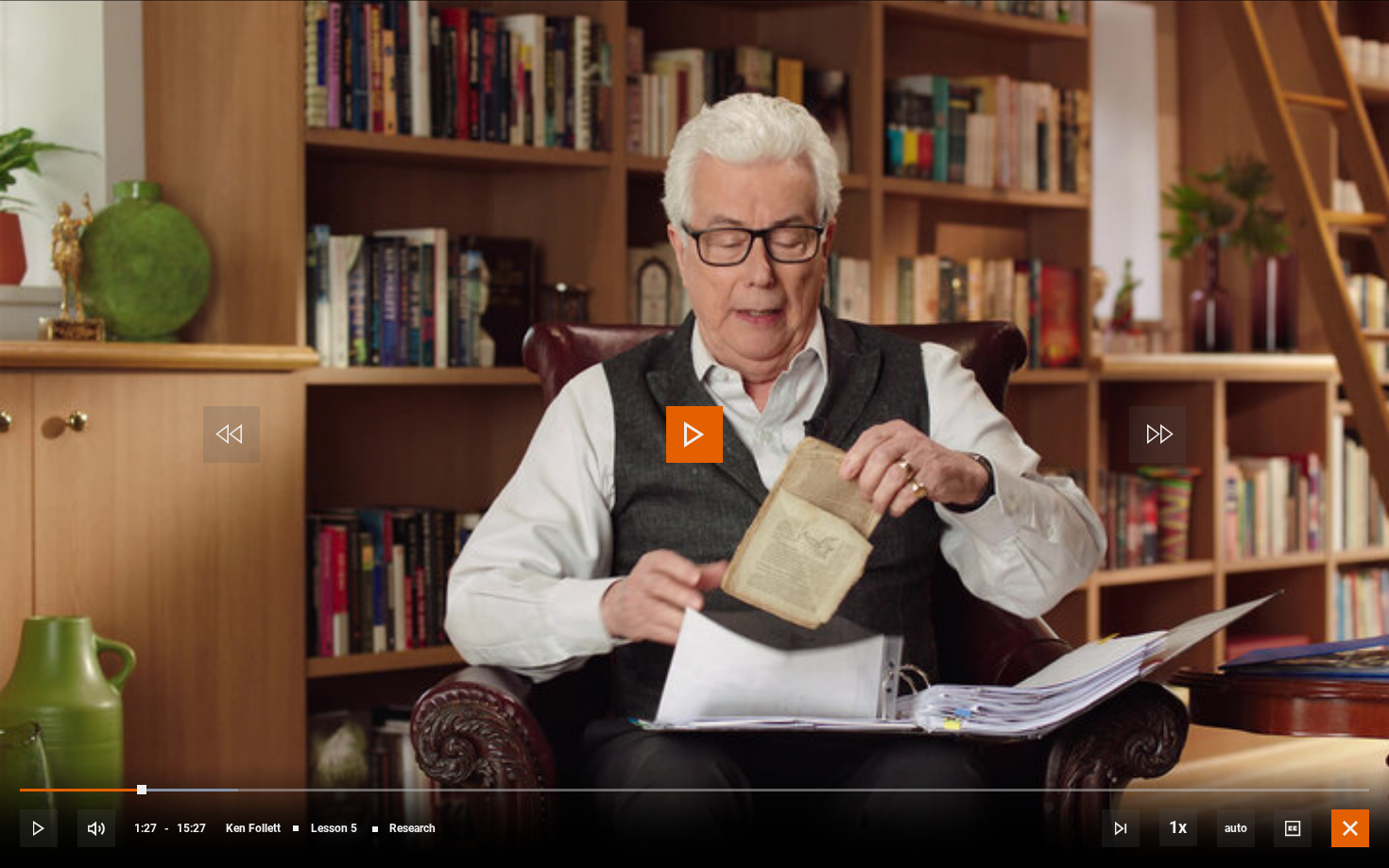 click at bounding box center (1350, 828) 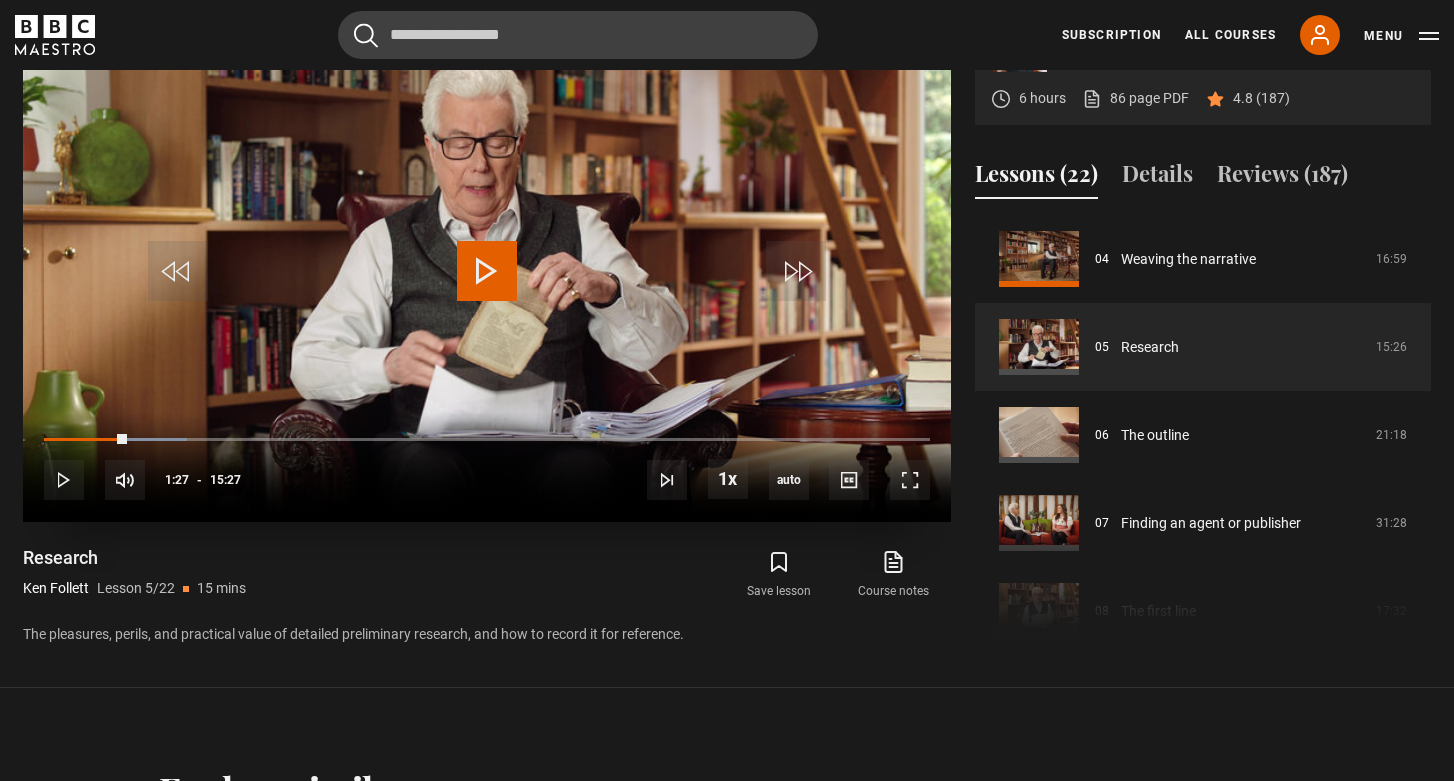 click at bounding box center (487, 271) 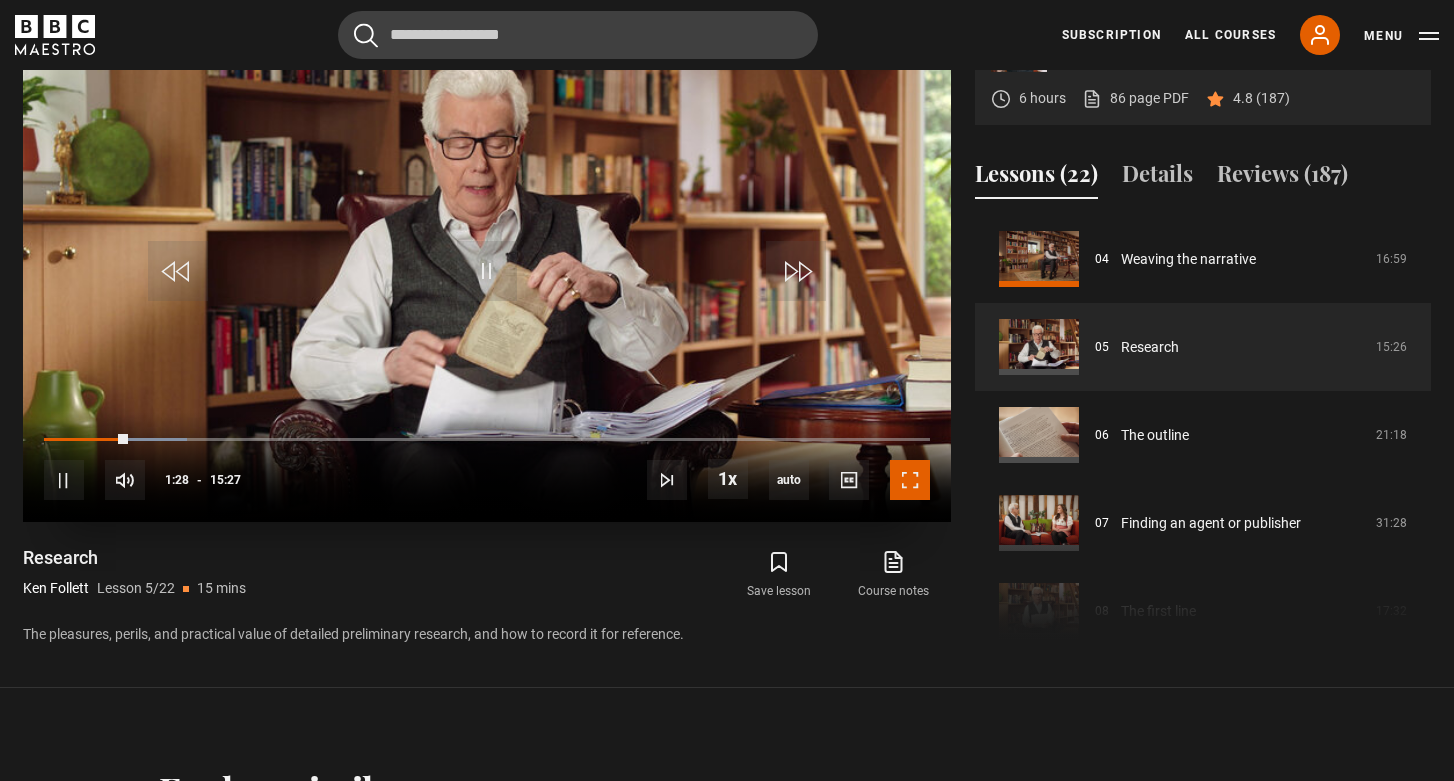 click at bounding box center (910, 480) 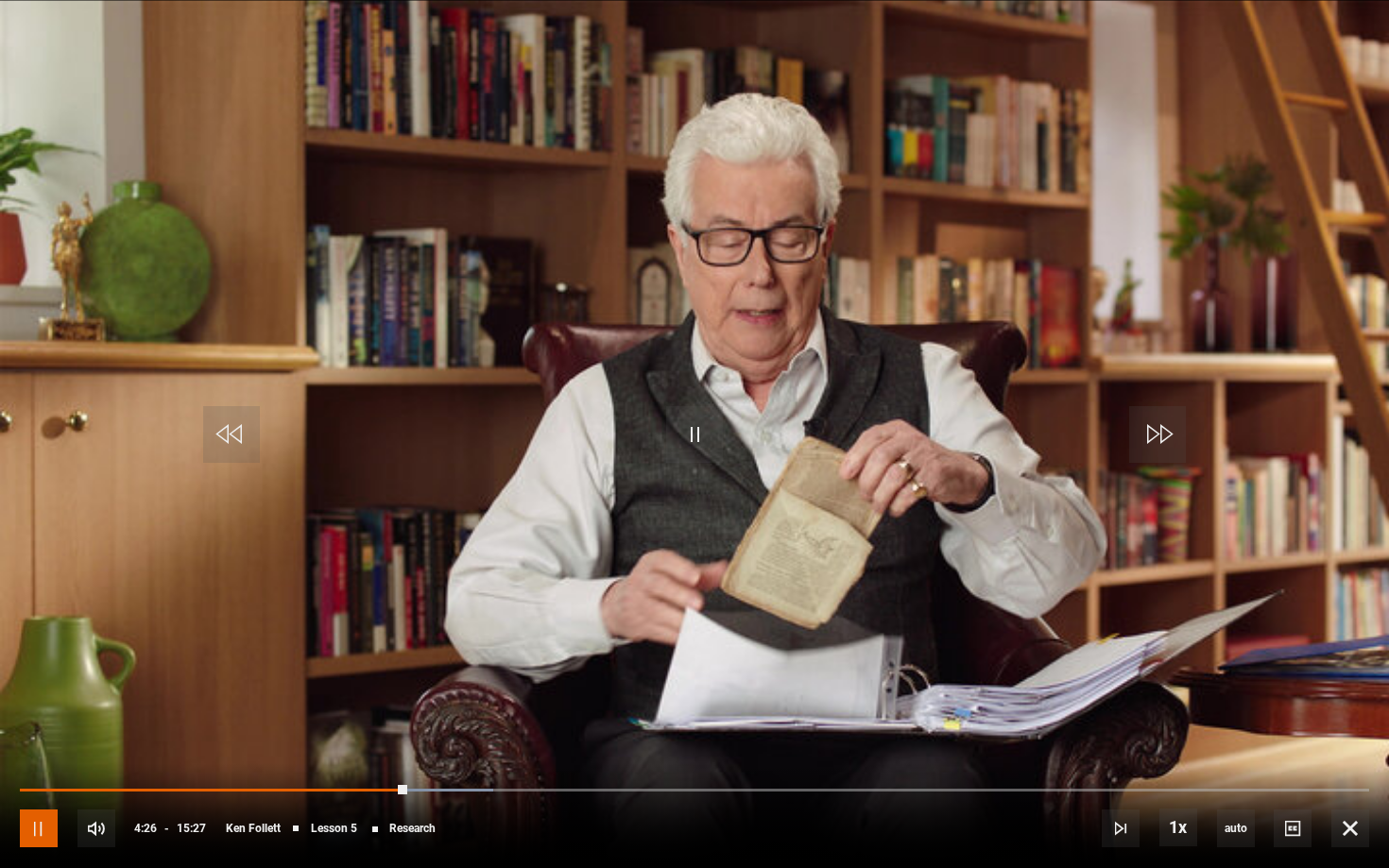 click at bounding box center (39, 828) 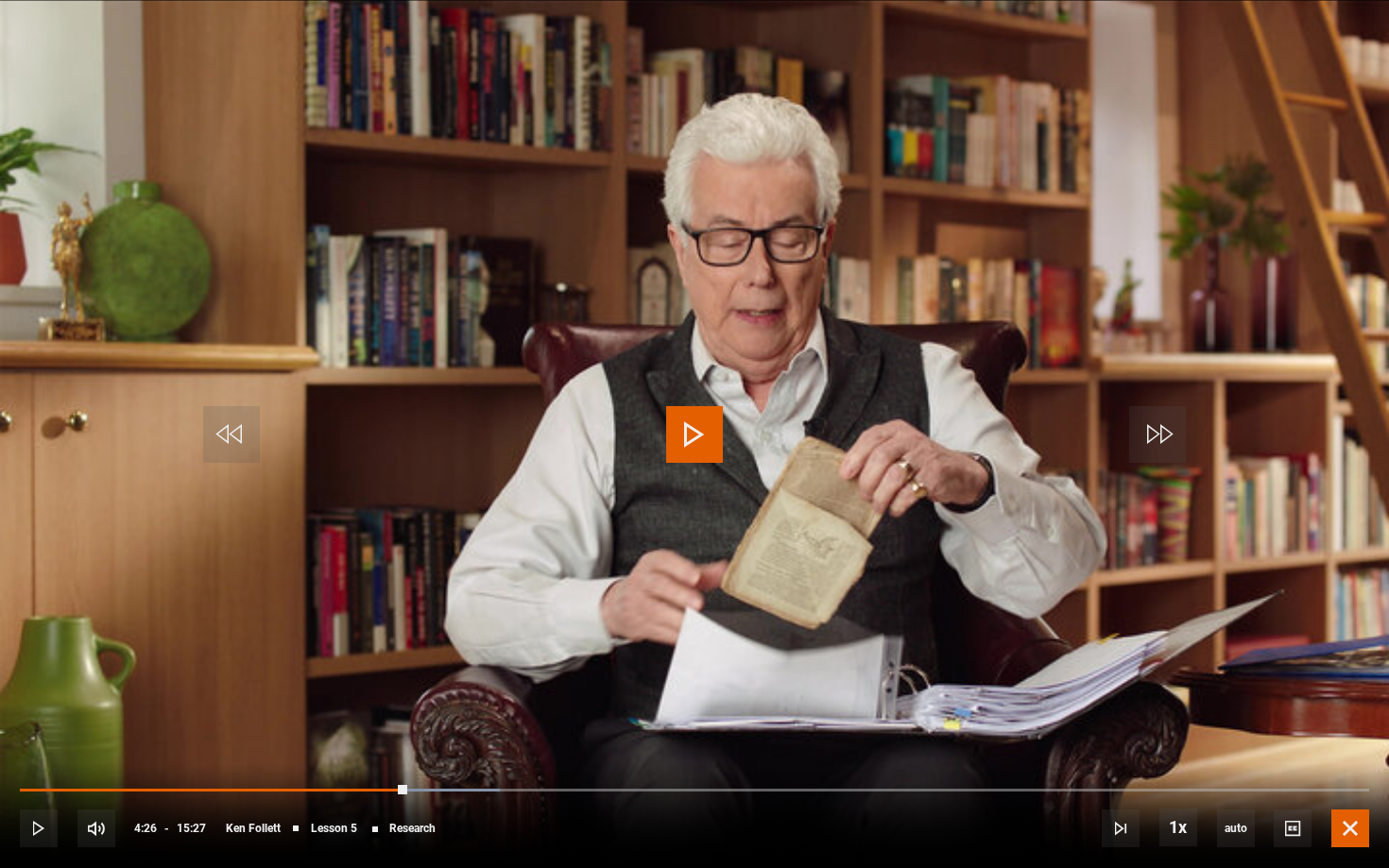 click at bounding box center (1350, 828) 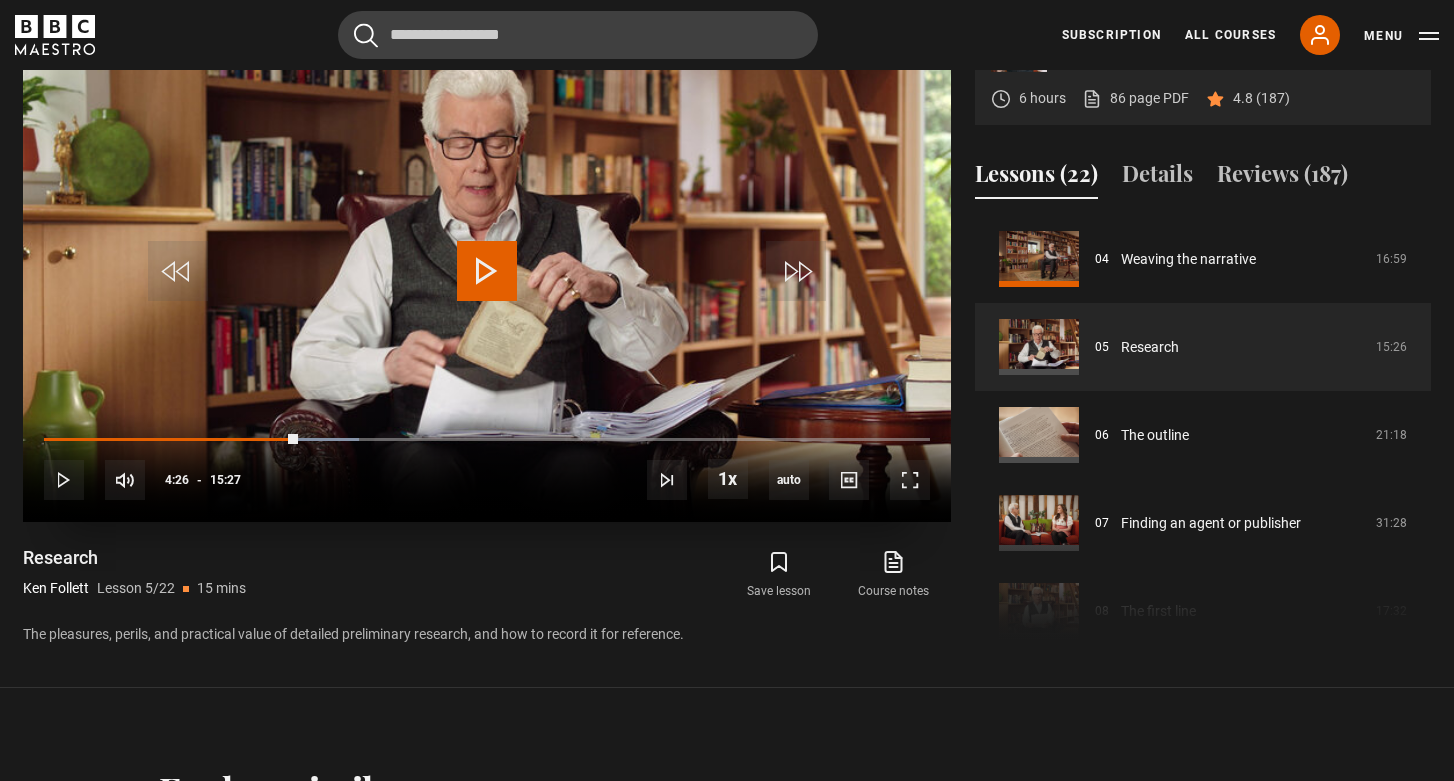 click at bounding box center [487, 271] 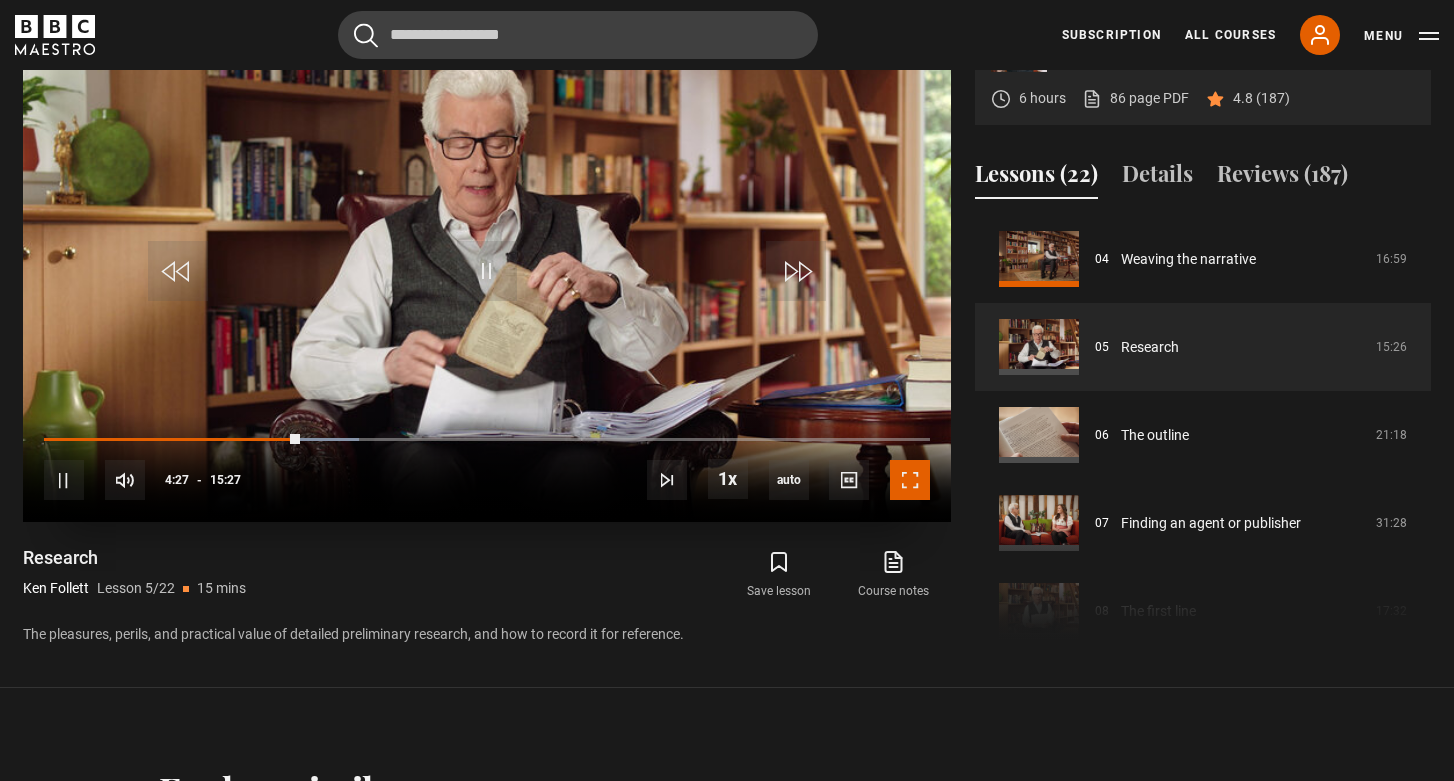 click at bounding box center (910, 480) 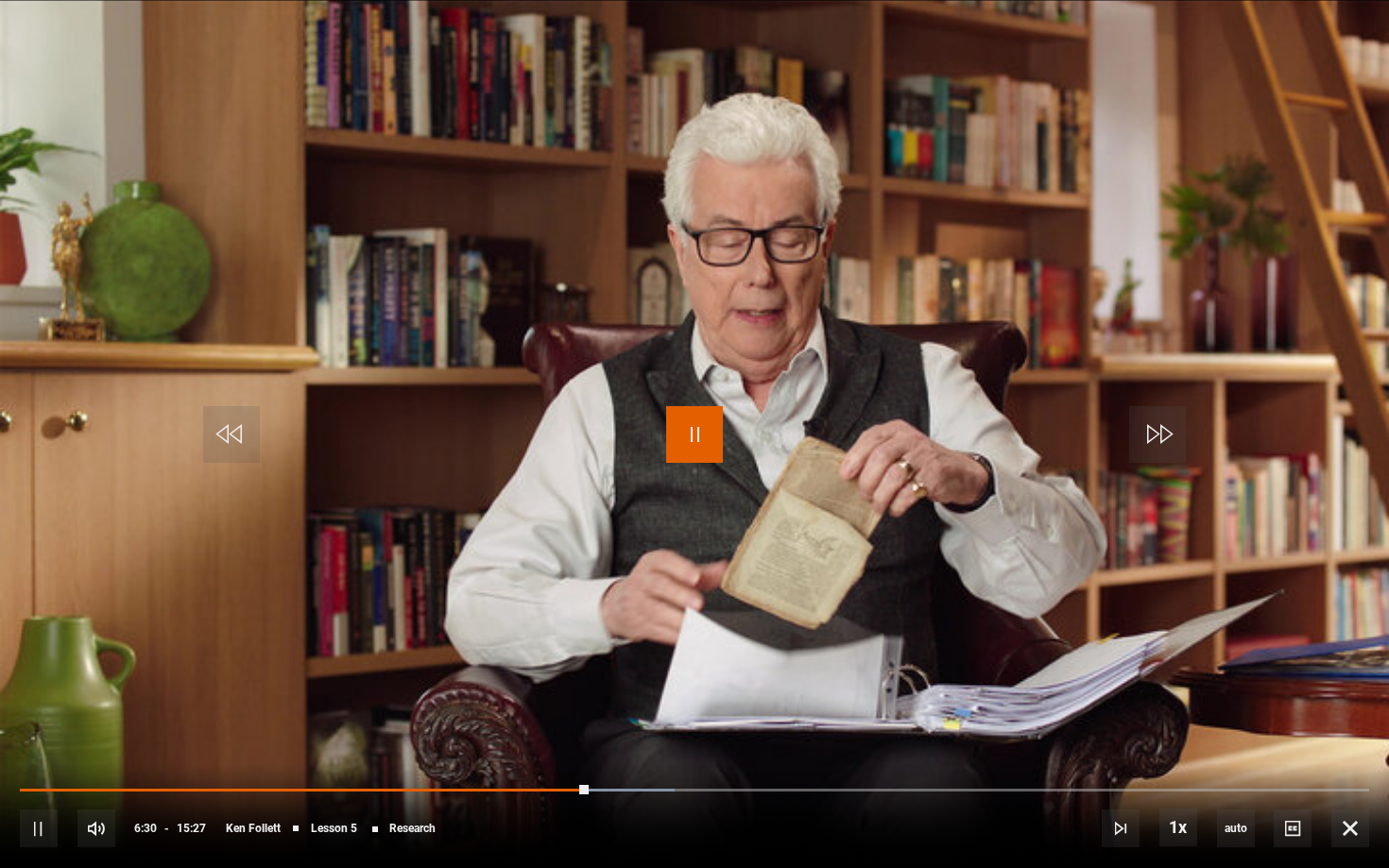 click at bounding box center (694, 434) 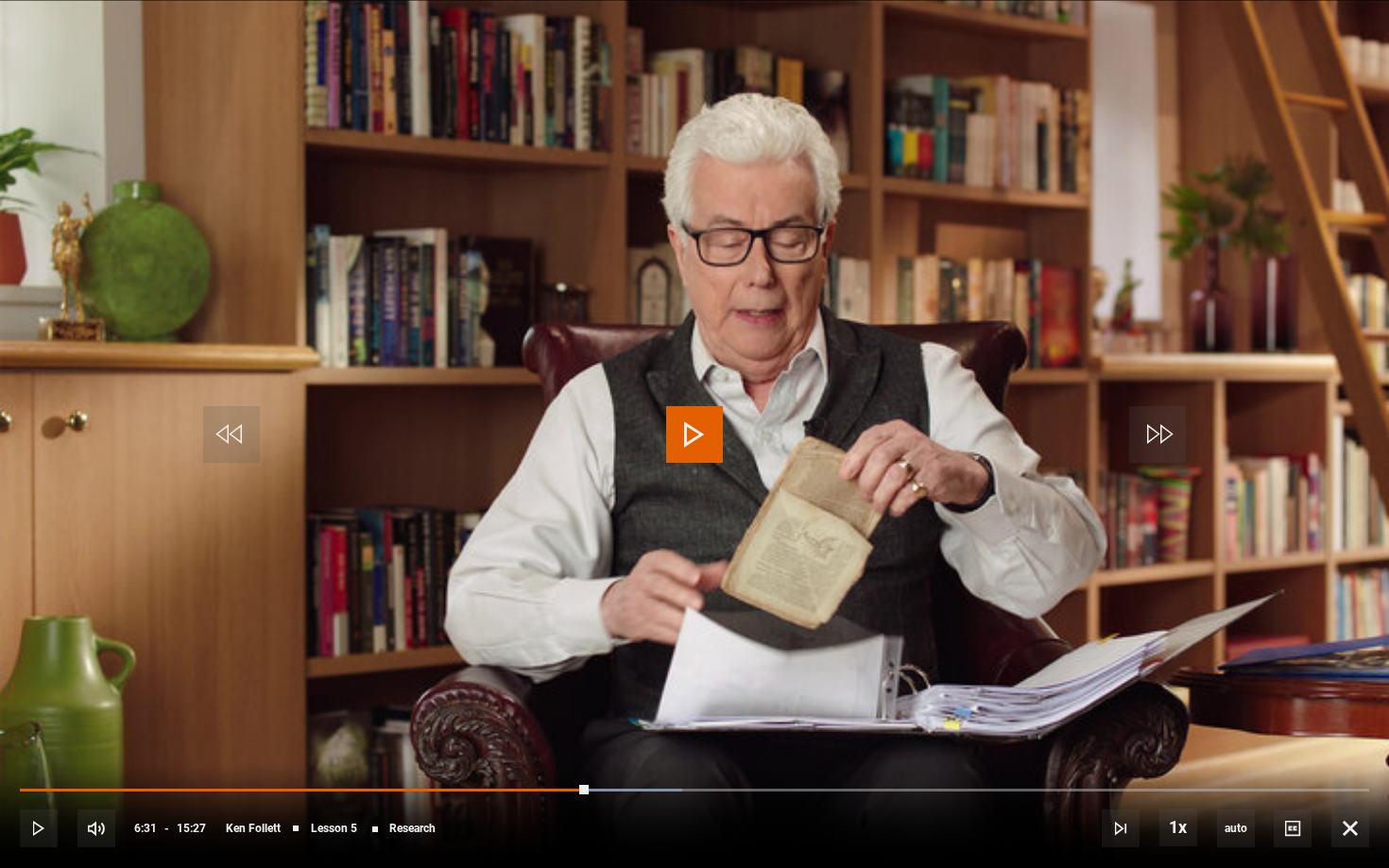 click at bounding box center [694, 434] 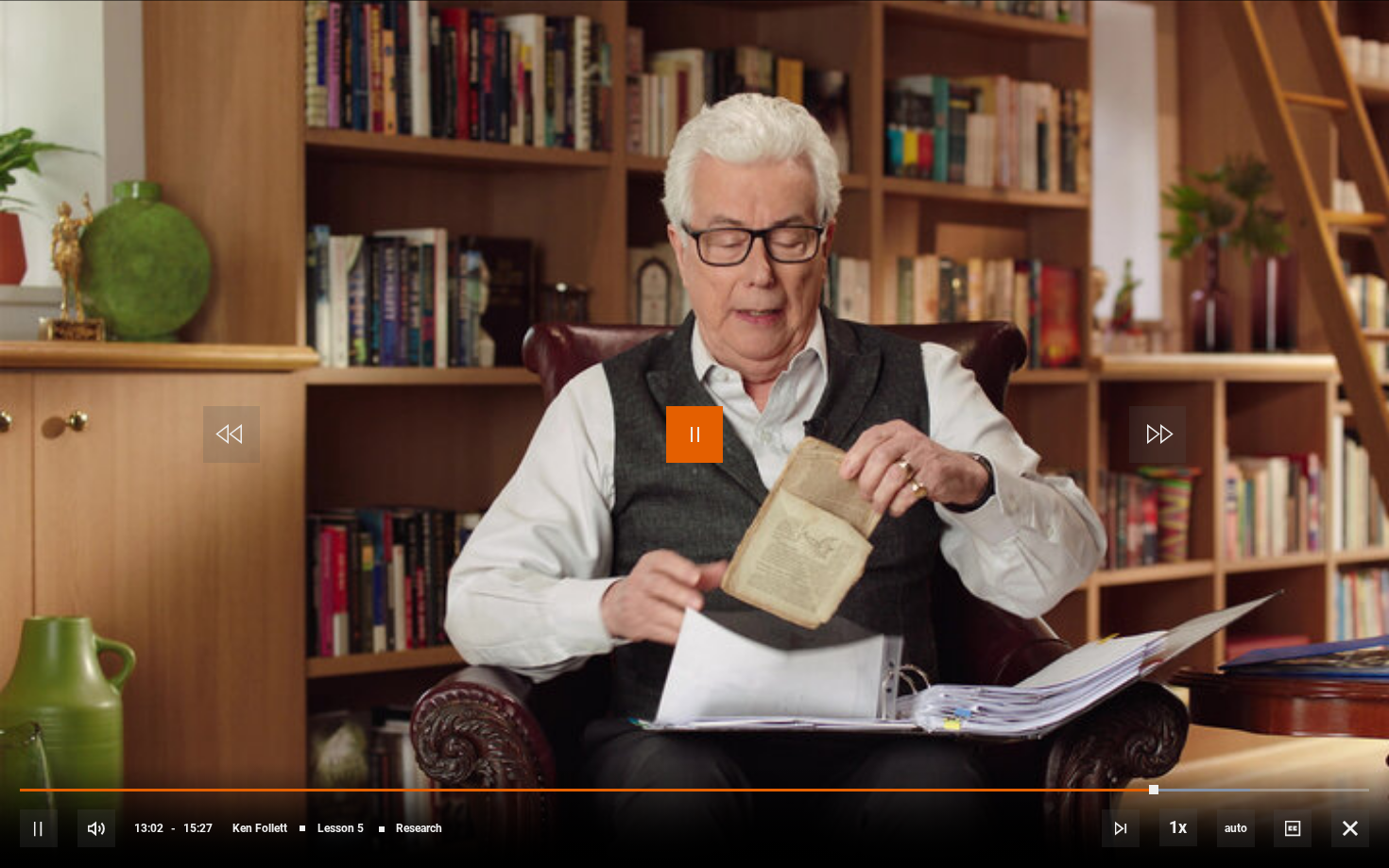 click at bounding box center [694, 434] 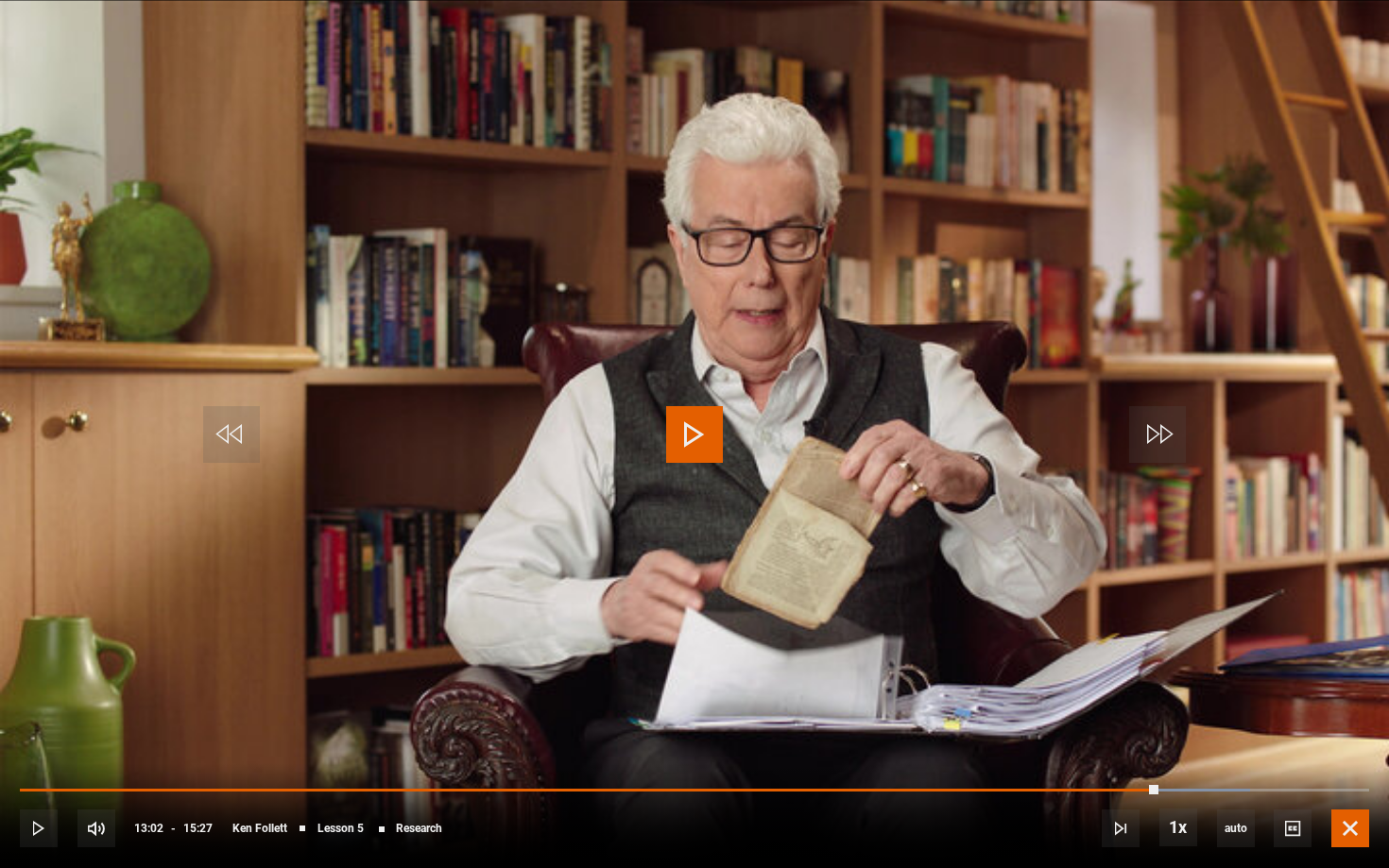 click at bounding box center [1350, 828] 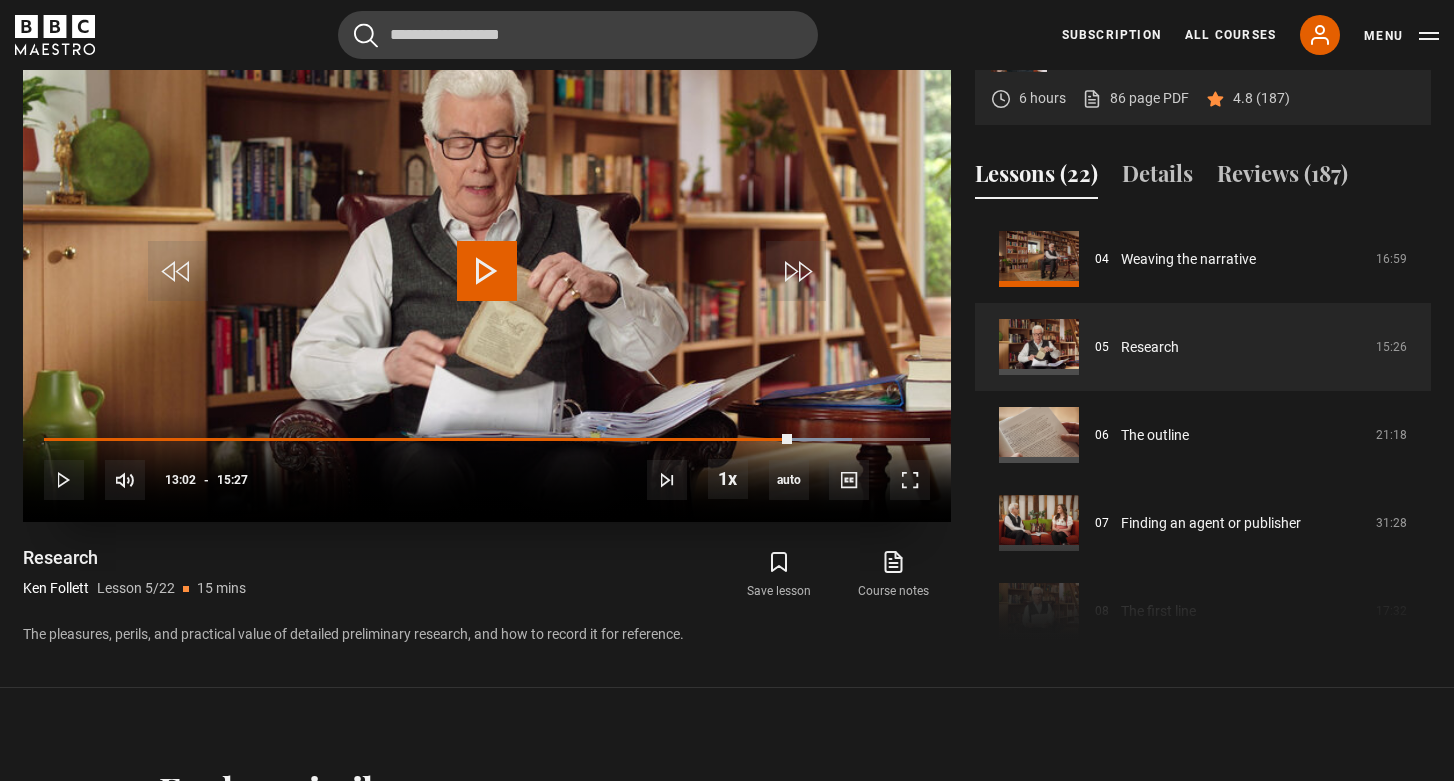 click at bounding box center [487, 271] 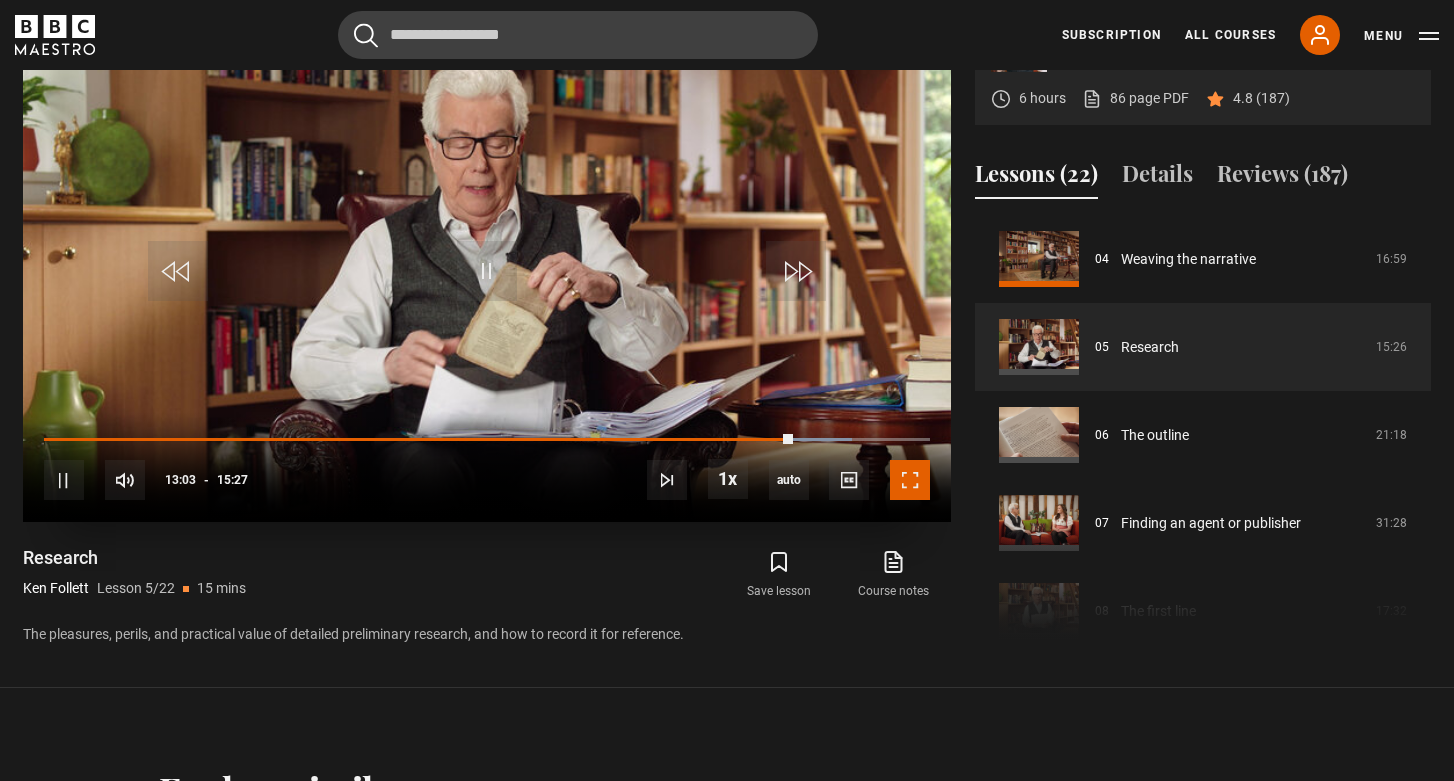 click at bounding box center [910, 480] 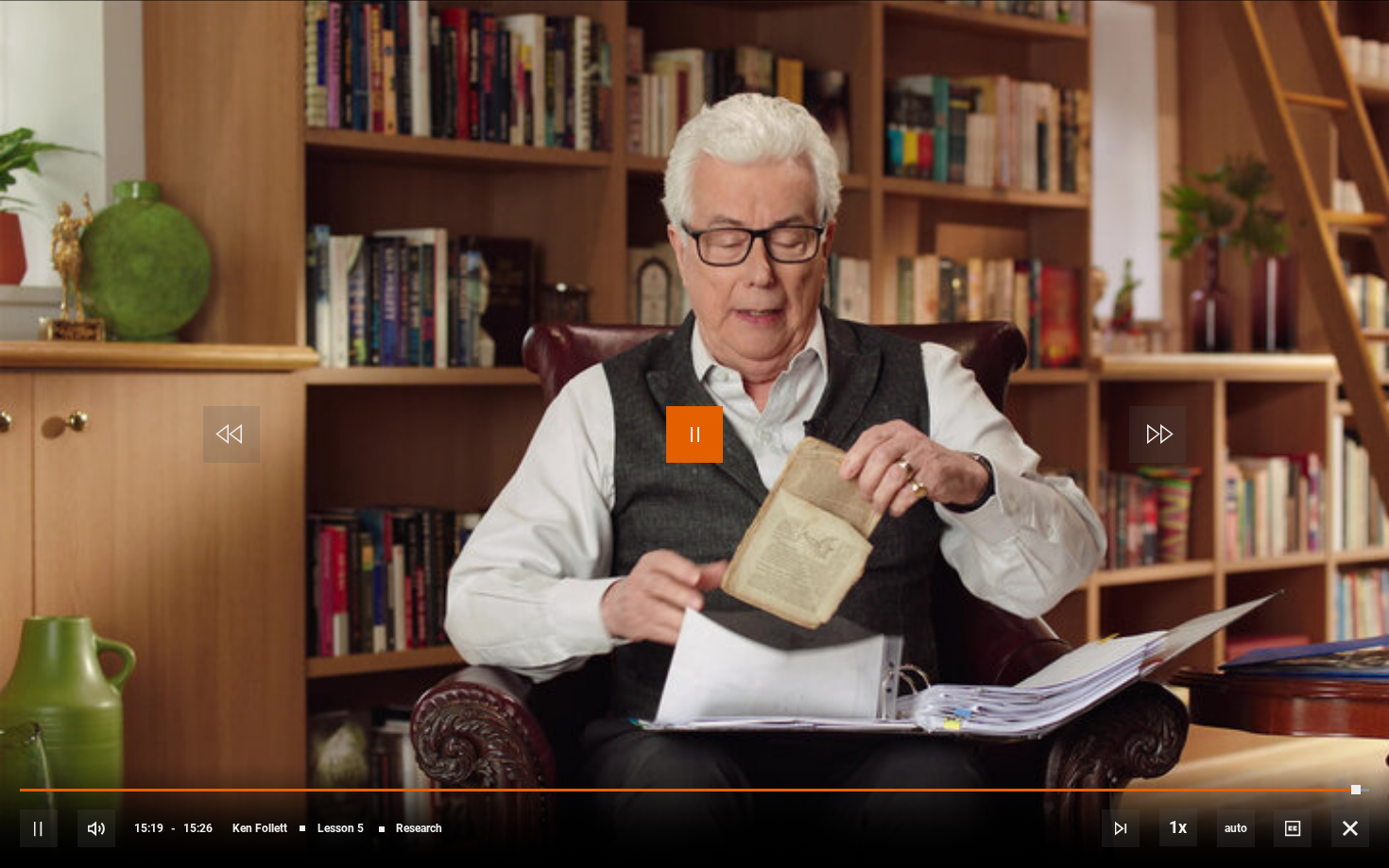 click at bounding box center [694, 434] 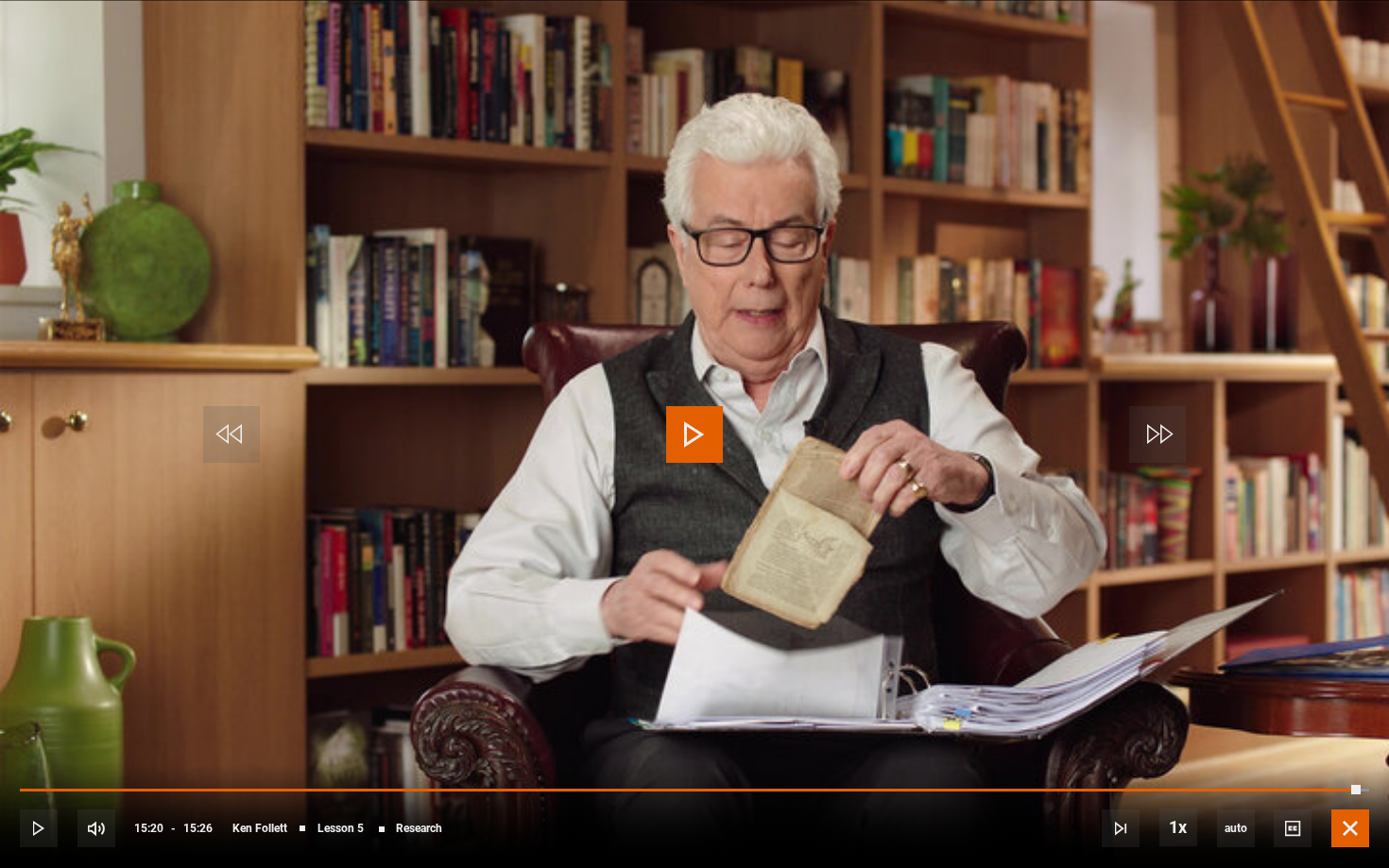 click at bounding box center (1350, 828) 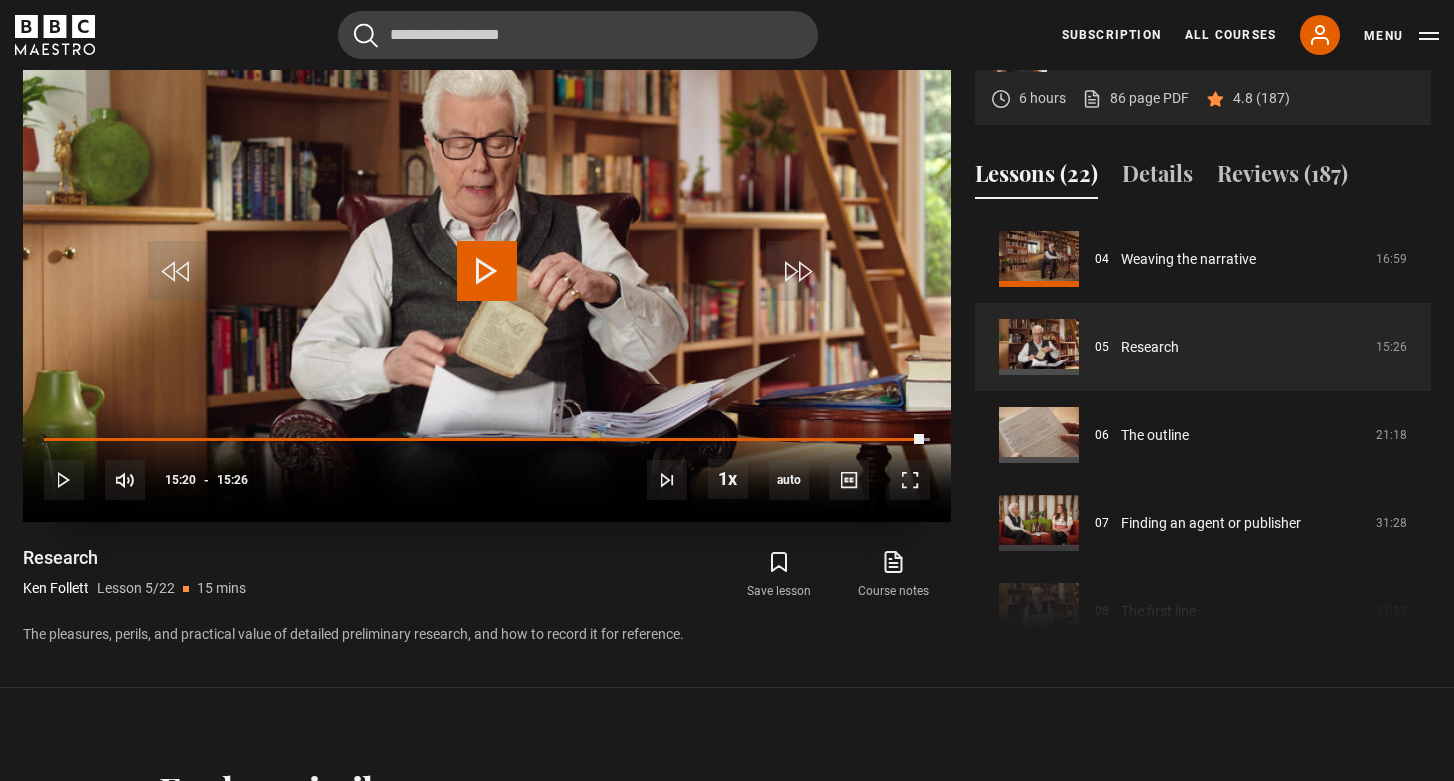click at bounding box center (487, 271) 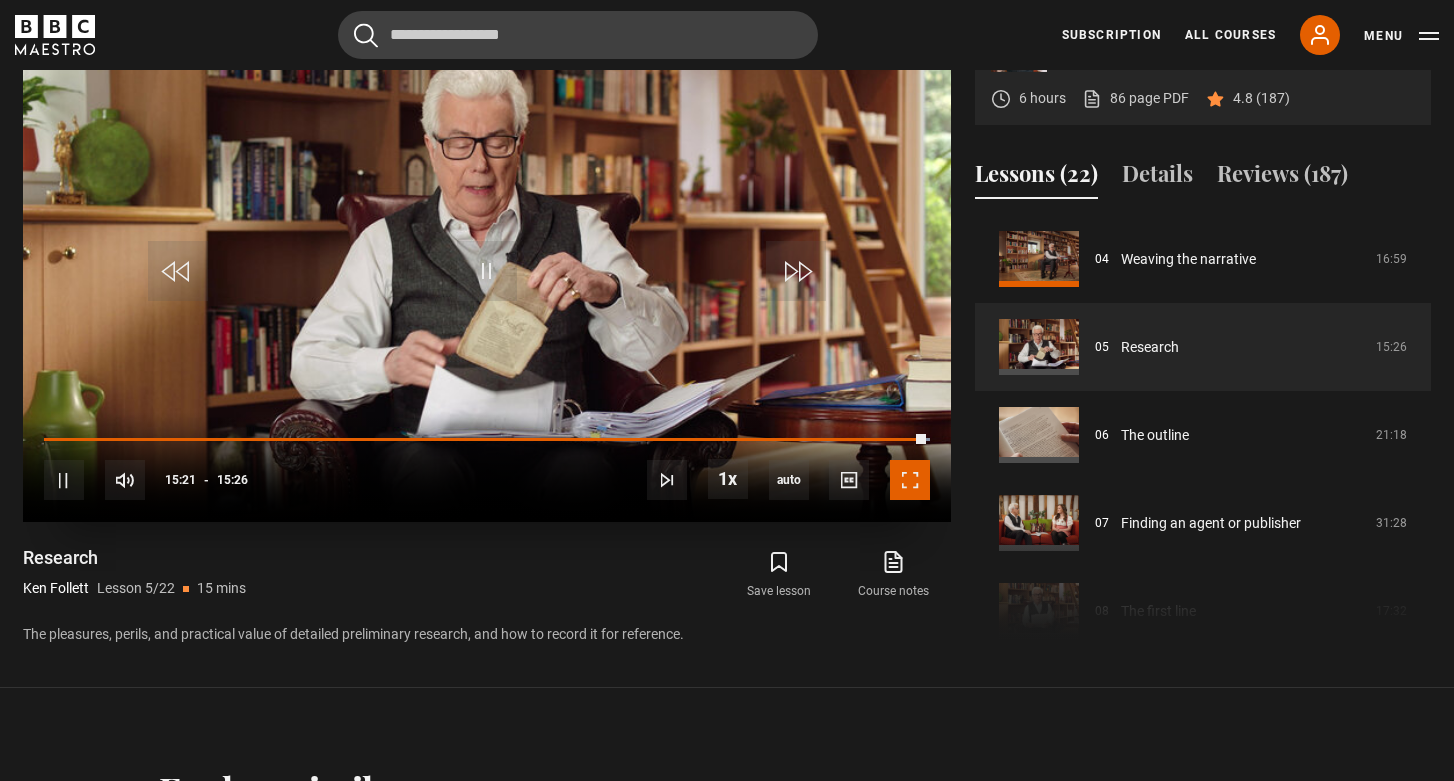 click at bounding box center [910, 480] 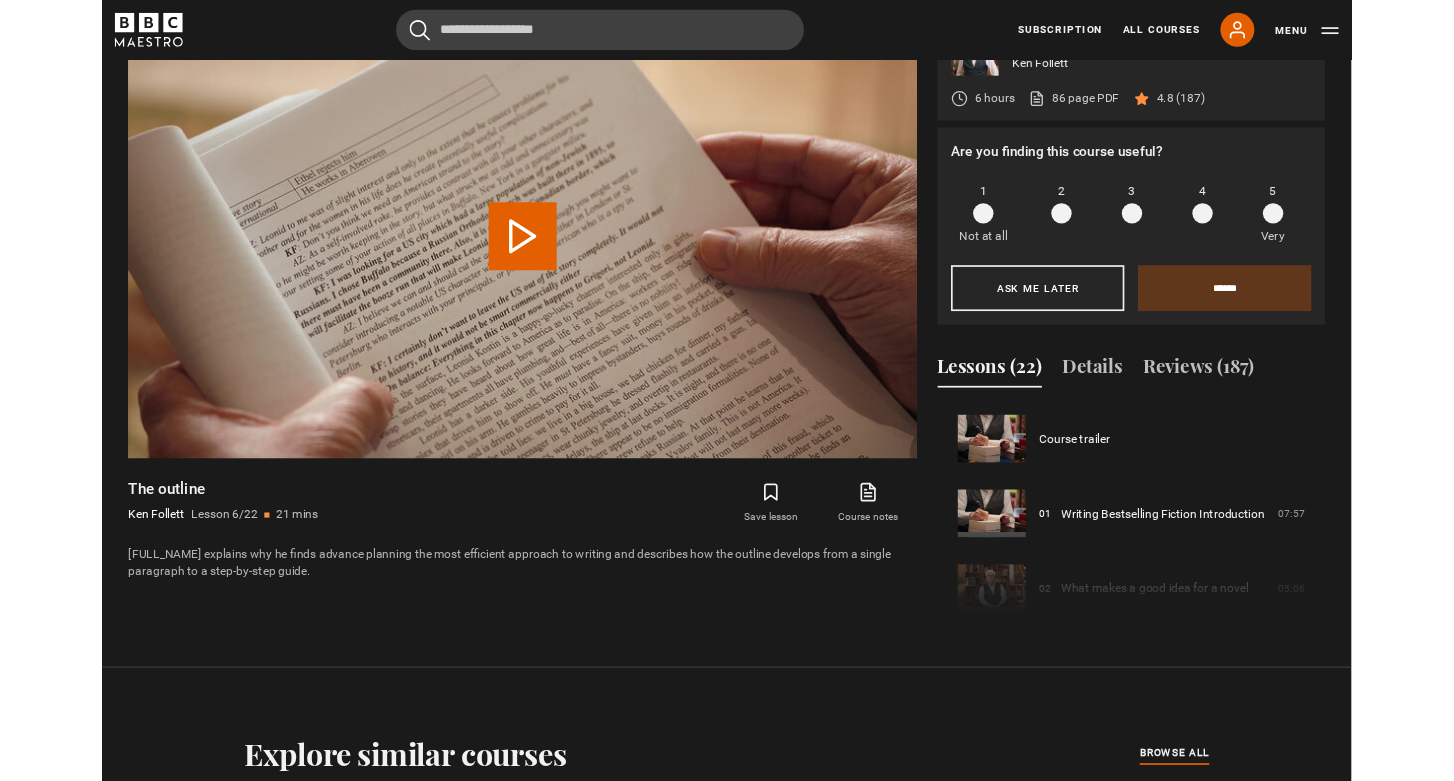 scroll, scrollTop: 981, scrollLeft: 0, axis: vertical 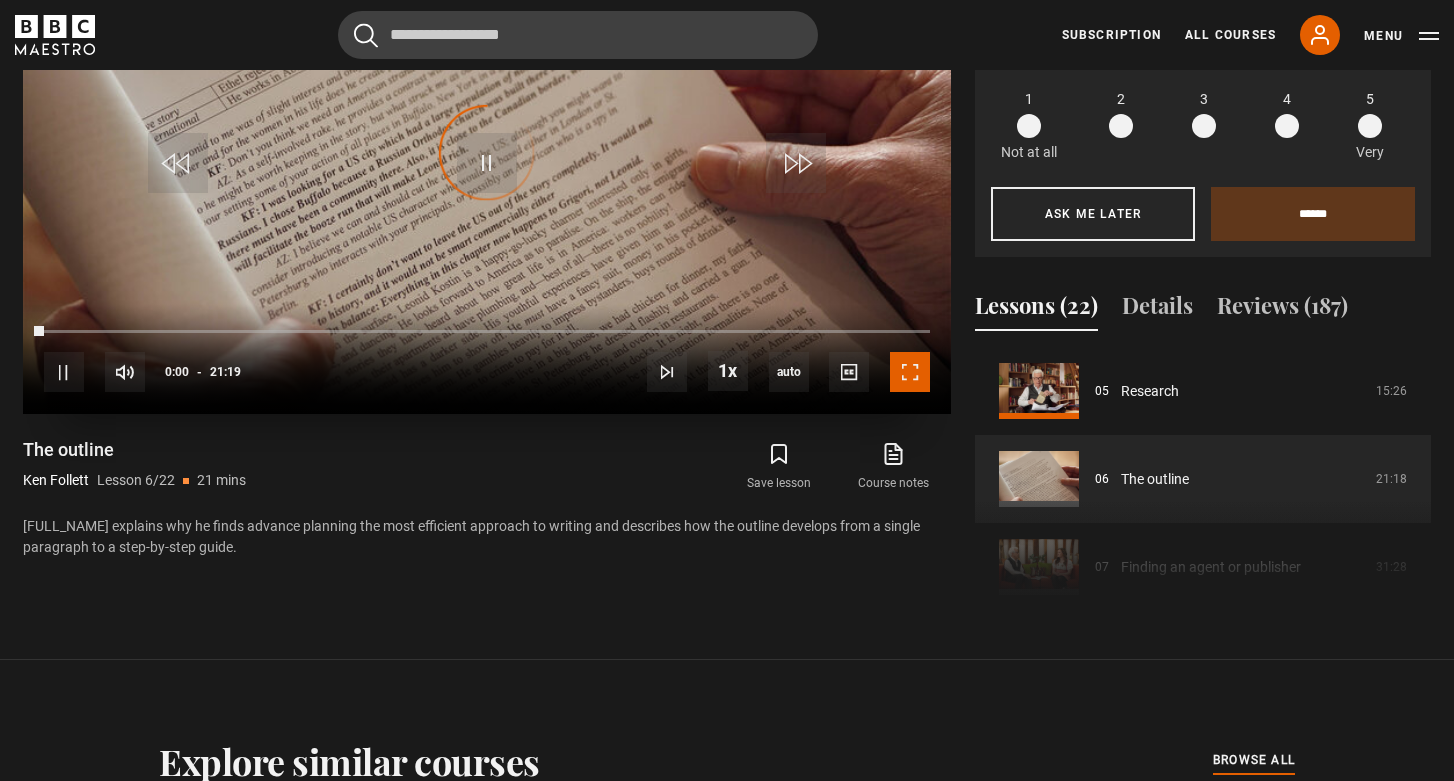 click at bounding box center (910, 372) 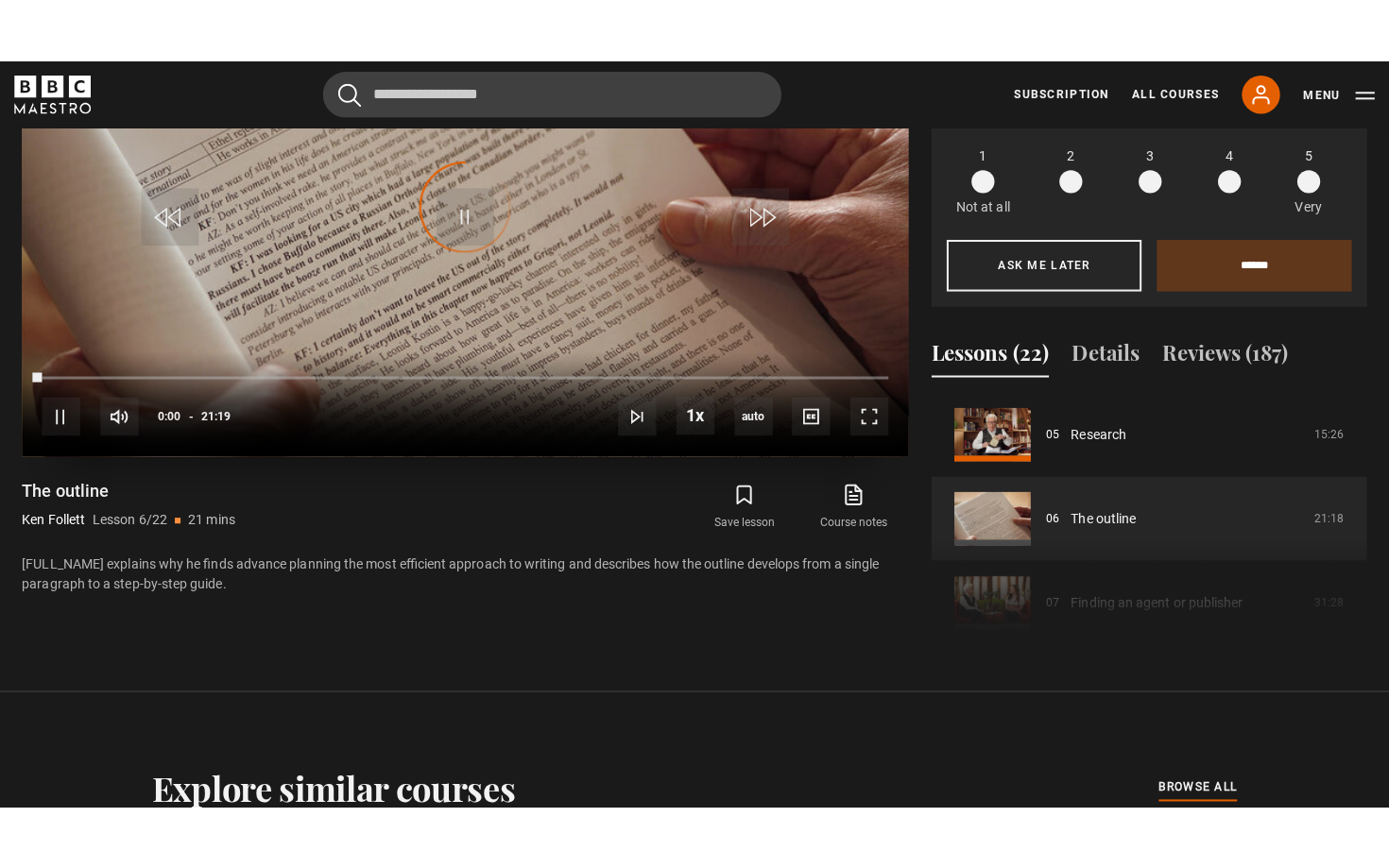 scroll, scrollTop: 835, scrollLeft: 0, axis: vertical 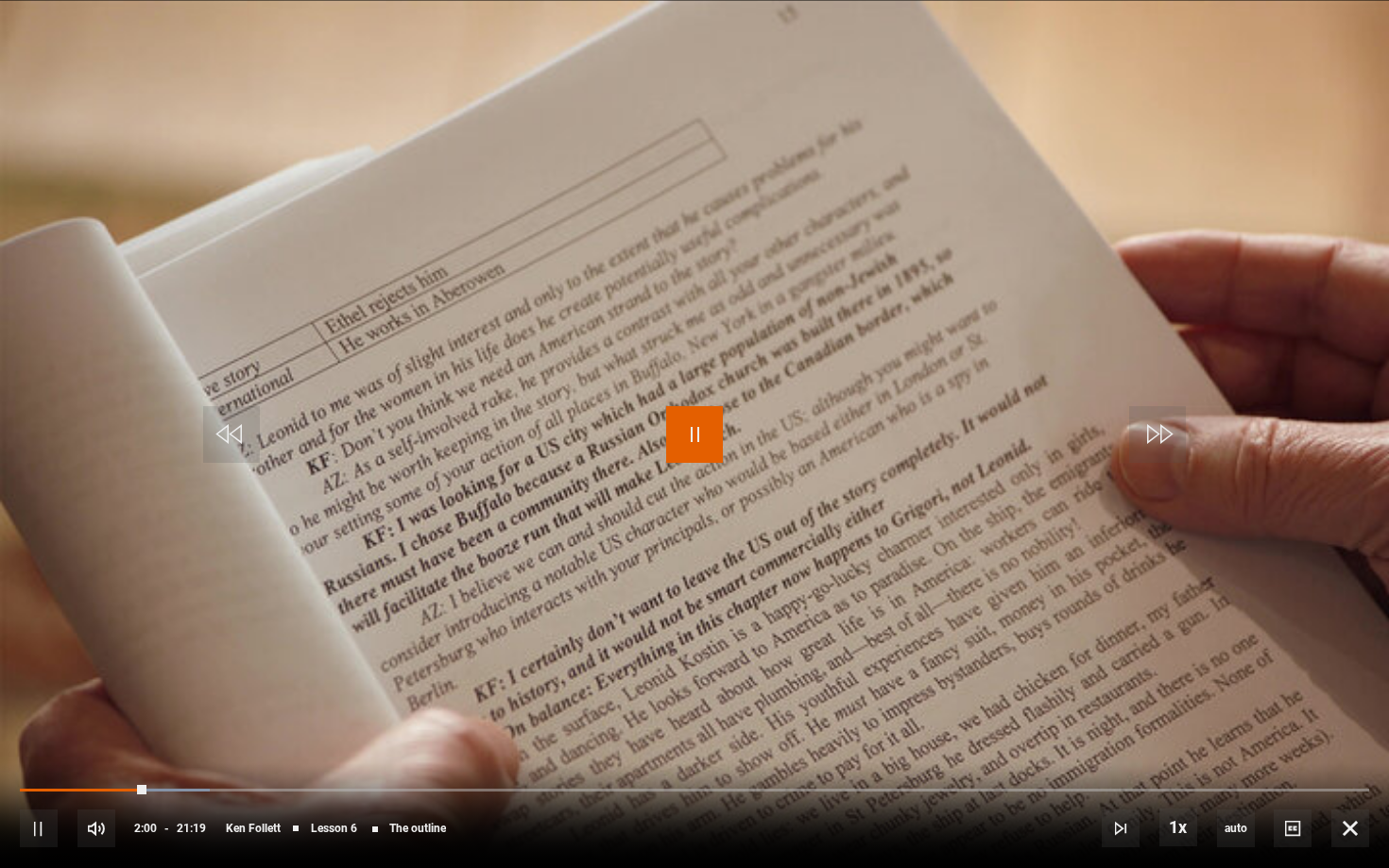 click at bounding box center [694, 434] 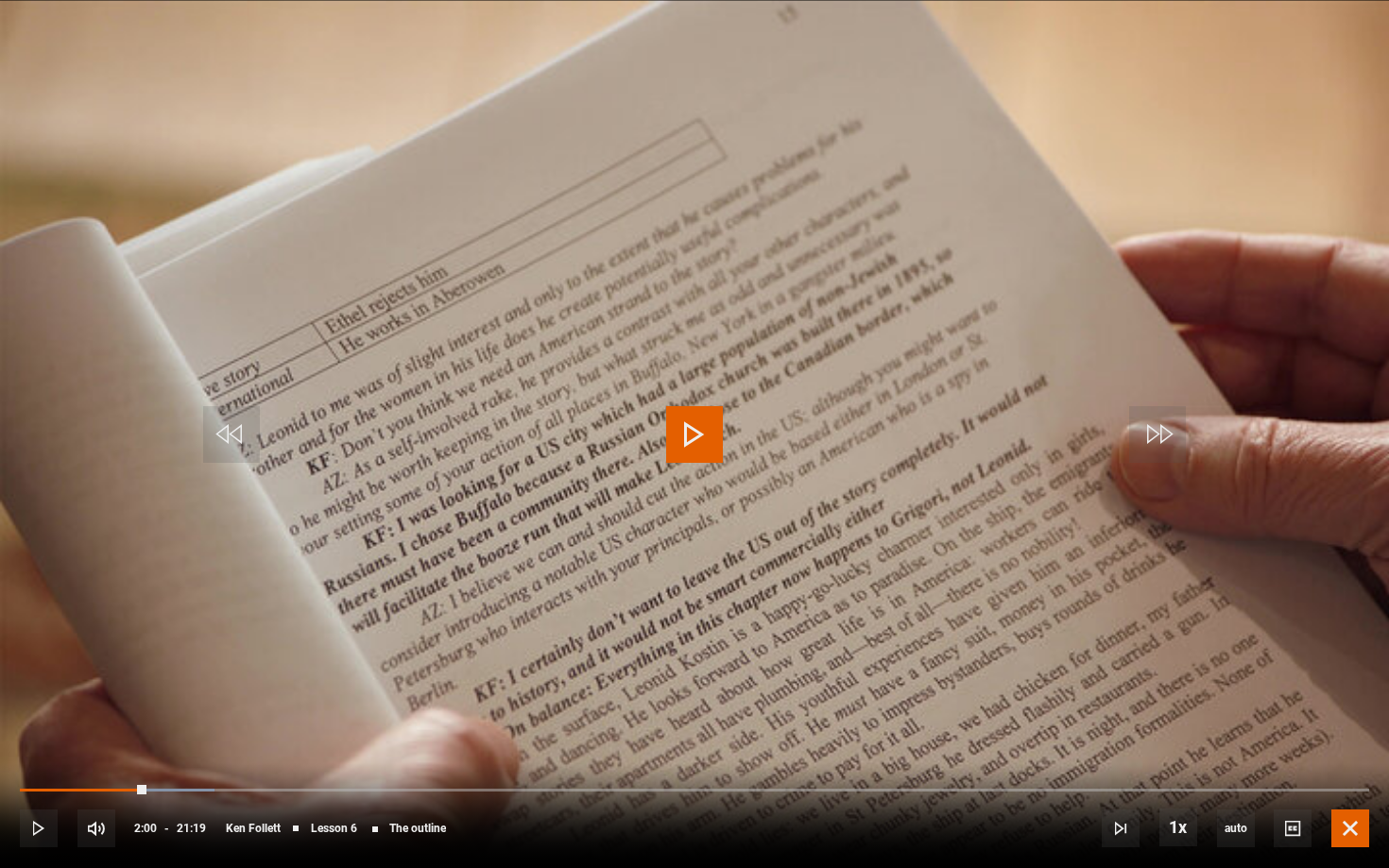 click at bounding box center [1350, 828] 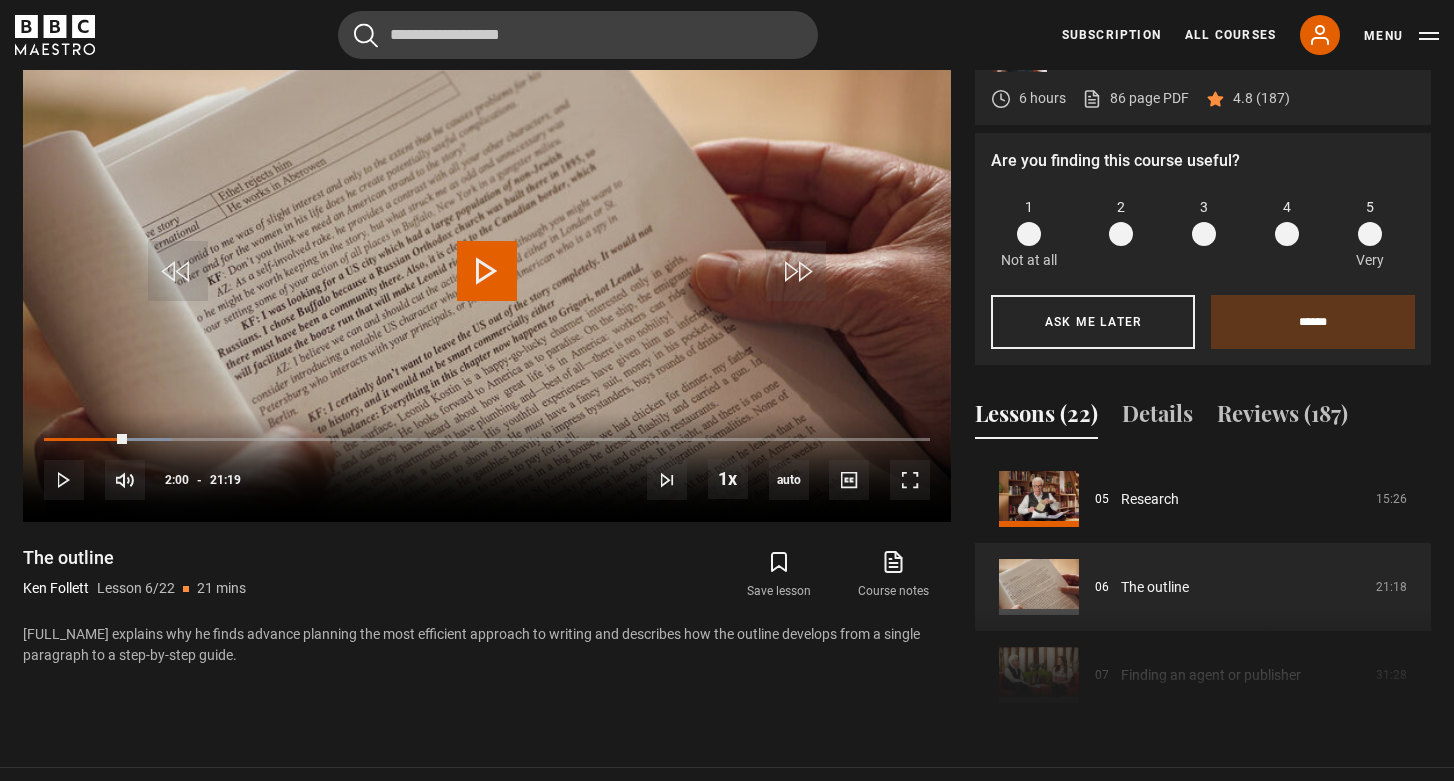 click on "Cancel
Courses
Previous courses
Next courses
Agatha Christie Writing 12  Related Lessons New Ago Perrone Mastering Mixology 22  Related Lessons New Isabel Allende Magical Storytelling 22  Related Lessons New Evy Poumpouras The Art of Influence 24  Related Lessons New Trinny Woodall Thriving in Business 24  Related Lessons Beata Heuman Interior Design 20  Related Lessons New Eric Vetro Sing Like the Stars 31  Related Lessons Stephanie Romiszewski  Sleep Better 21  Related Lessons Jo Malone CBE Think Like an Entrepreneur 19  Related Lessons New 21 7   12" at bounding box center (727, 35) 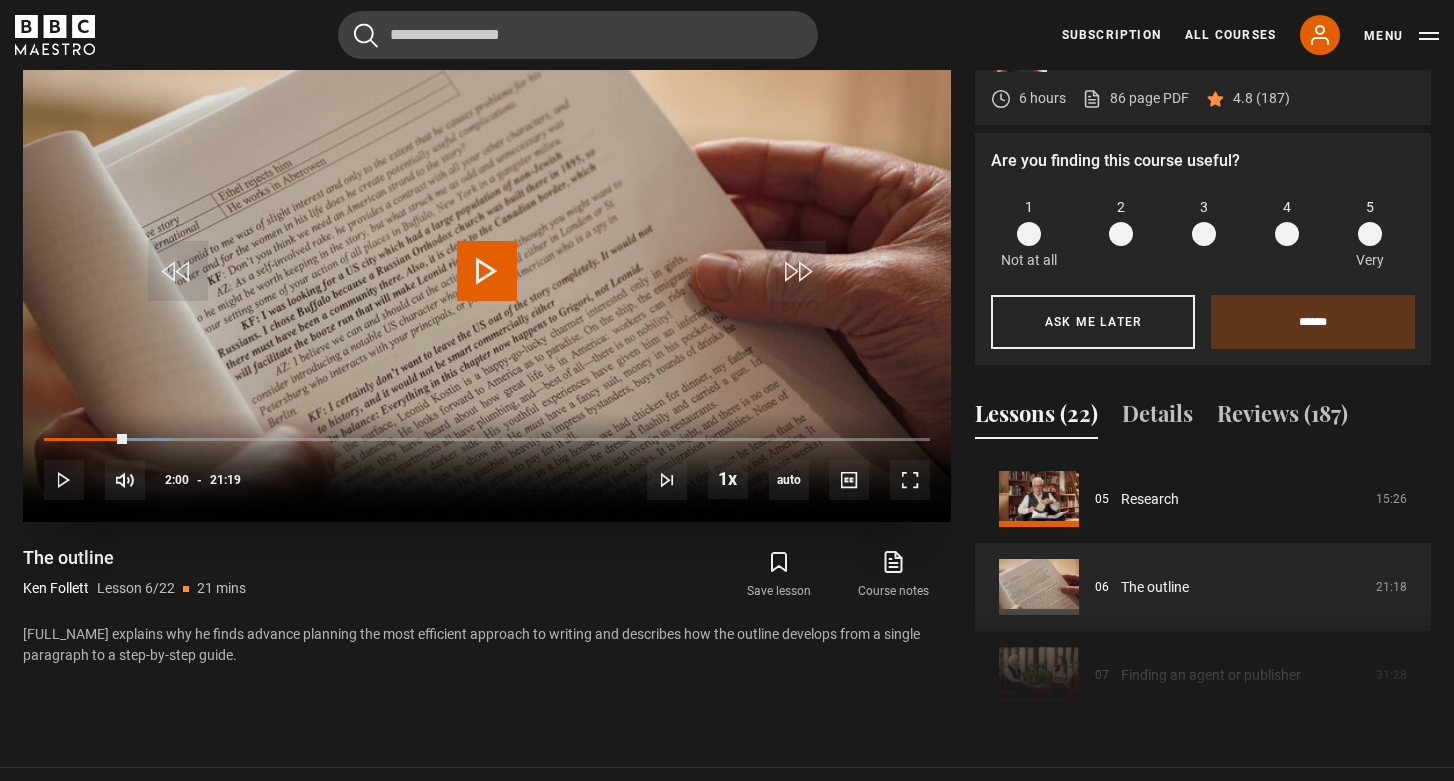 click at bounding box center [487, 271] 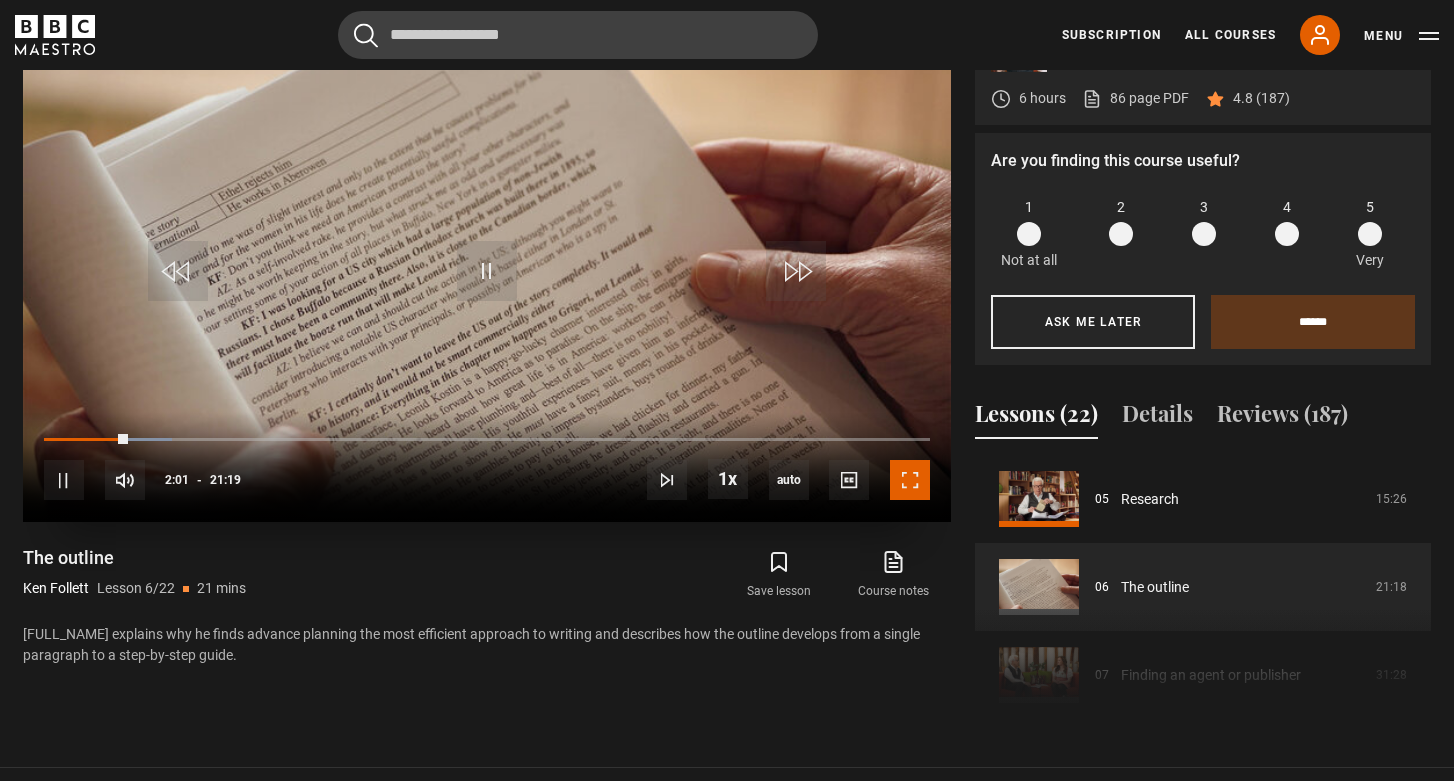 click at bounding box center (910, 480) 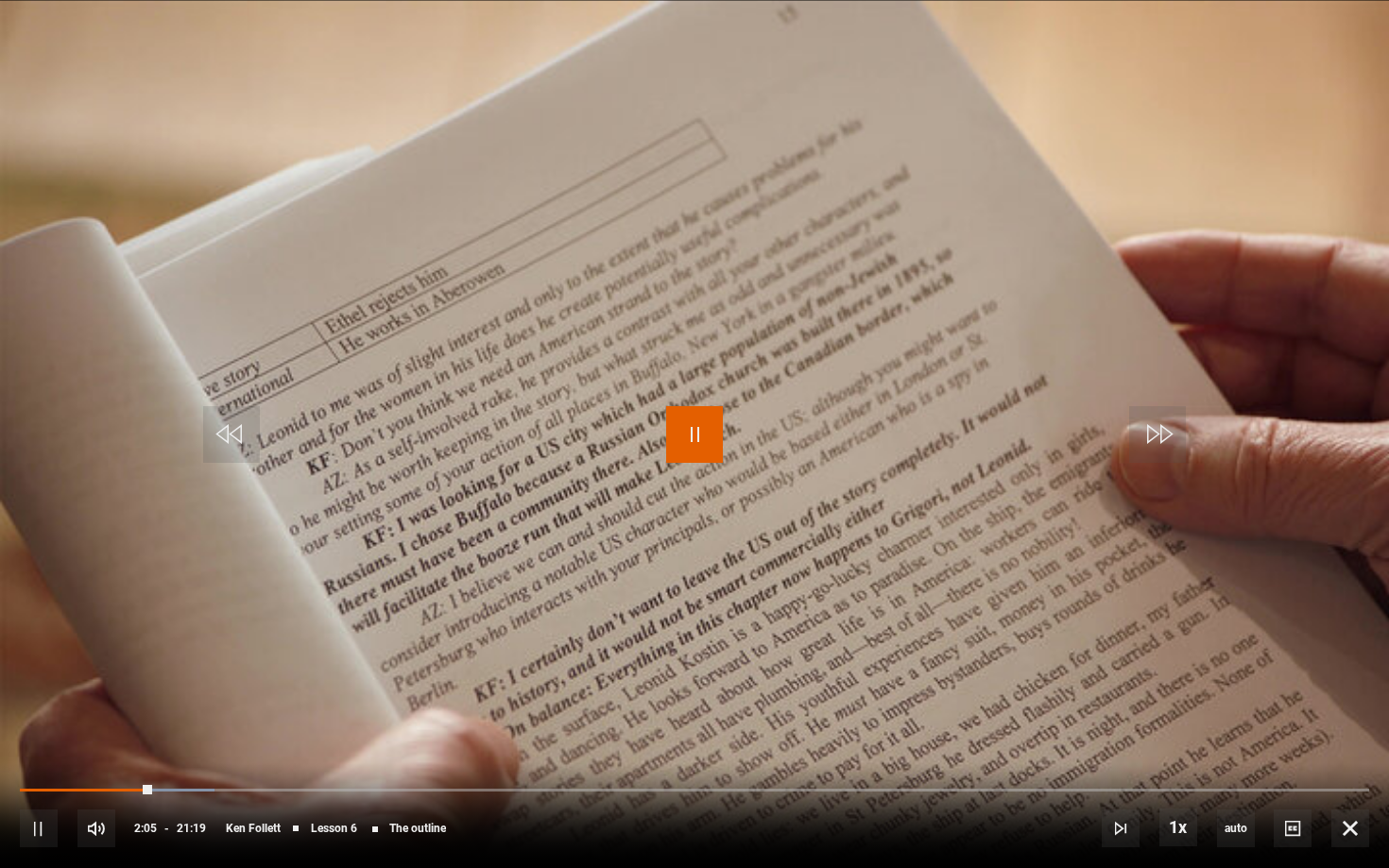 click at bounding box center [694, 434] 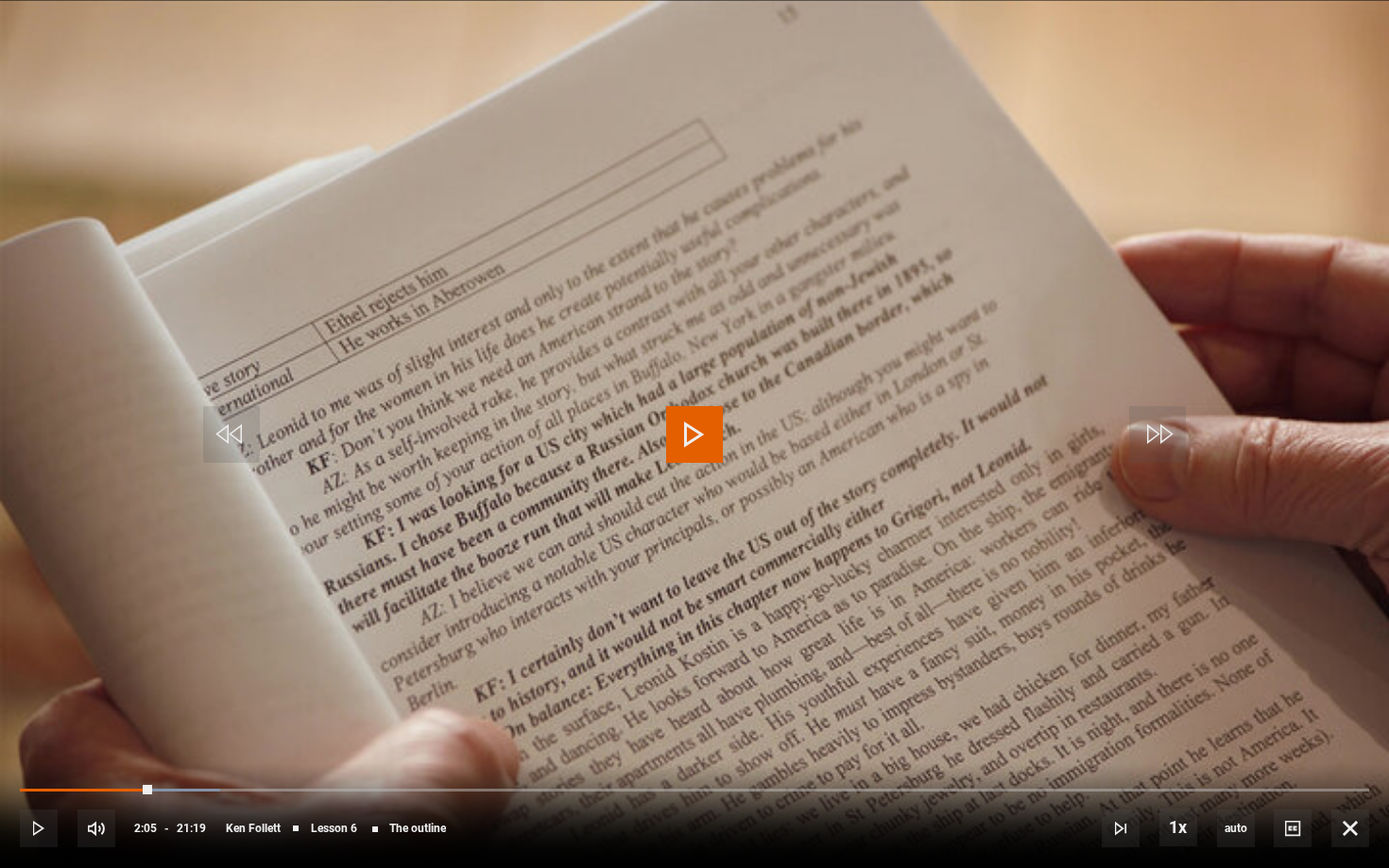 click at bounding box center [694, 434] 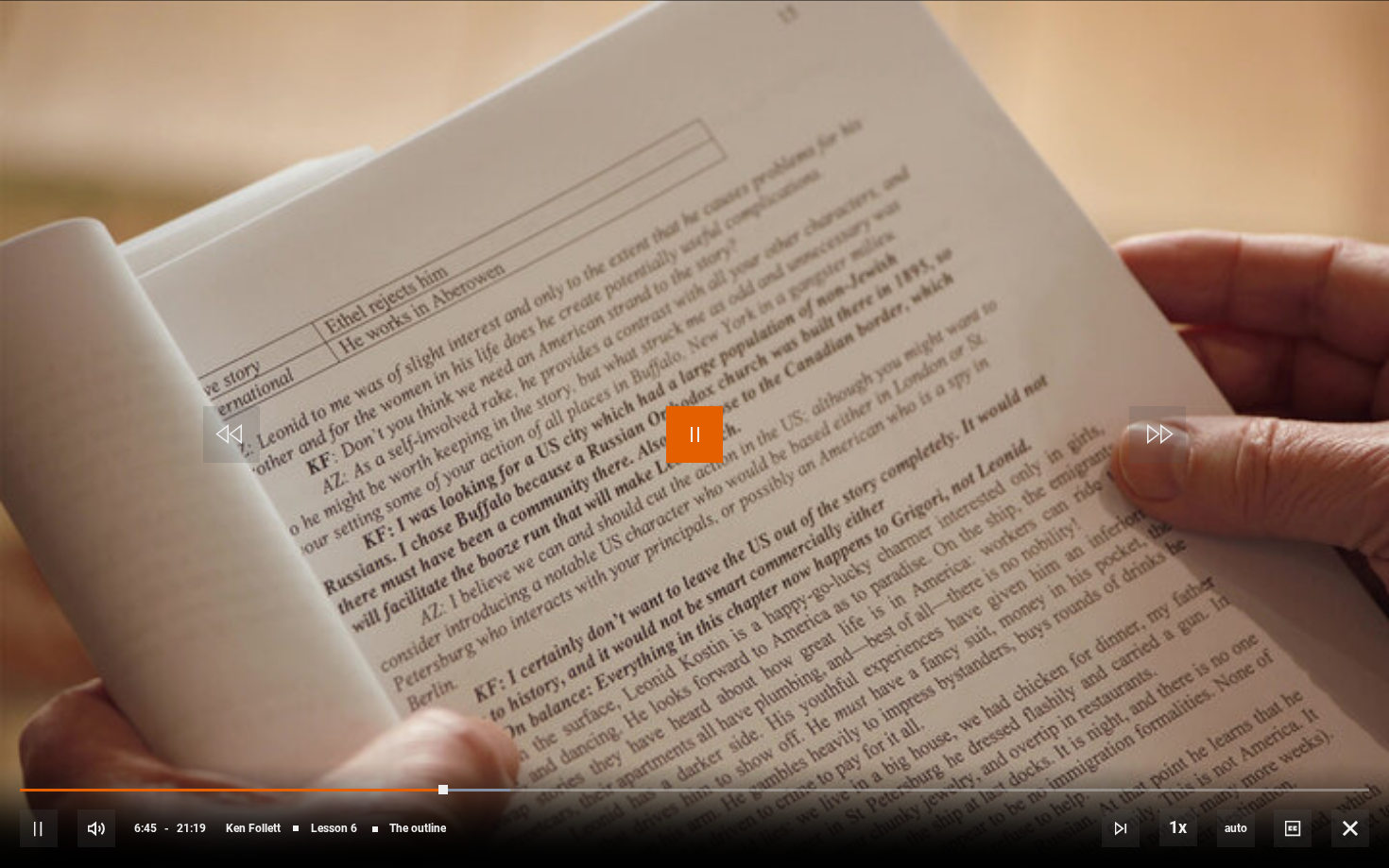click at bounding box center (694, 434) 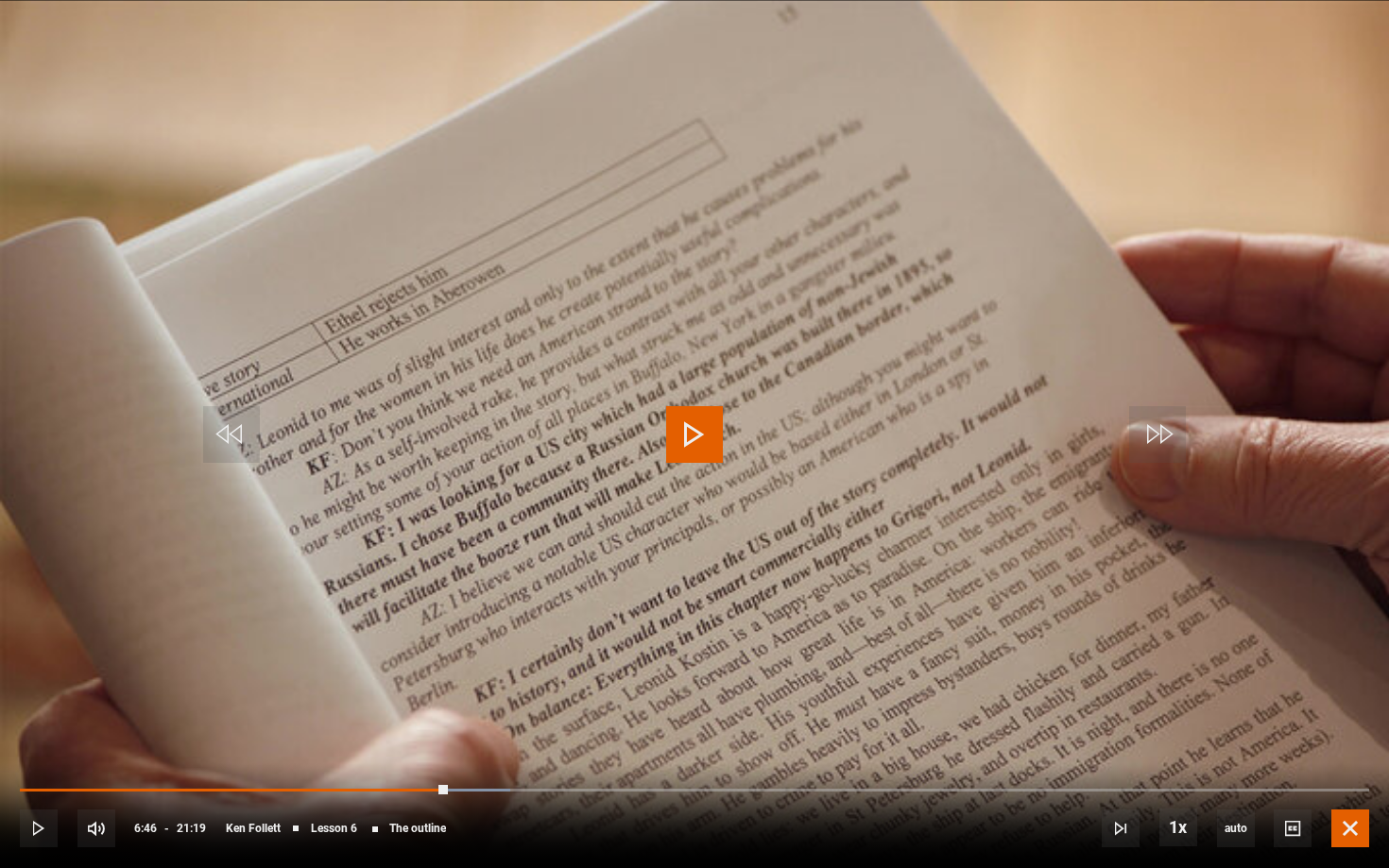 click at bounding box center [1350, 828] 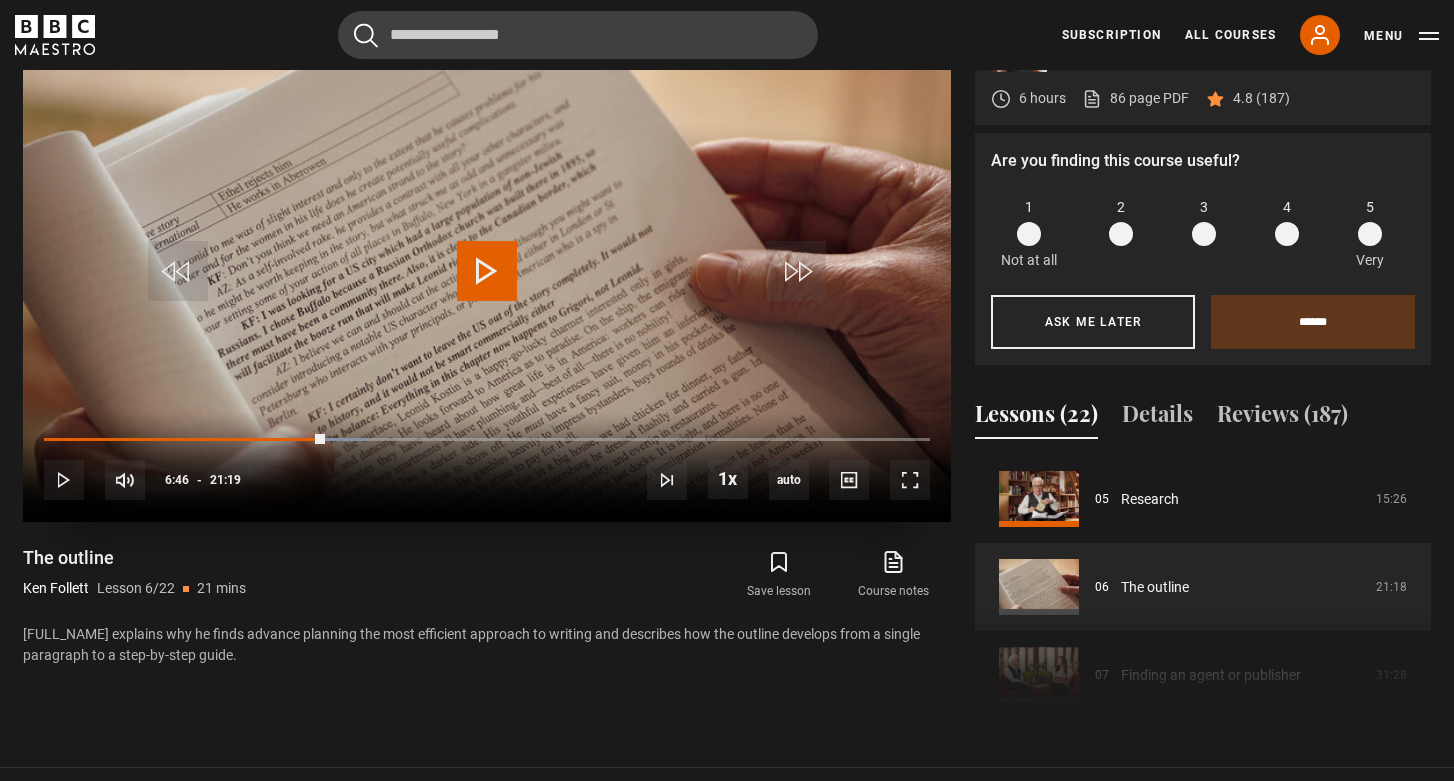 click at bounding box center (487, 271) 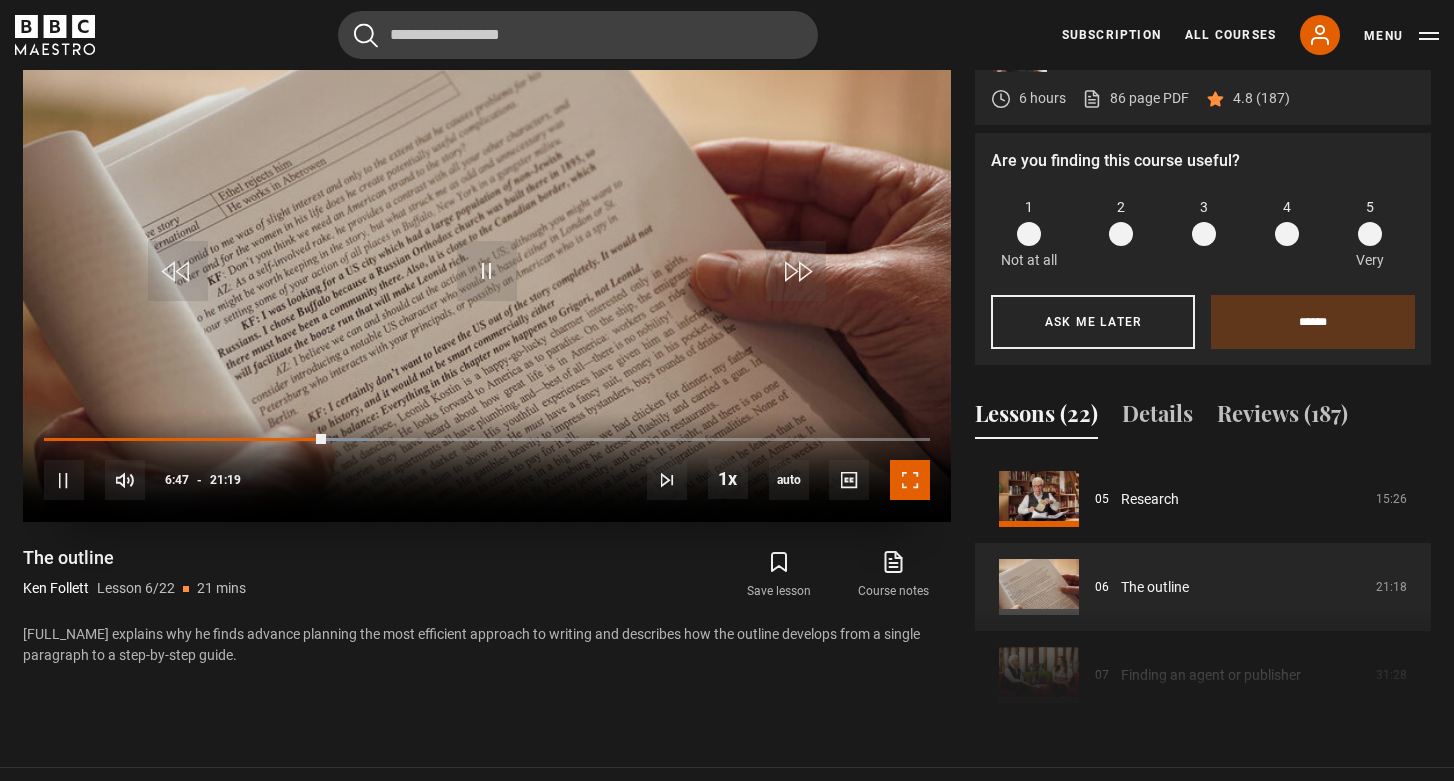 click at bounding box center [910, 480] 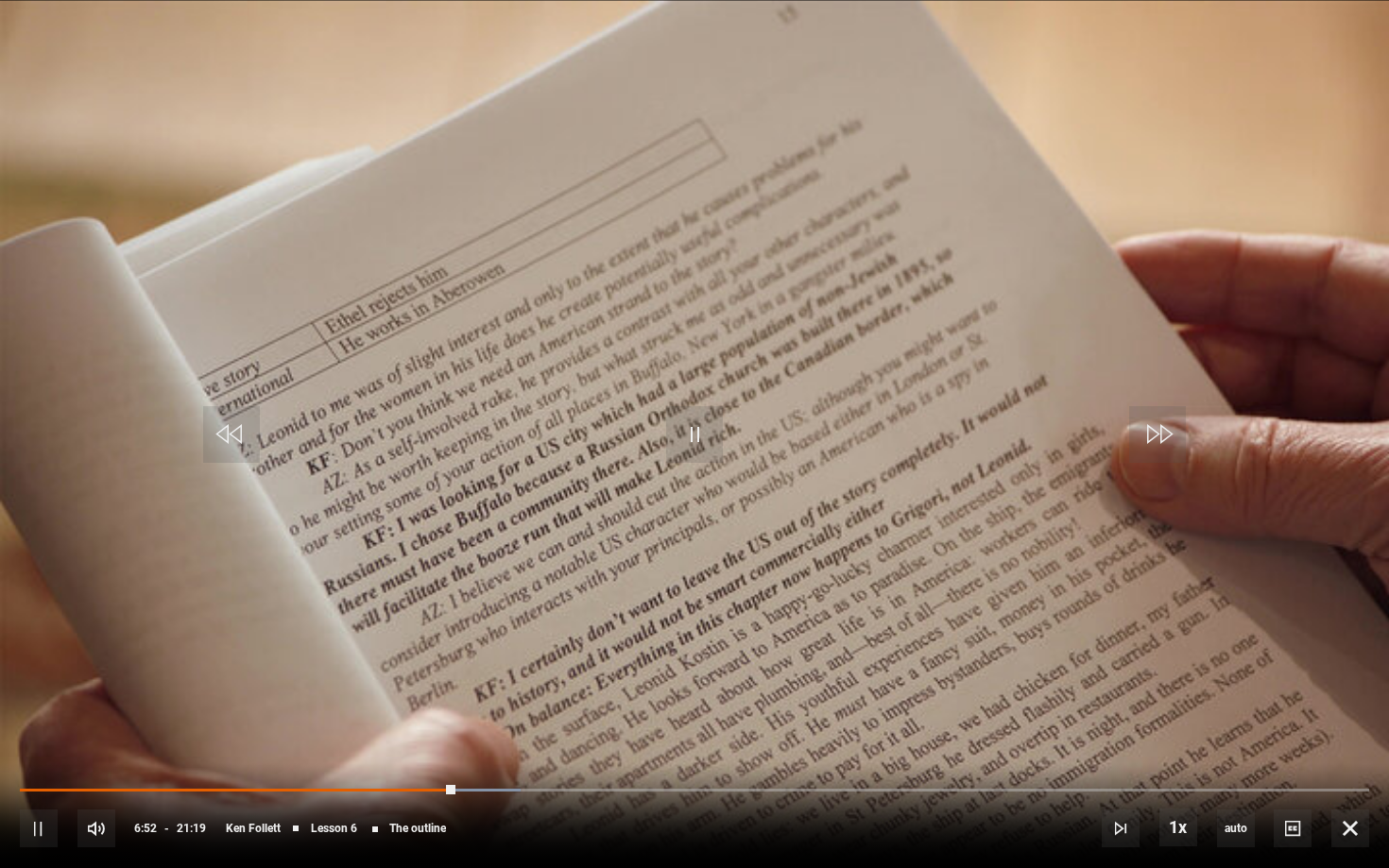 click on "10s Skip Back 10 seconds Pause 10s Skip Forward 10 seconds Loaded :  37.14% 06:35 06:52 Pause Mute Current Time  6:52 - Duration  21:19
[FIRST] [LAST]
Lesson 6
The outline
1x Playback Rate 2x 1.5x 1x , selected 0.5x auto Quality 360p 720p 1080p 2160p Auto , selected Captions captions off , selected English  Captions" at bounding box center [694, 815] 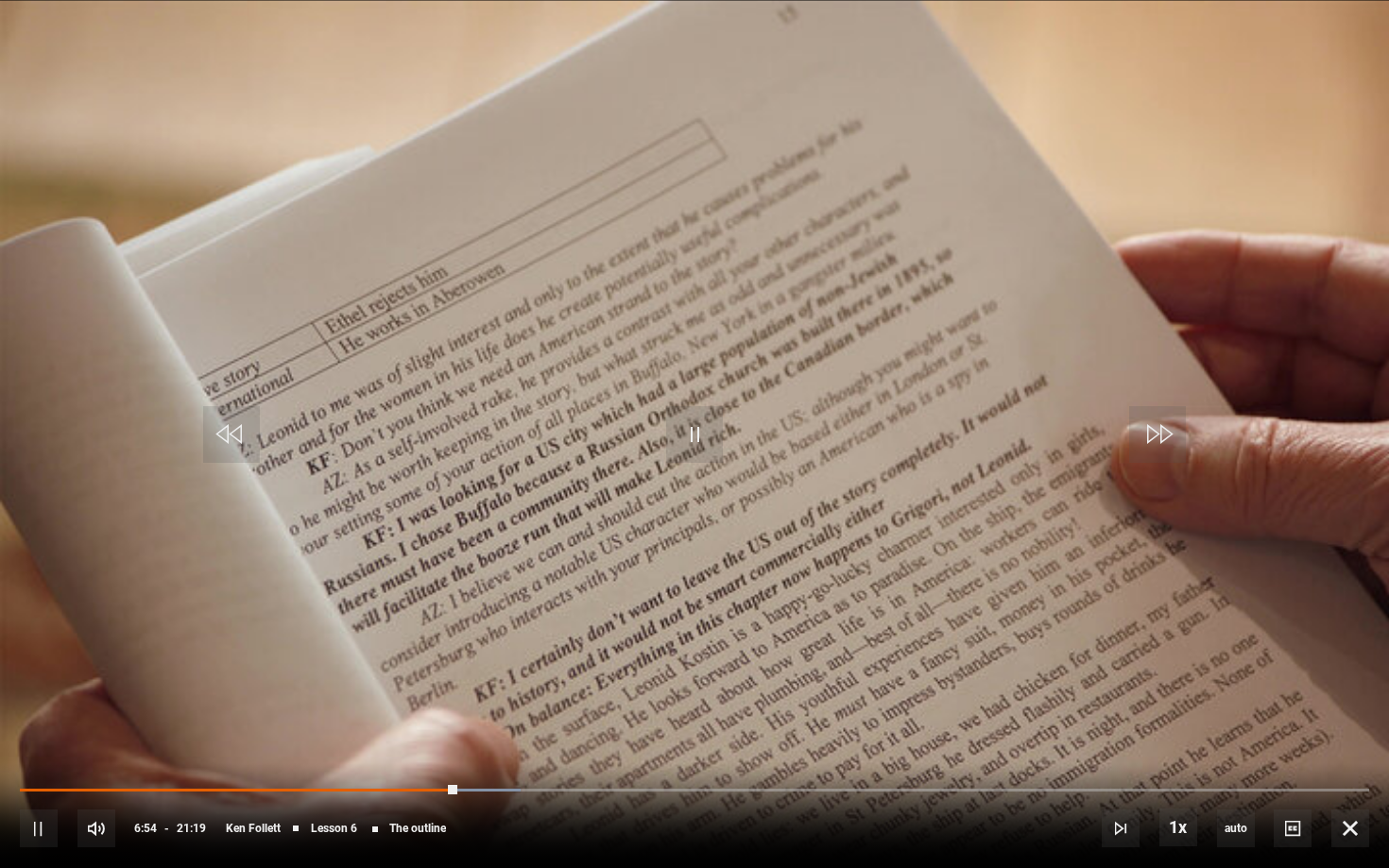 click on "10s Skip Back 10 seconds Pause 10s Skip Forward 10 seconds Loaded :  37.14% 06:35 06:54 Pause Mute Current Time  6:54 - Duration  21:19
[FULL_NAME]
Lesson 6
The outline
1x Playback Rate 2x 1.5x 1x , selected 0.5x auto Quality 360p 720p 1080p 2160p Auto , selected Captions captions off , selected English  Captions" at bounding box center [694, 815] 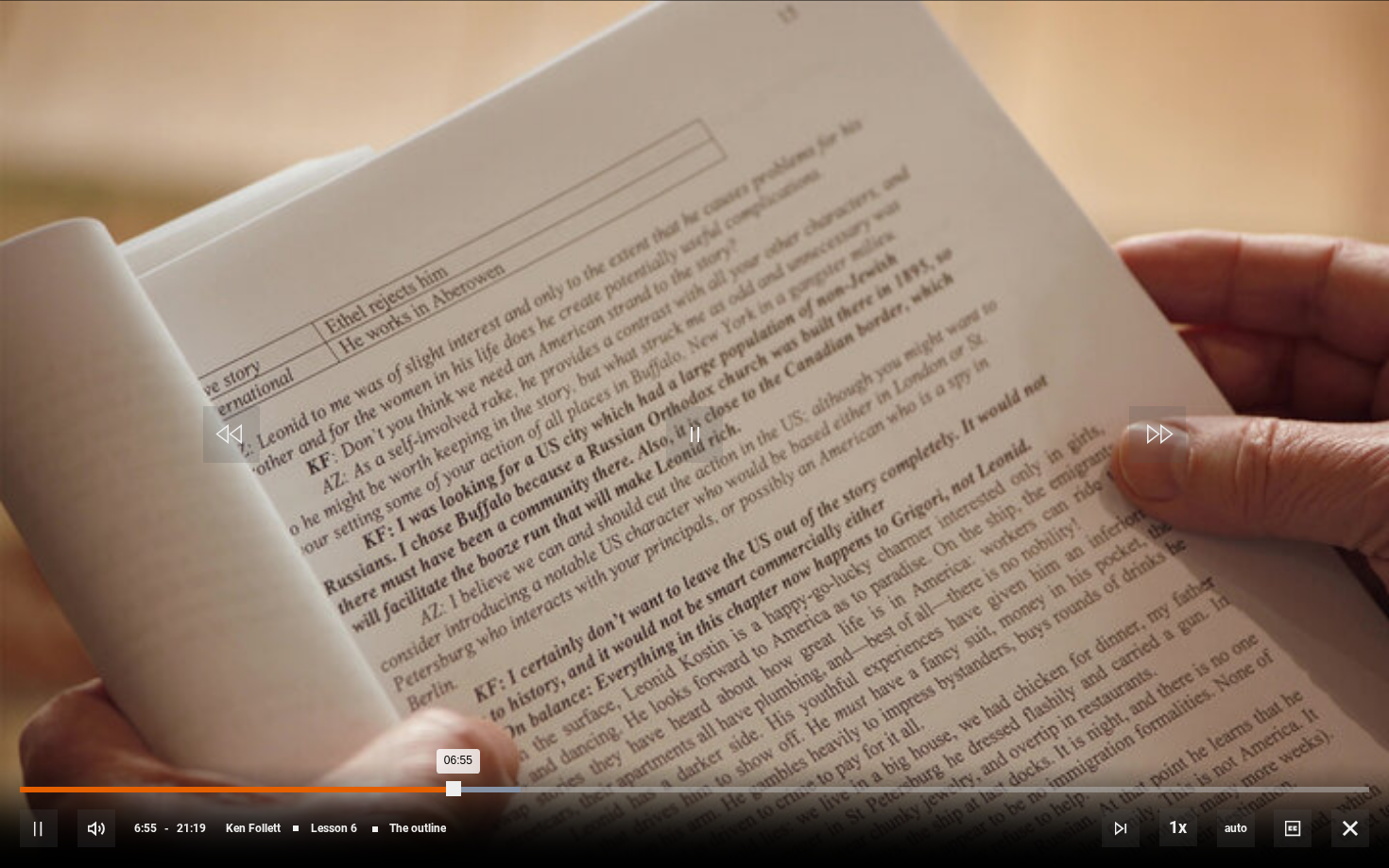 click on "Loaded :  37.14% 06:33 06:55" at bounding box center (694, 790) 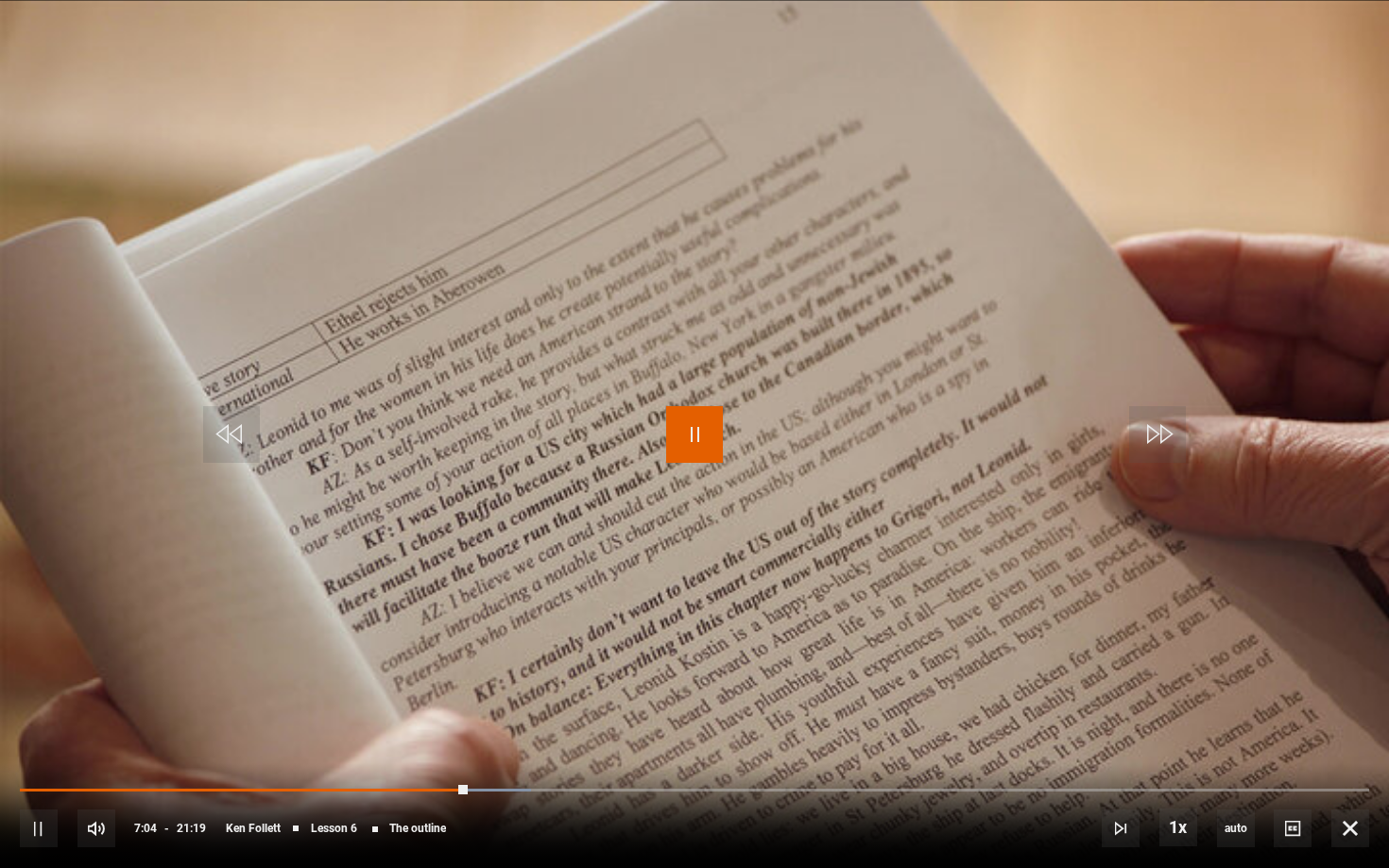 click at bounding box center [694, 434] 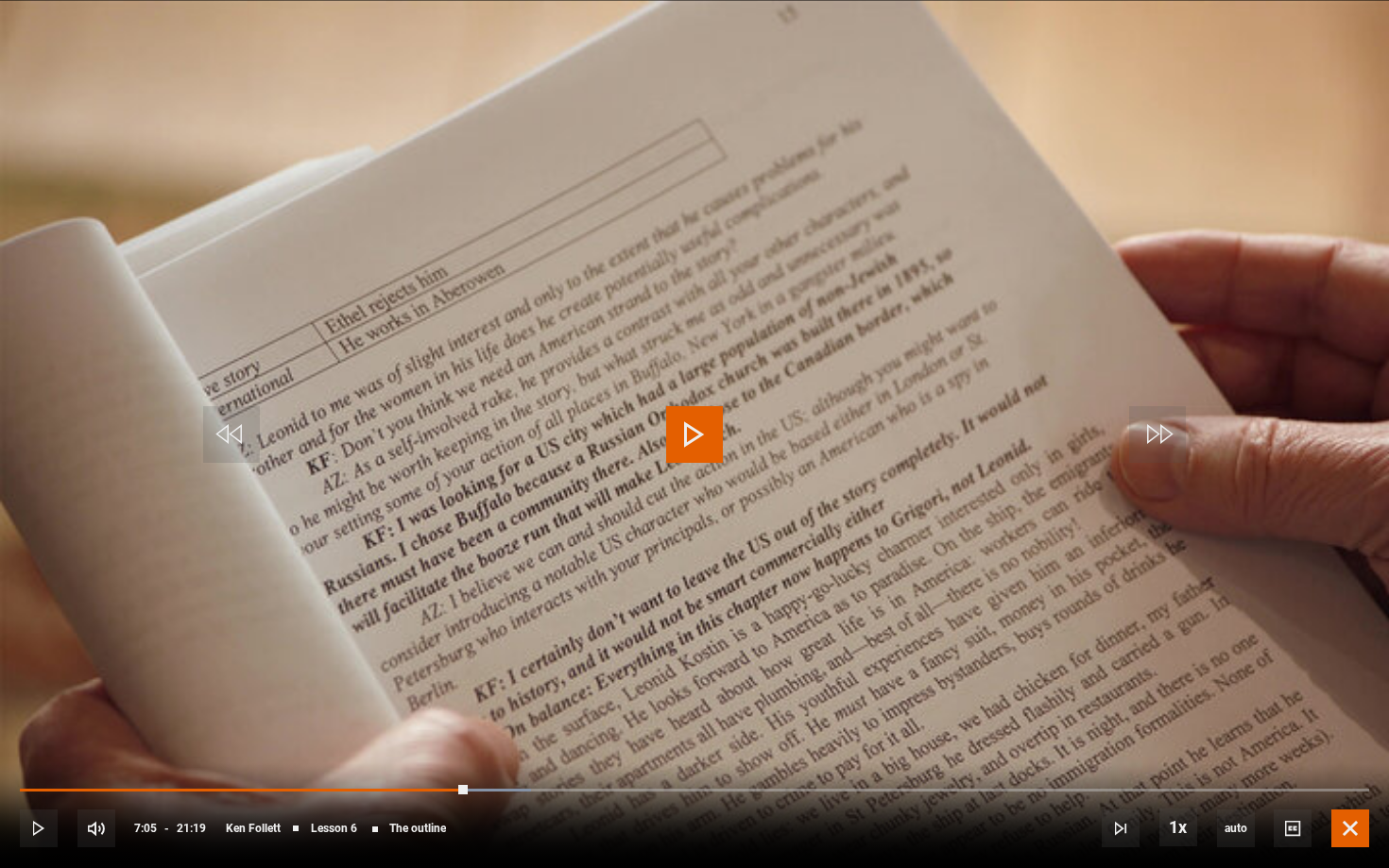 click at bounding box center [1350, 828] 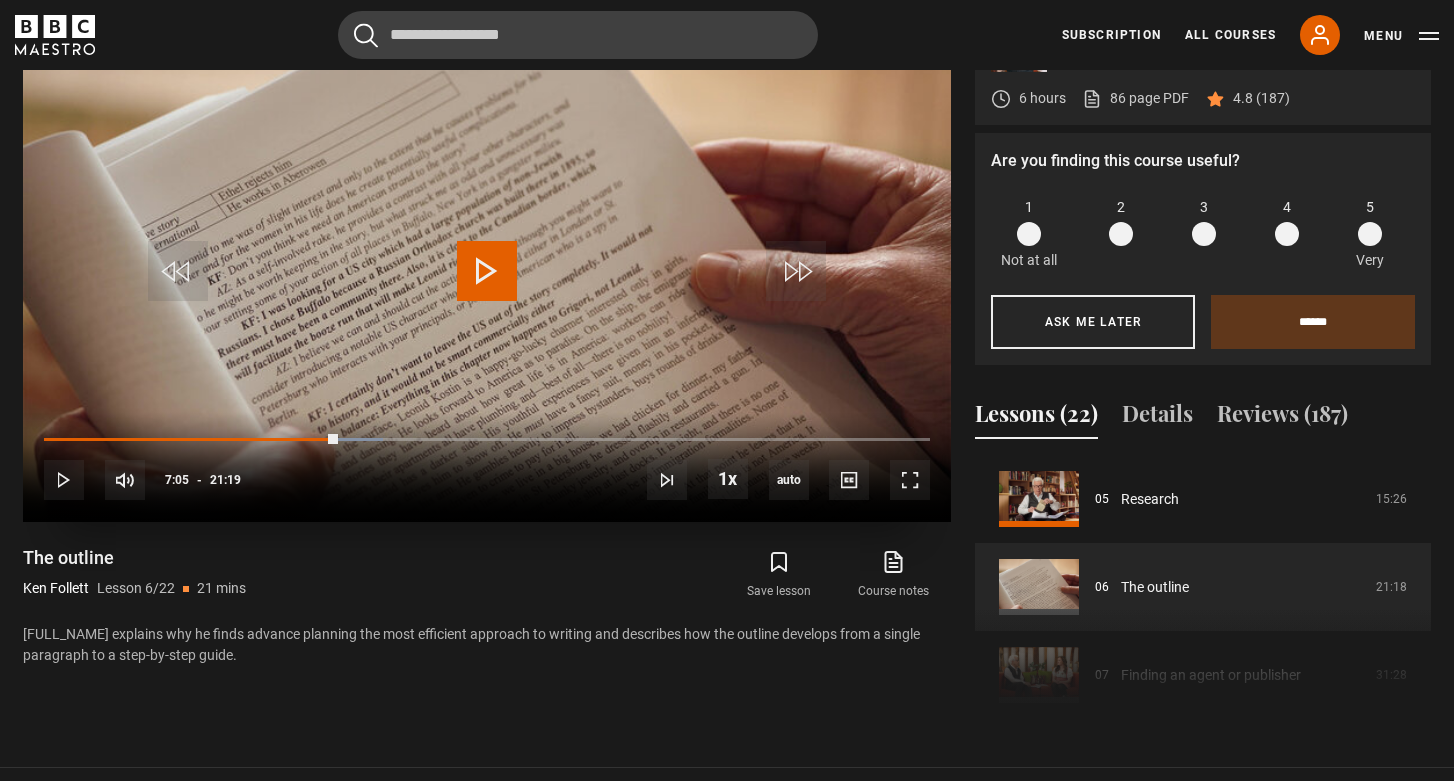 click at bounding box center [487, 271] 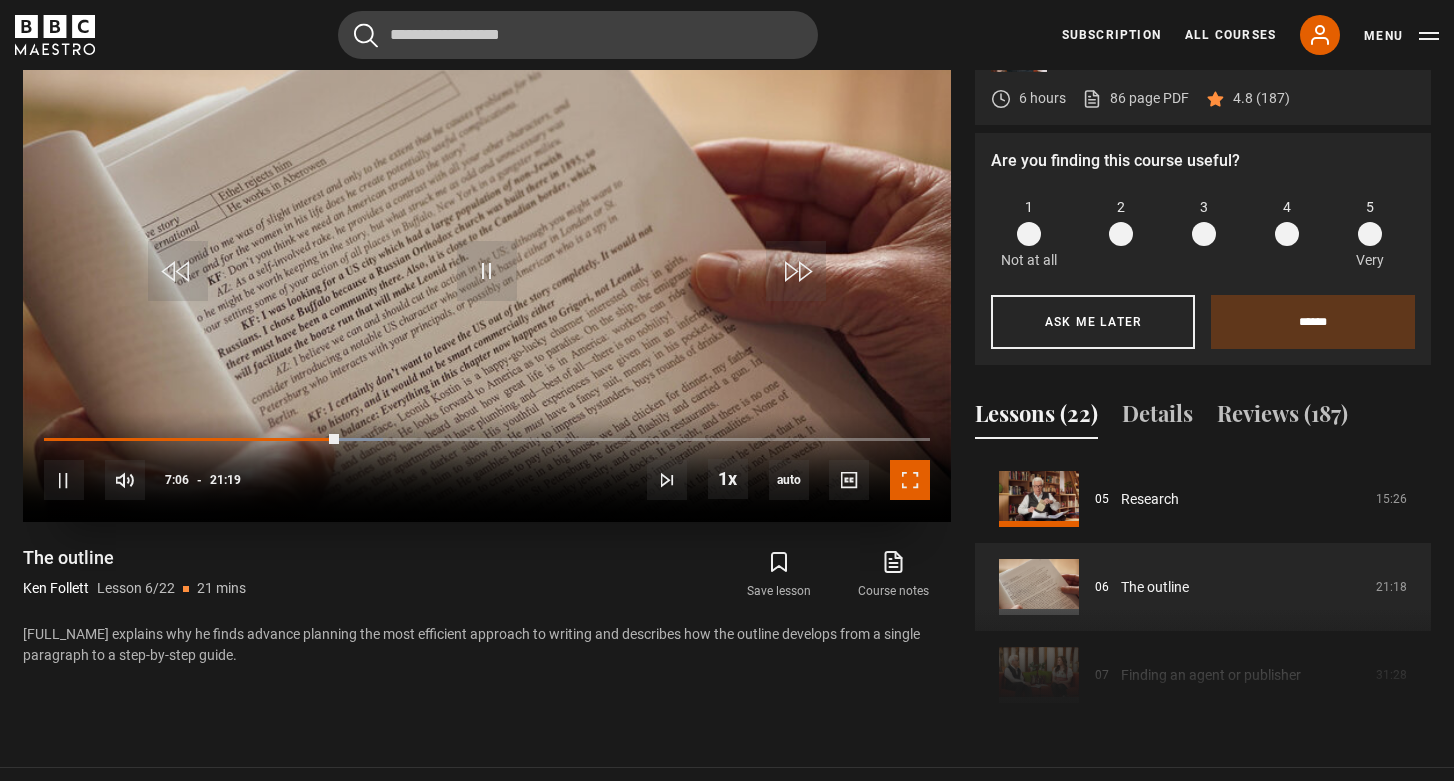click at bounding box center (910, 480) 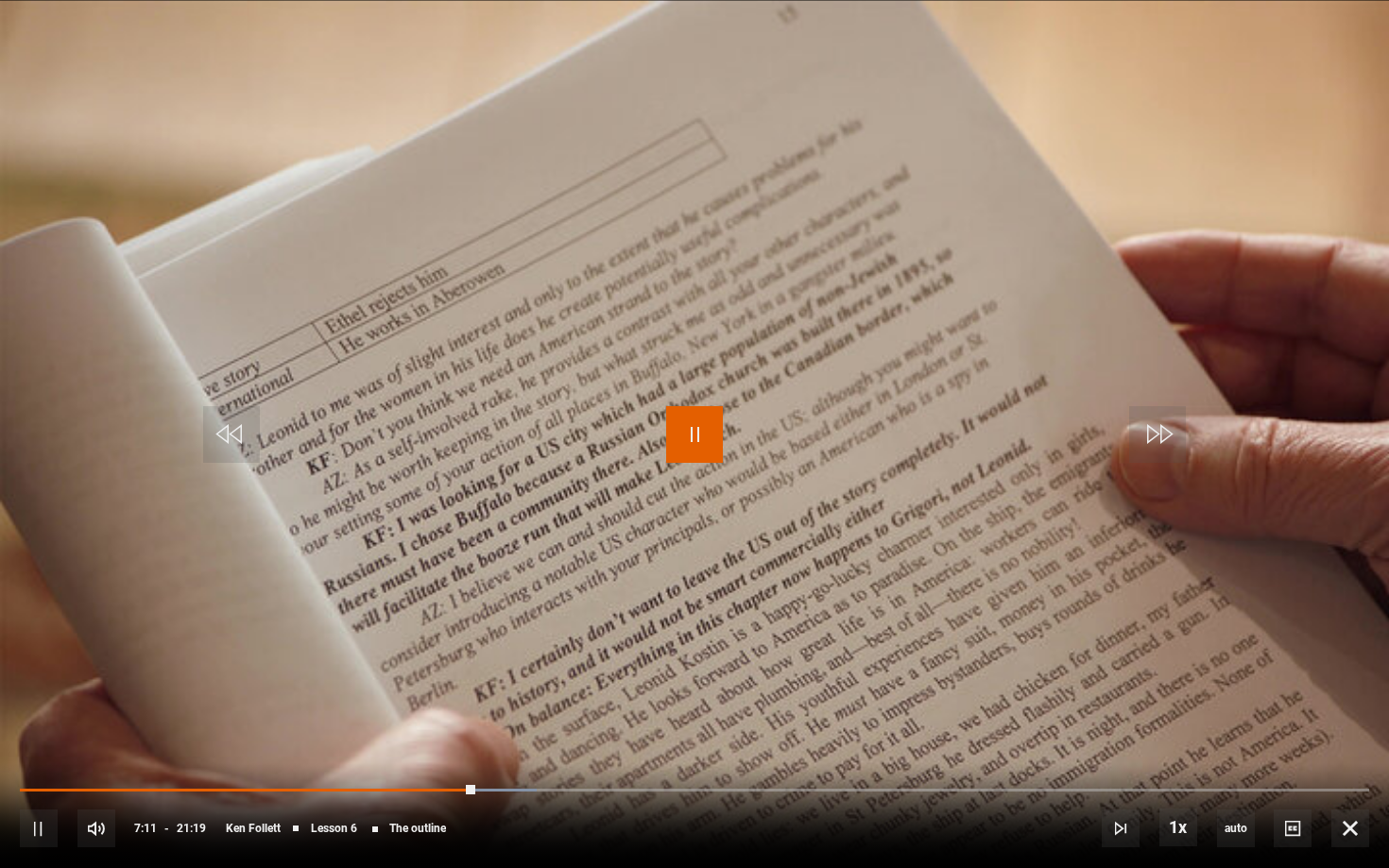 click at bounding box center (694, 434) 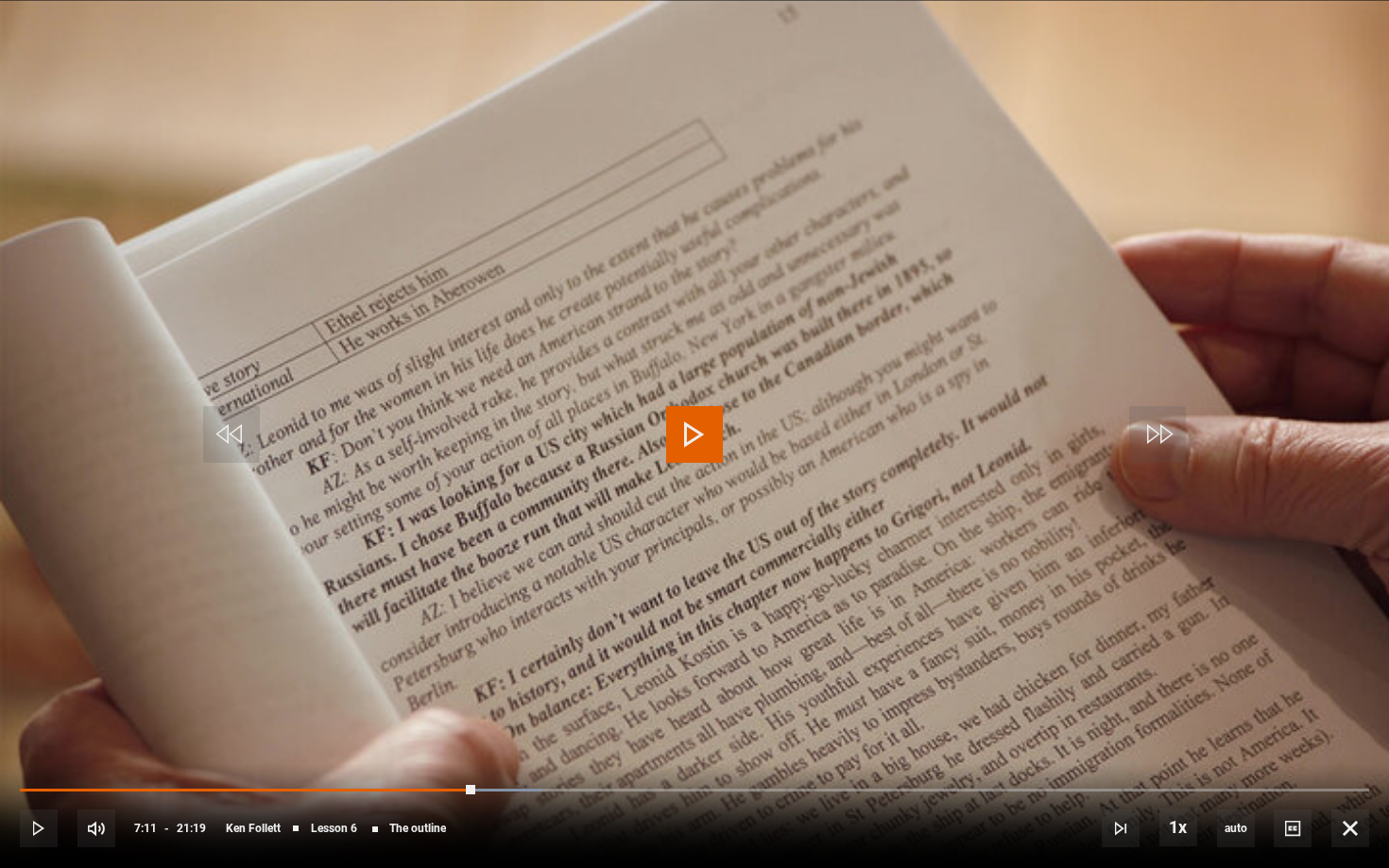 click on "10s Skip Back 10 seconds Play 10s Skip Forward 10 seconds Loaded :  38.70% 14:50 07:11 Play Mute Current Time  7:11 - Duration  21:19
[FIRST] [LAST]
Lesson 6
The outline
1x Playback Rate 2x 1.5x 1x , selected 0.5x auto Quality 360p 720p 1080p 2160p Auto , selected Captions captions off , selected English  Captions" at bounding box center [694, 815] 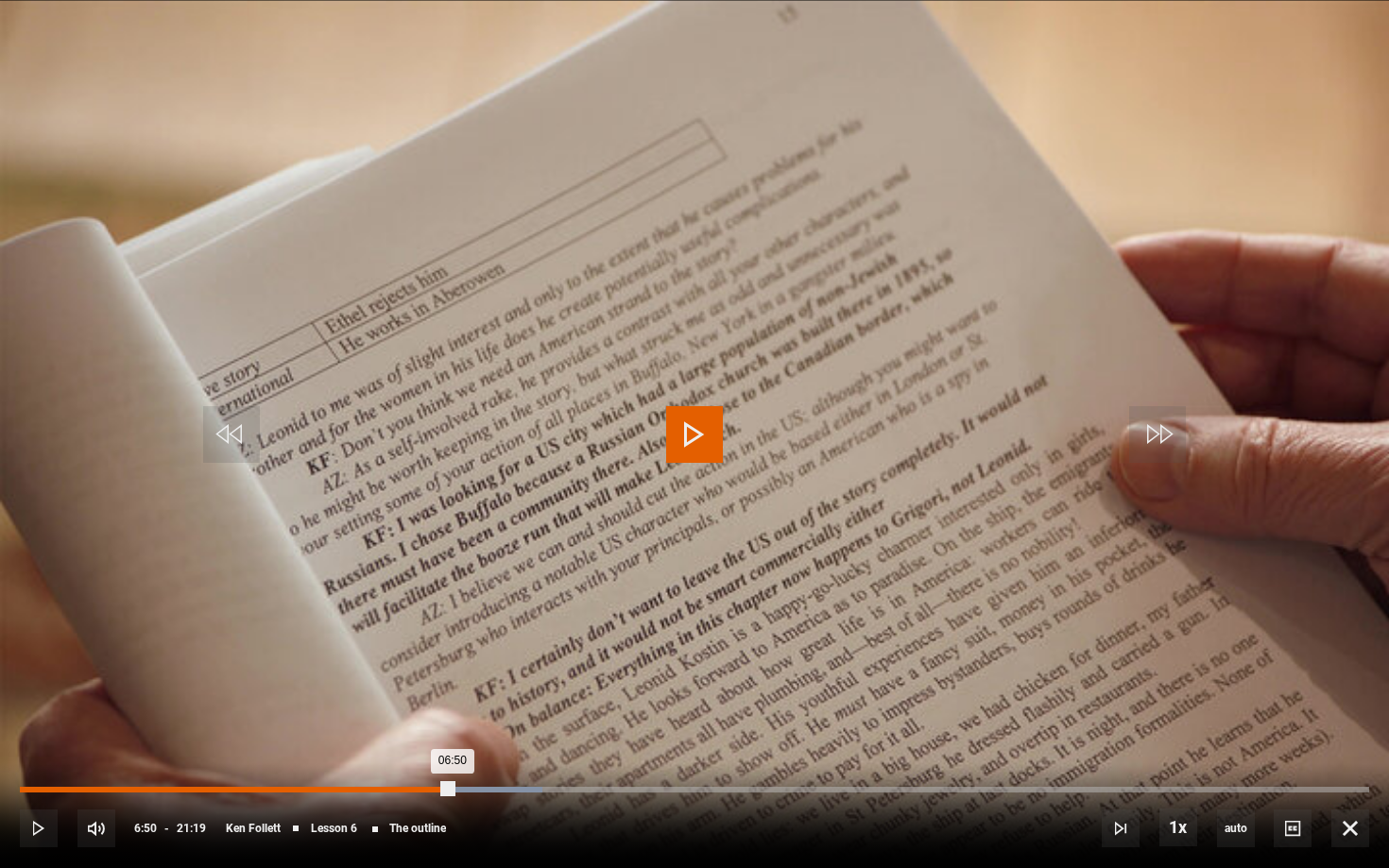 click on "Loaded :  38.70% 06:50 06:50" at bounding box center (694, 790) 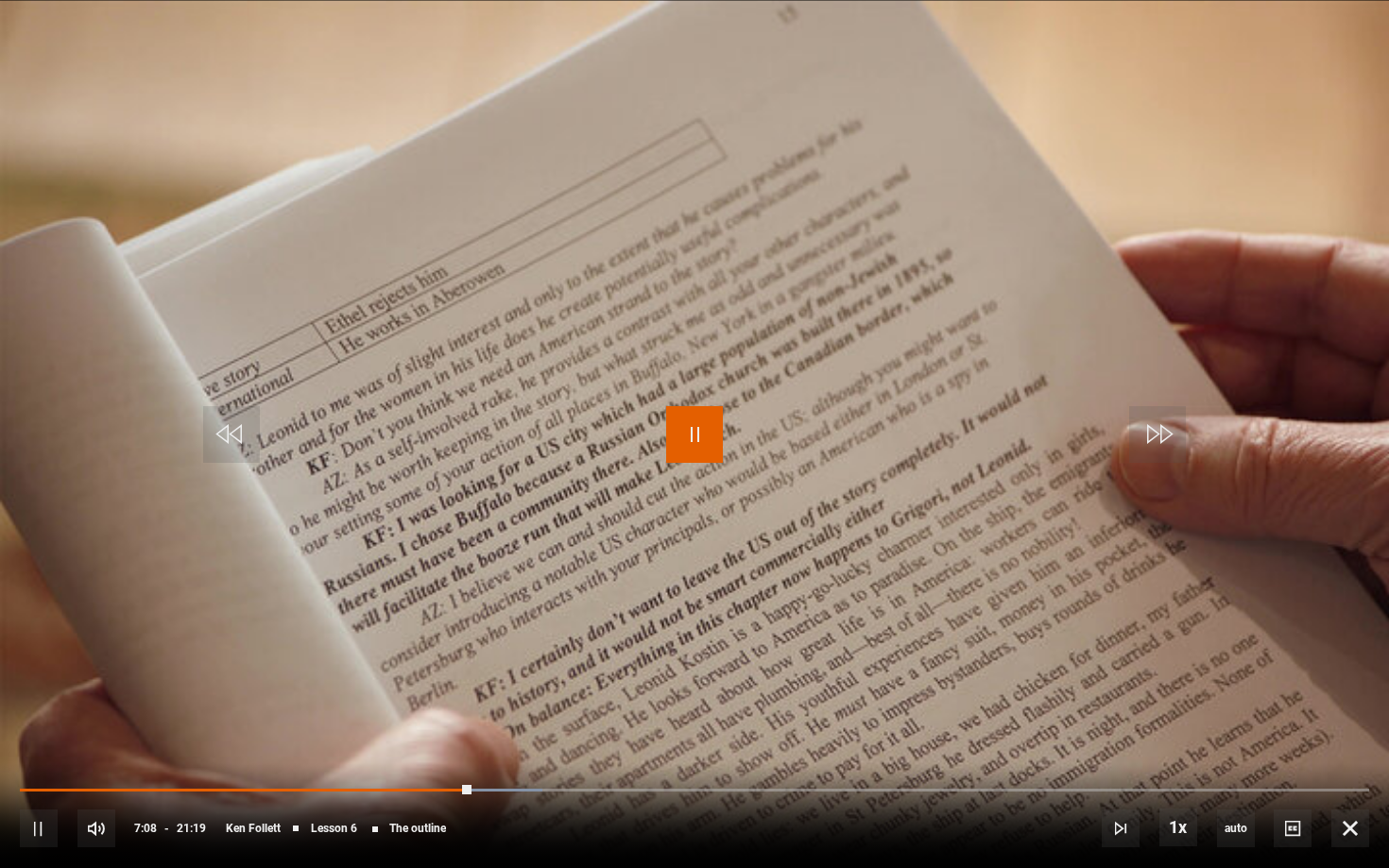 click at bounding box center [694, 434] 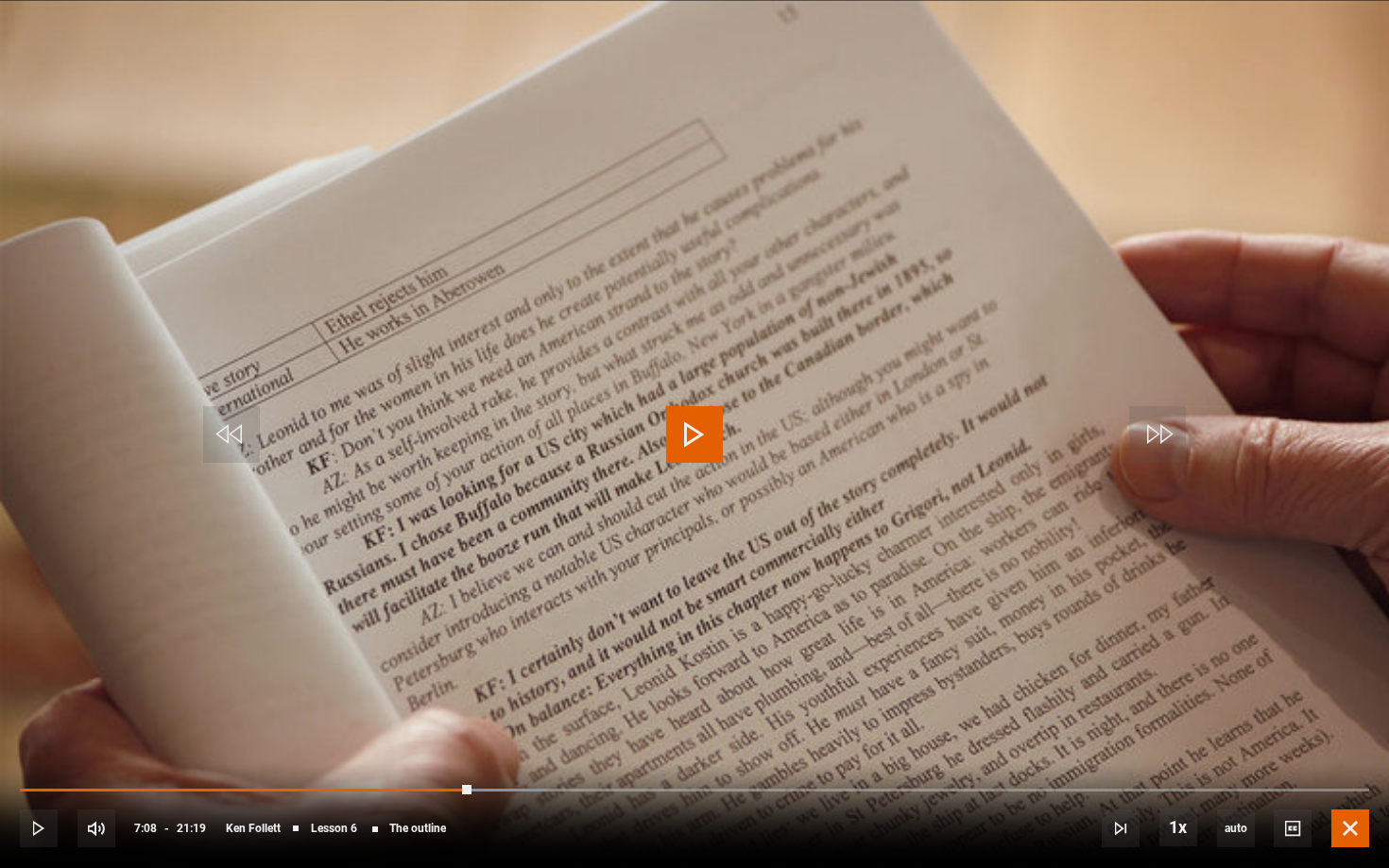 click at bounding box center [1350, 828] 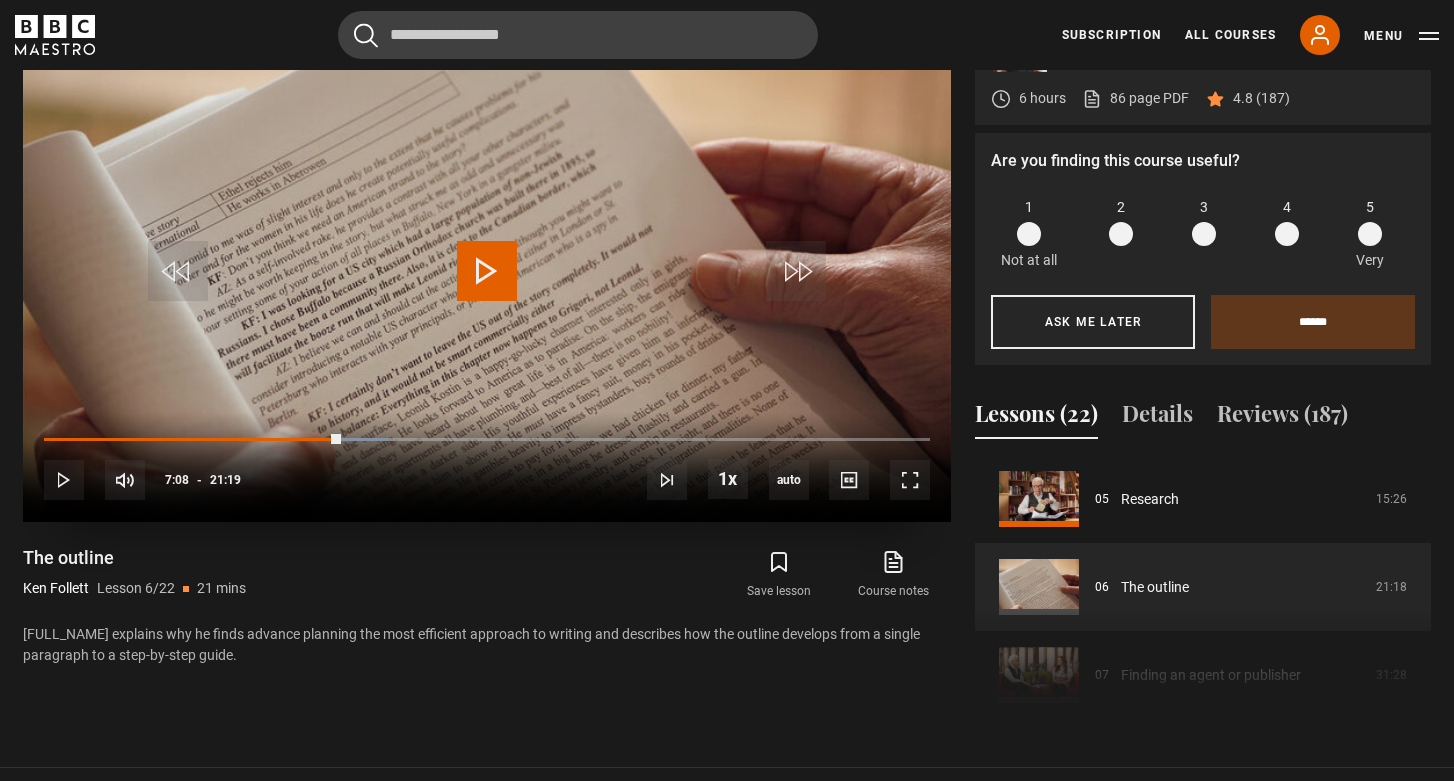 click at bounding box center [487, 271] 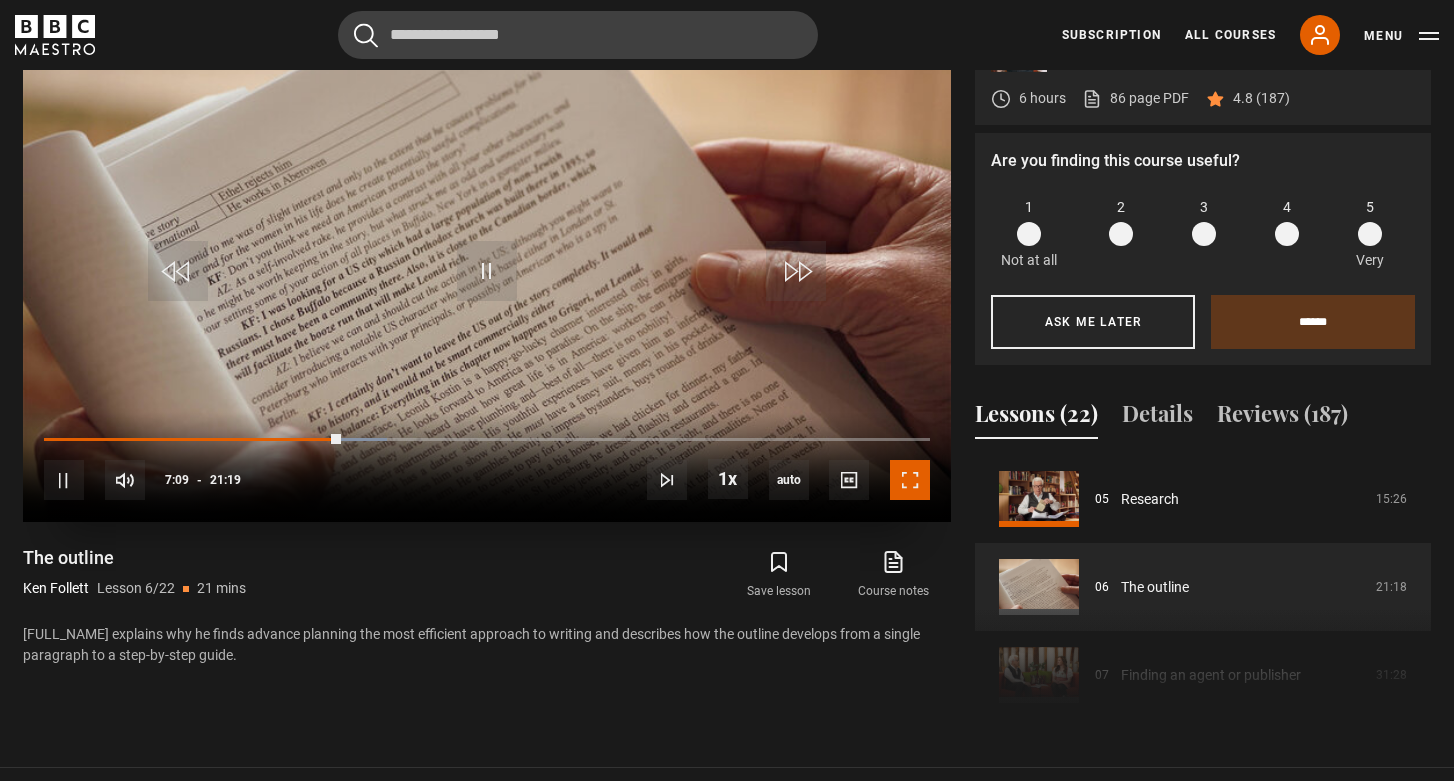 click at bounding box center [910, 480] 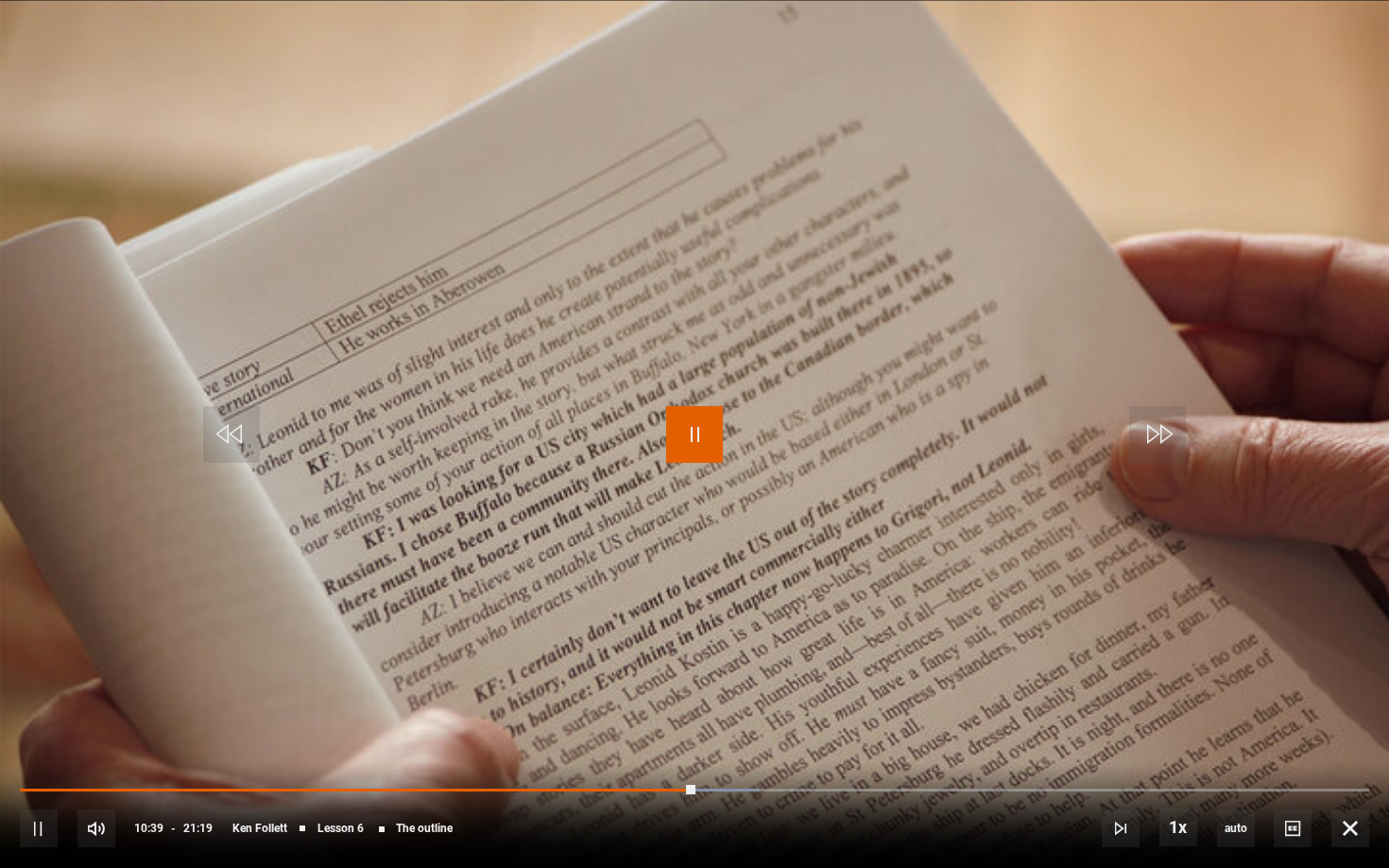 click at bounding box center [694, 434] 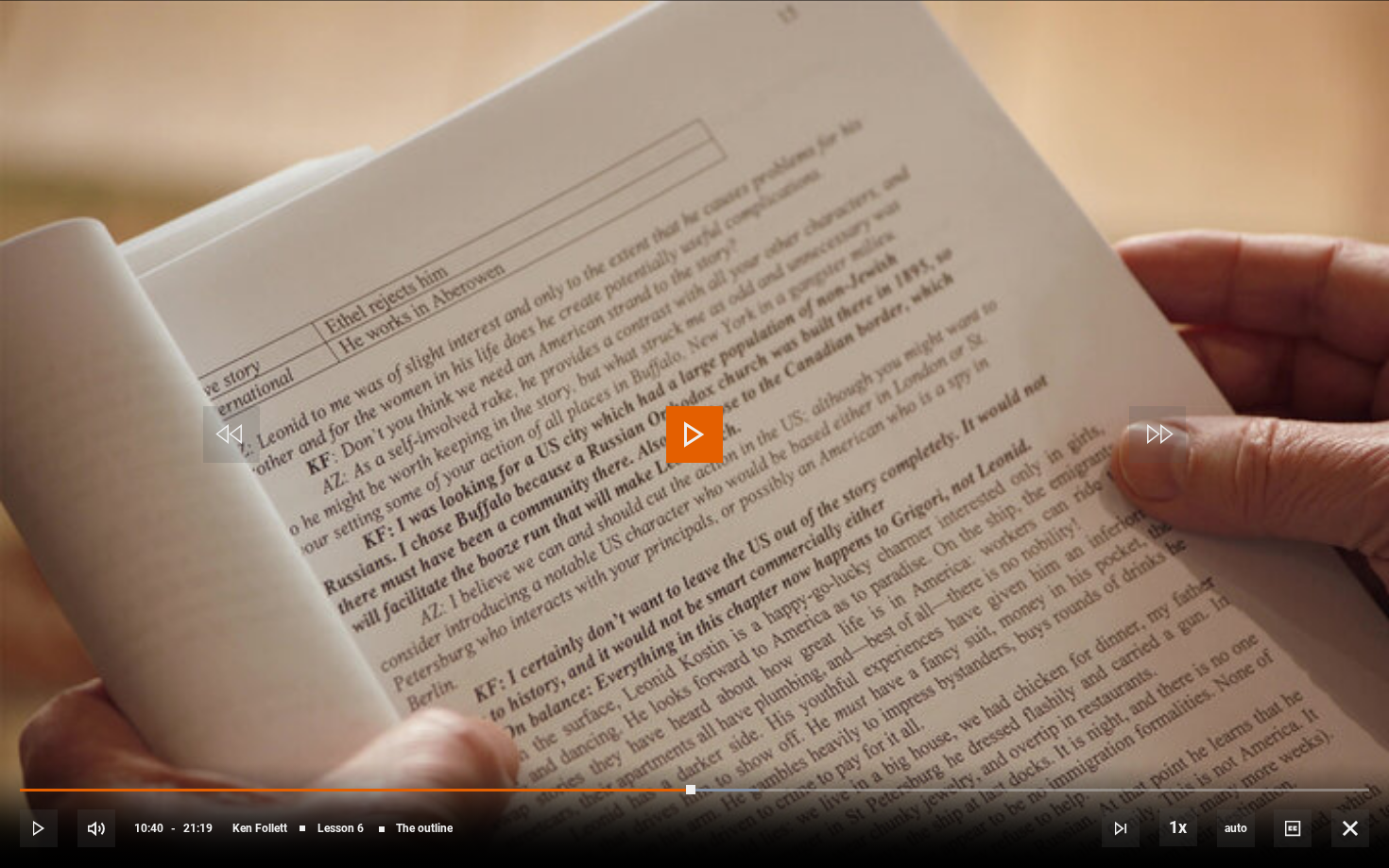 click at bounding box center [694, 434] 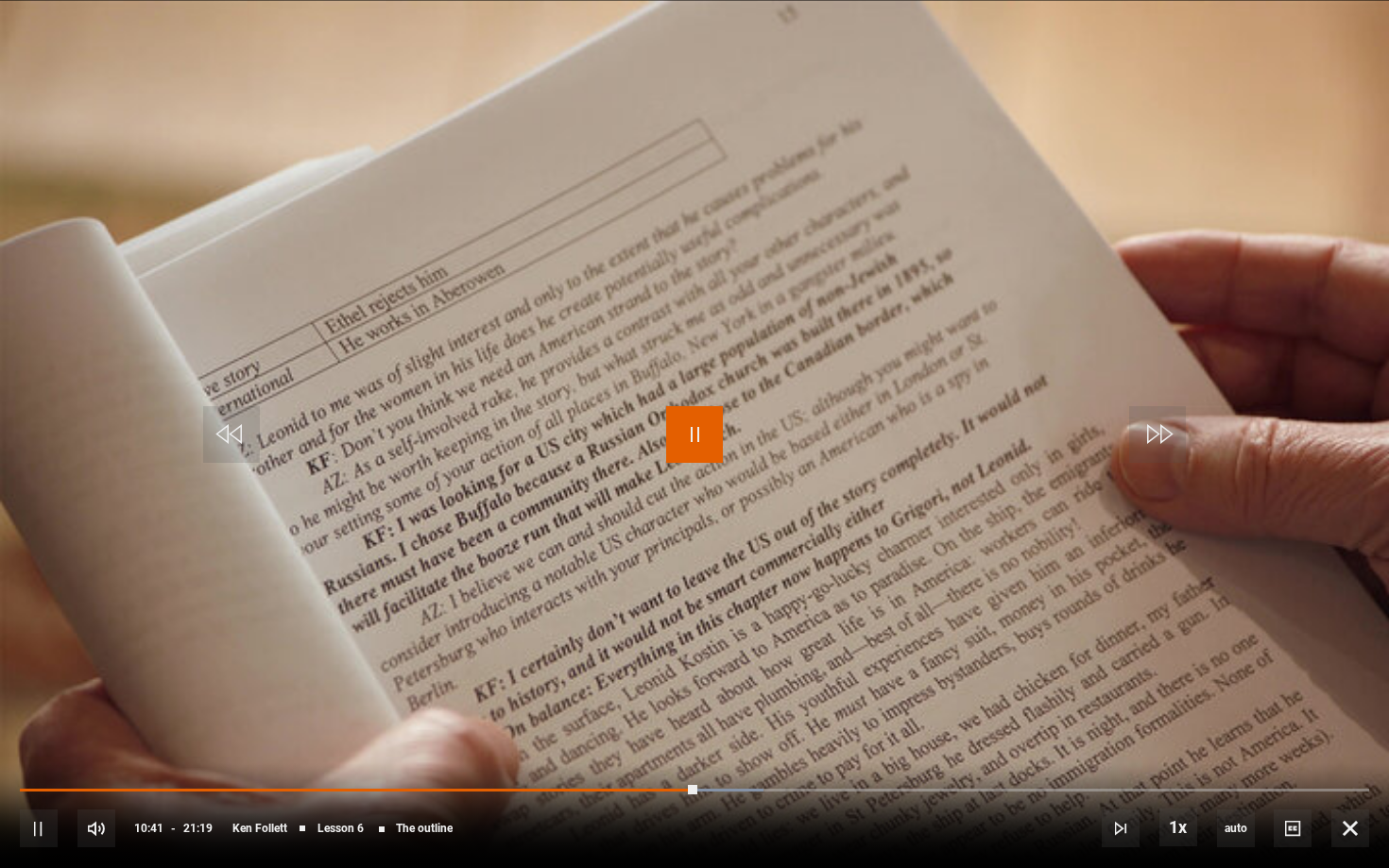 click at bounding box center (694, 434) 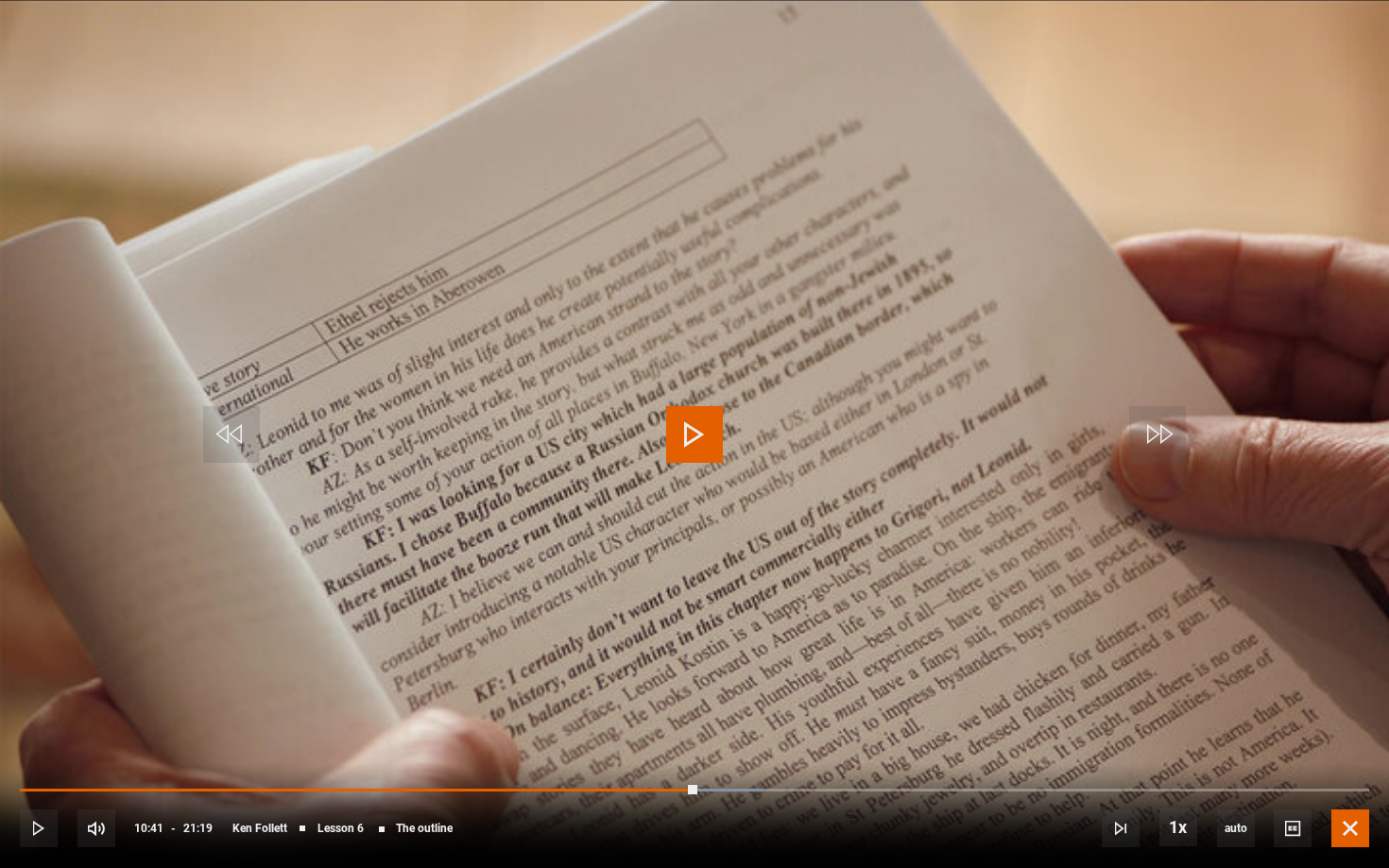 click at bounding box center (1350, 828) 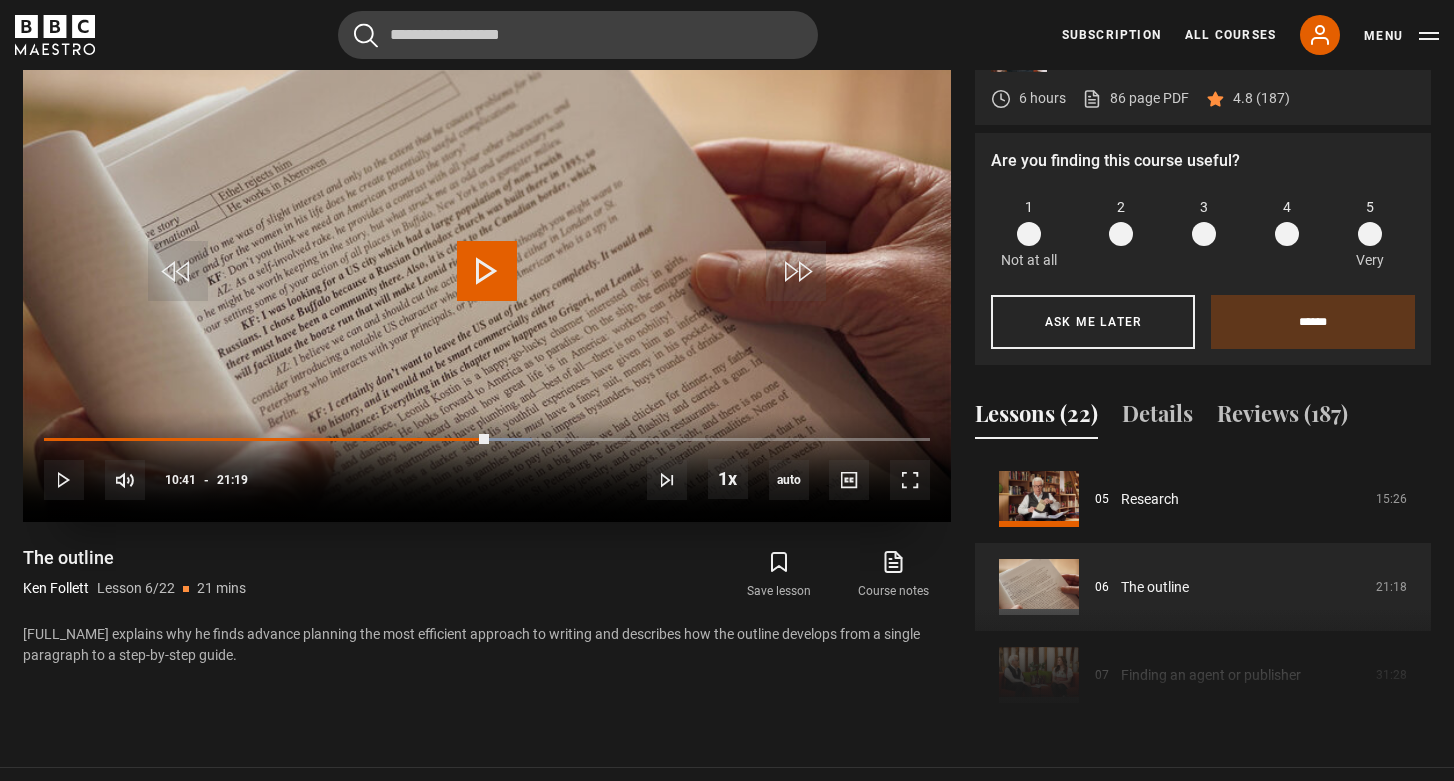 click at bounding box center [487, 271] 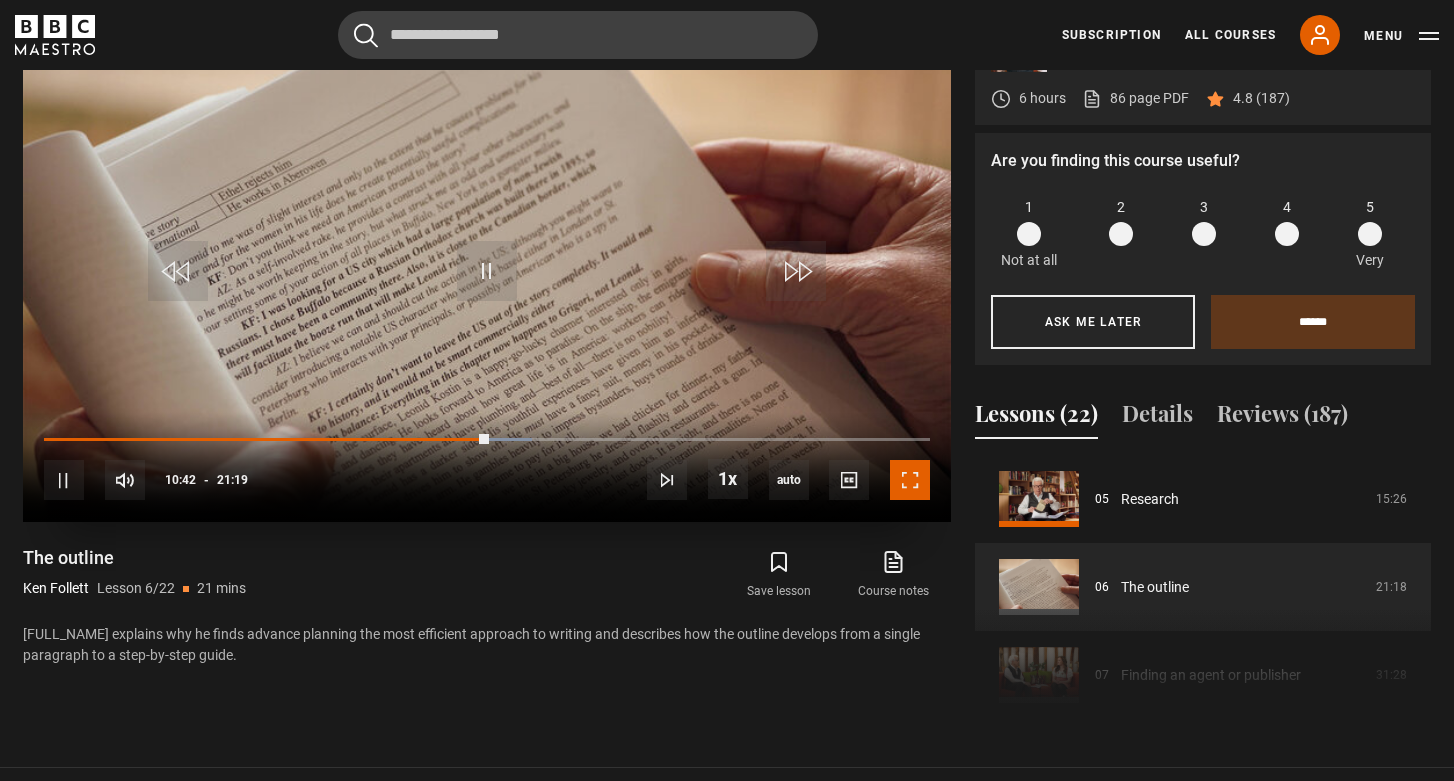click at bounding box center (910, 480) 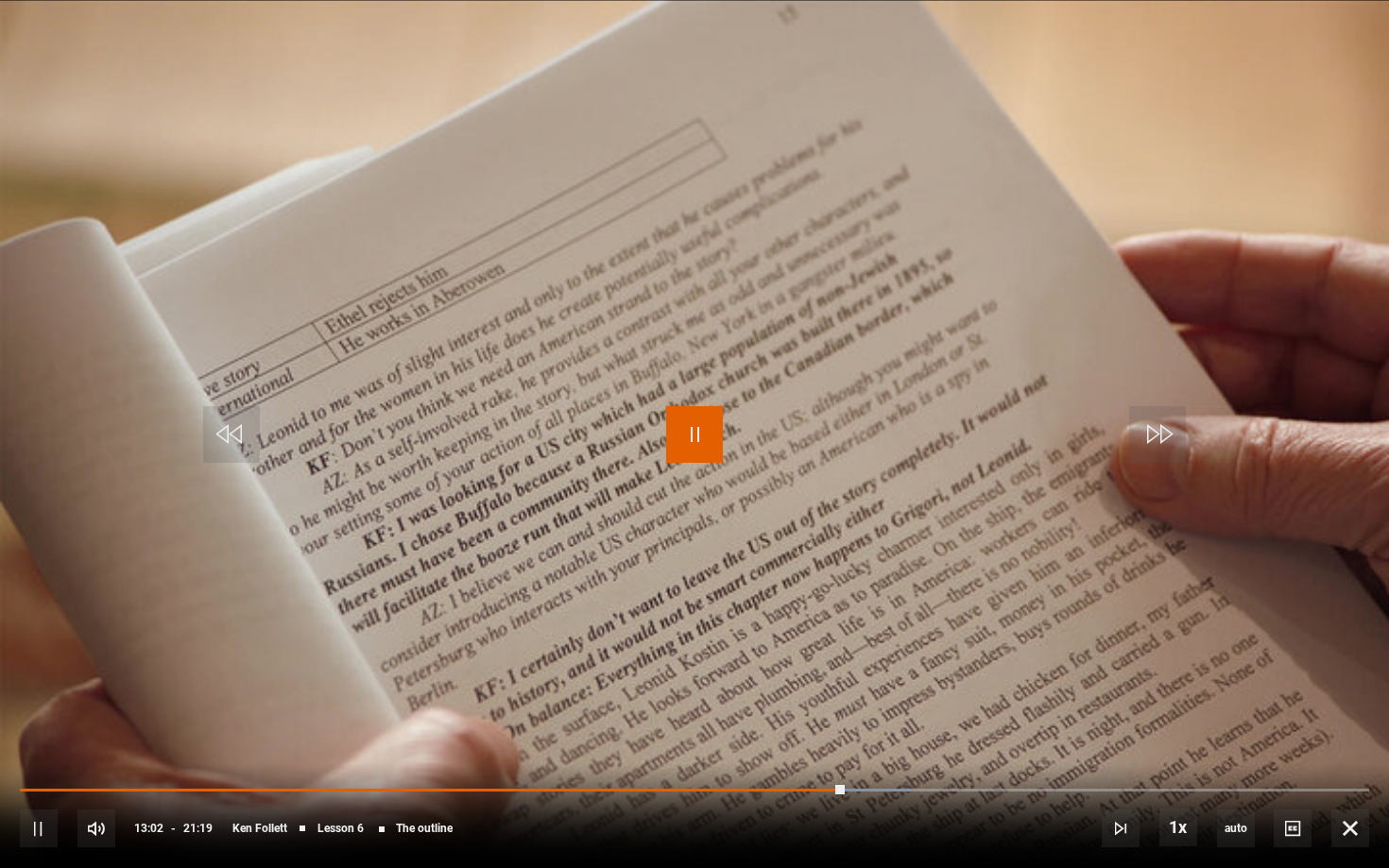 click at bounding box center (694, 434) 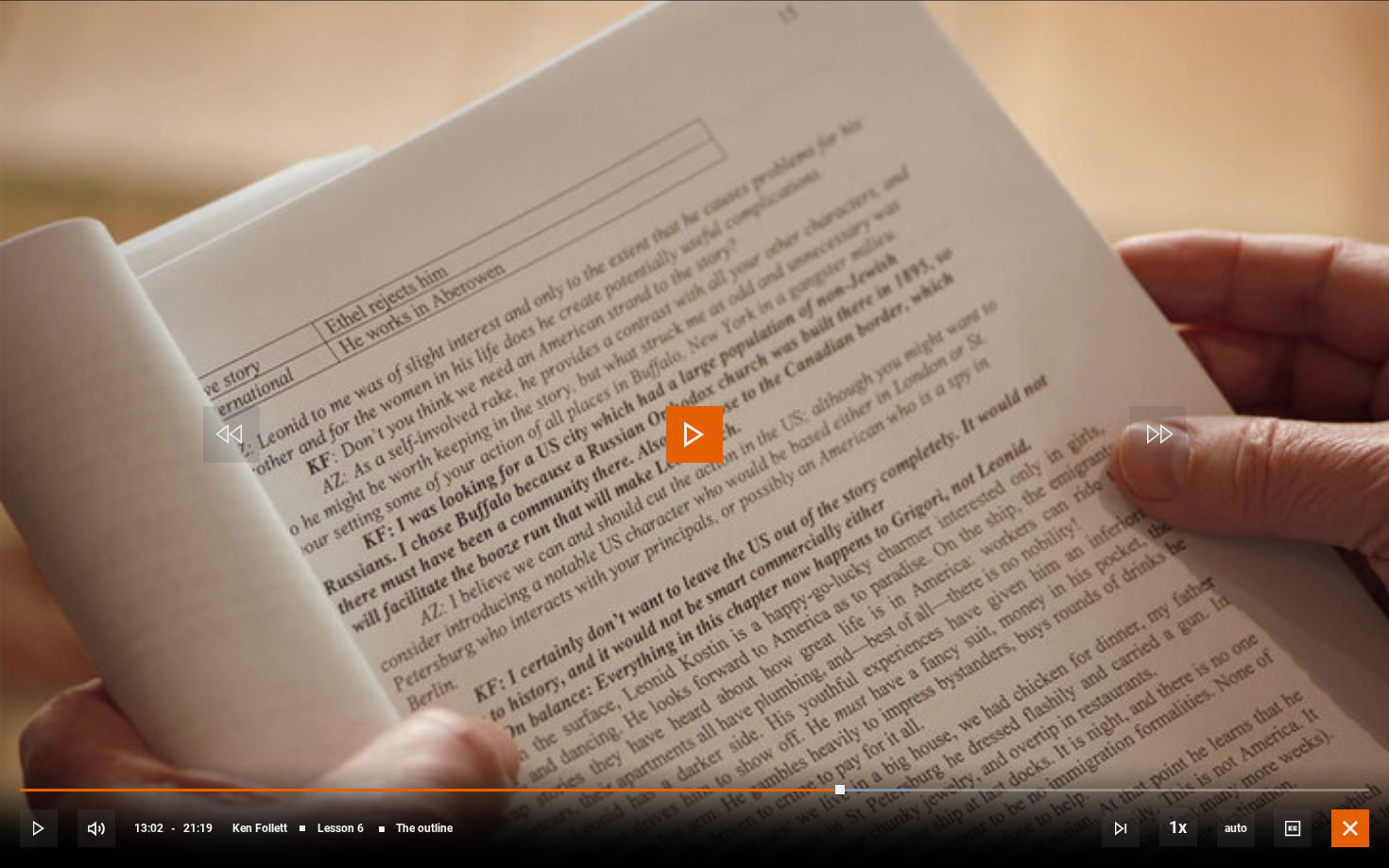 click at bounding box center [1350, 828] 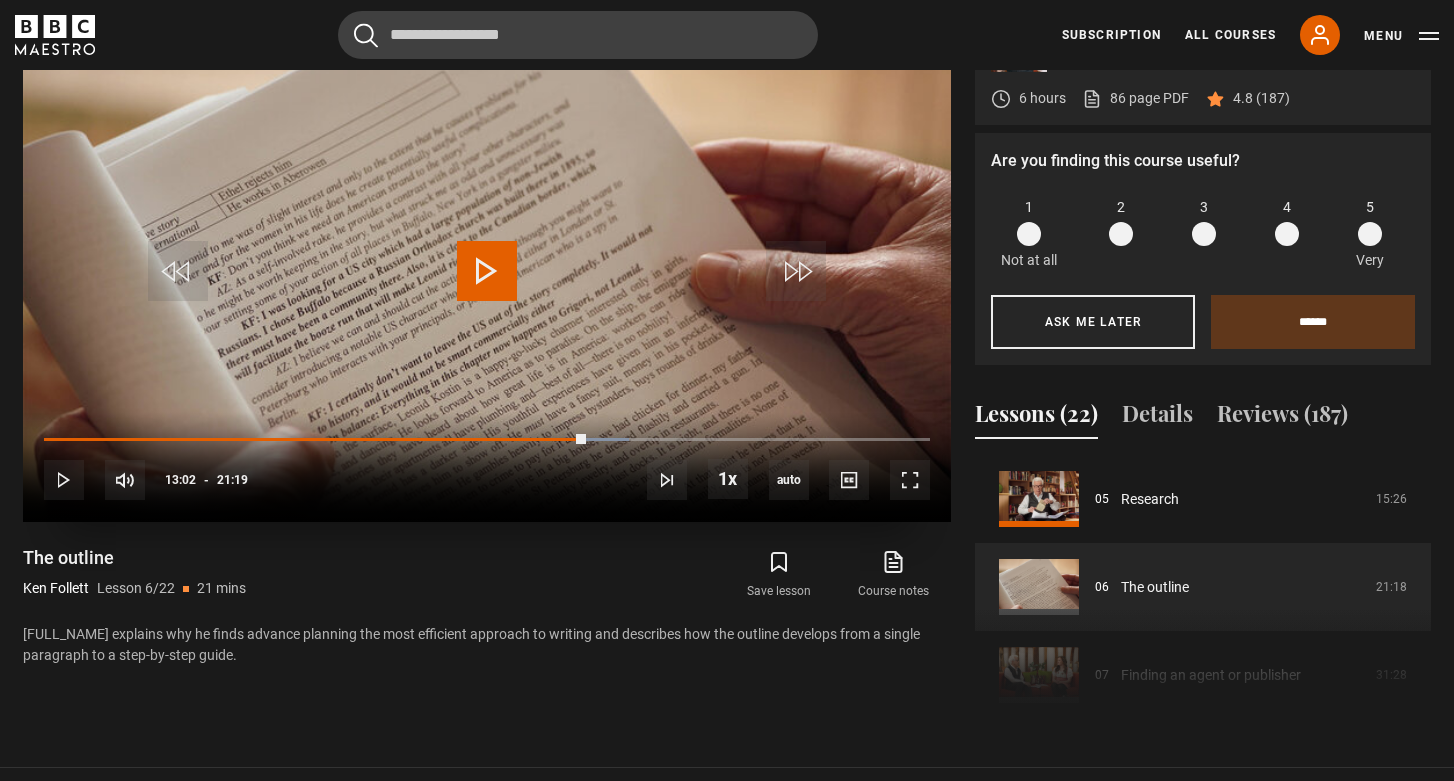 click at bounding box center (487, 271) 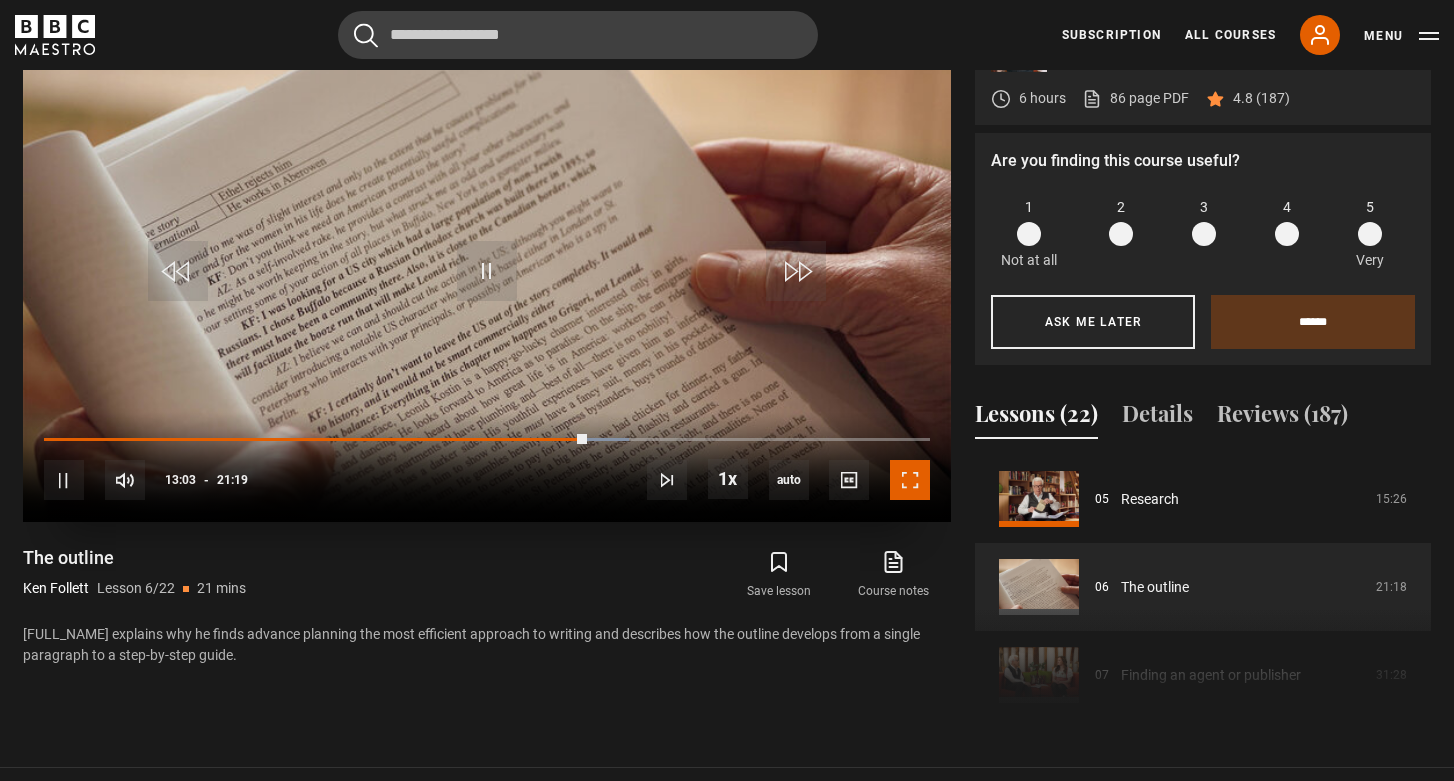 click at bounding box center [910, 480] 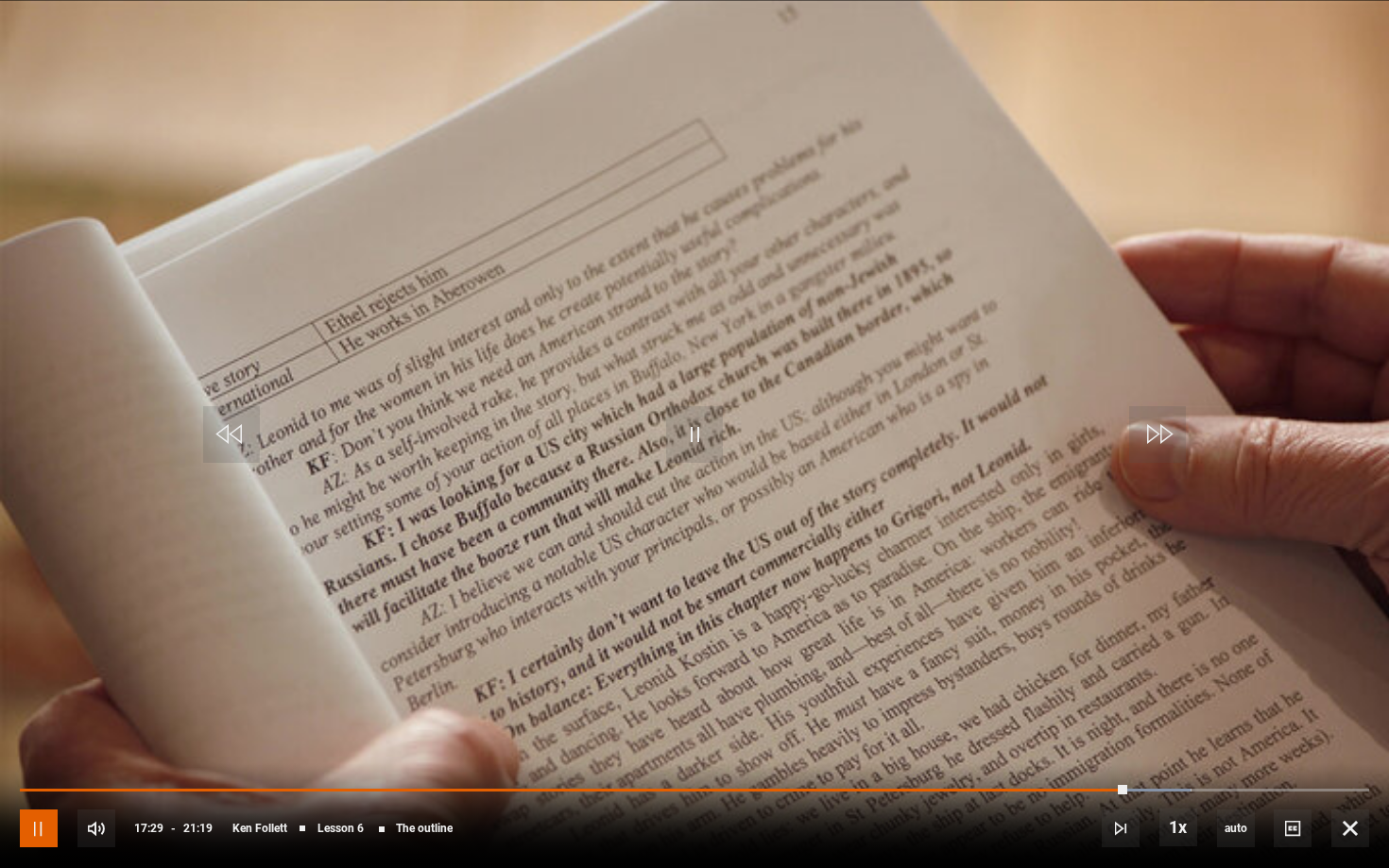 click at bounding box center (39, 828) 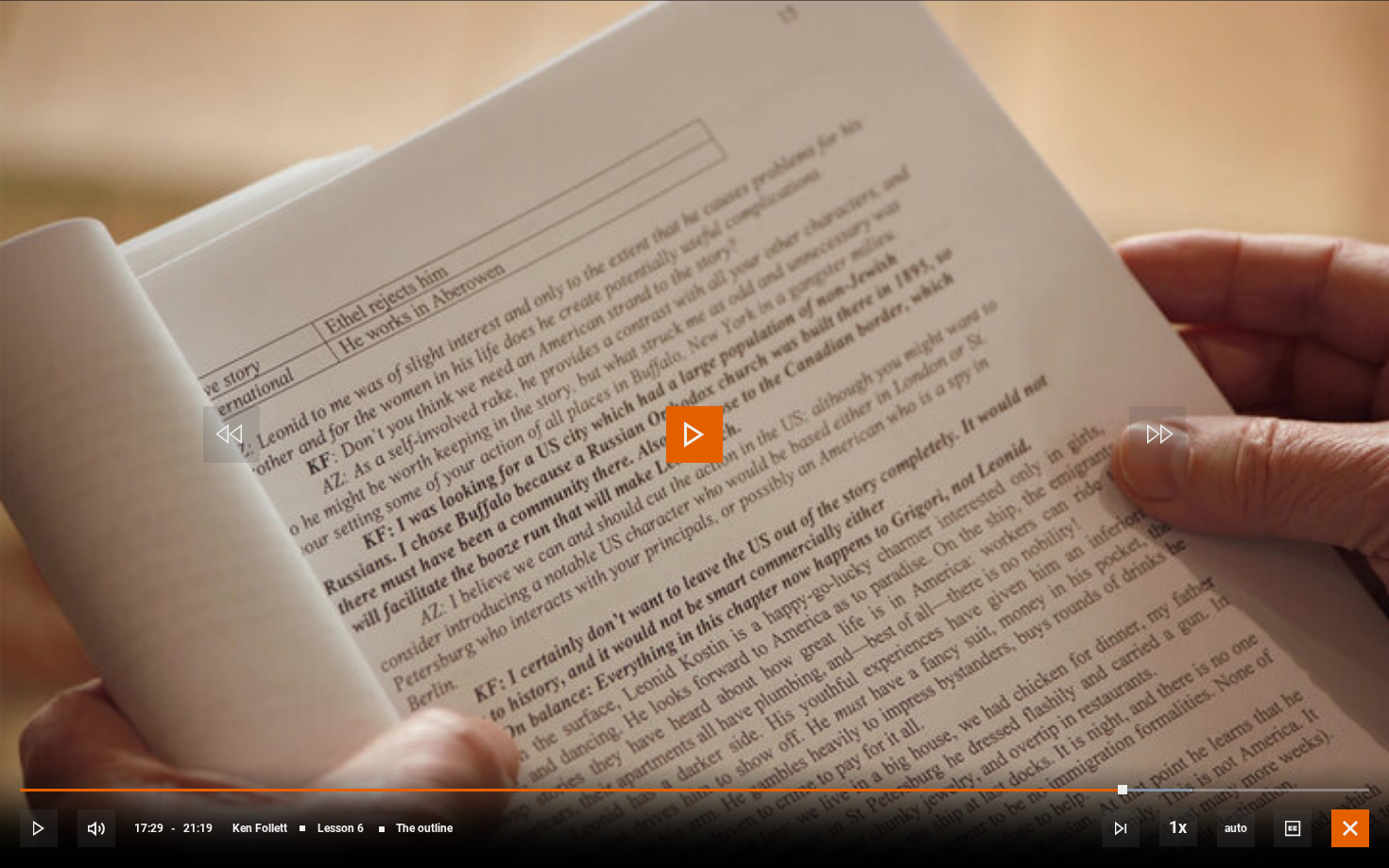 click at bounding box center [1350, 828] 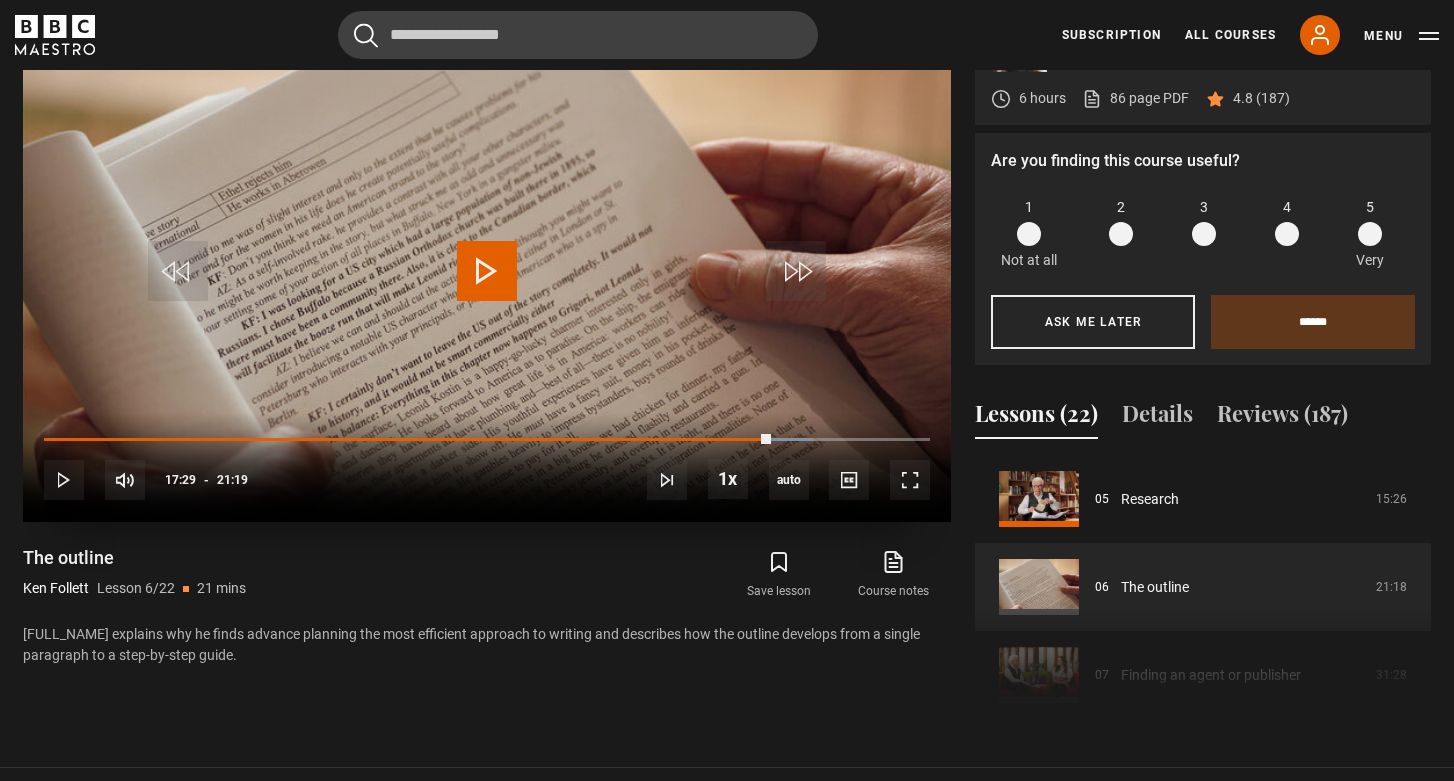 click at bounding box center [487, 271] 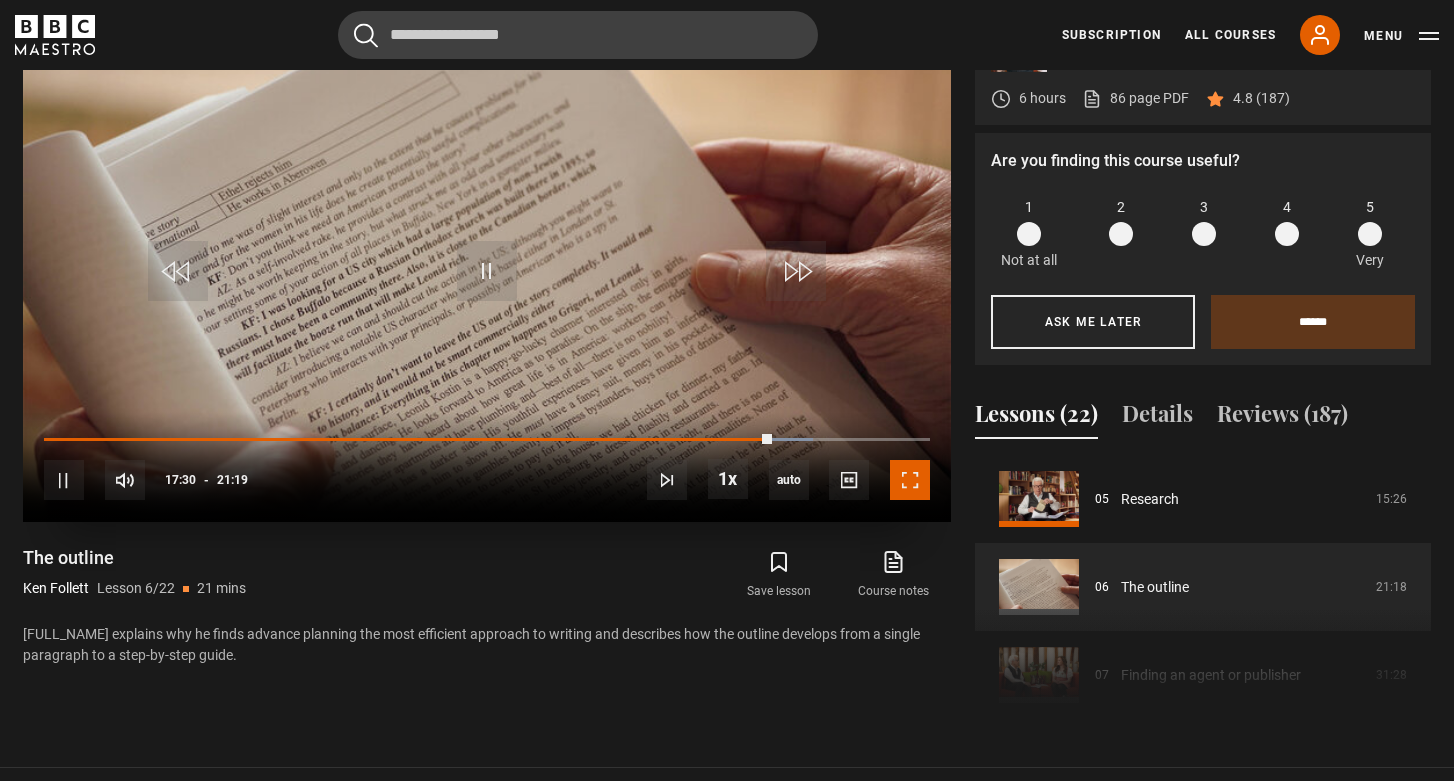 click at bounding box center (910, 480) 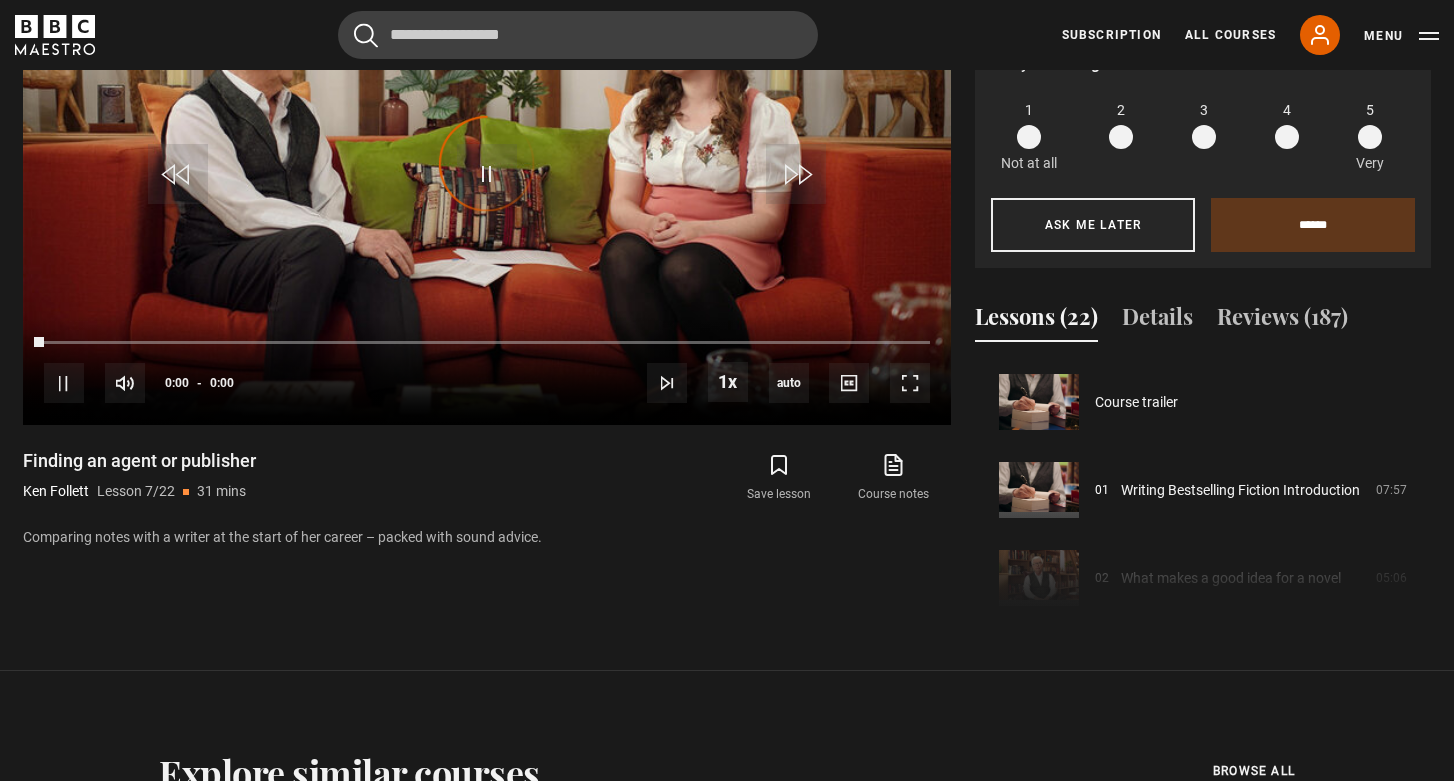 scroll, scrollTop: 992, scrollLeft: 0, axis: vertical 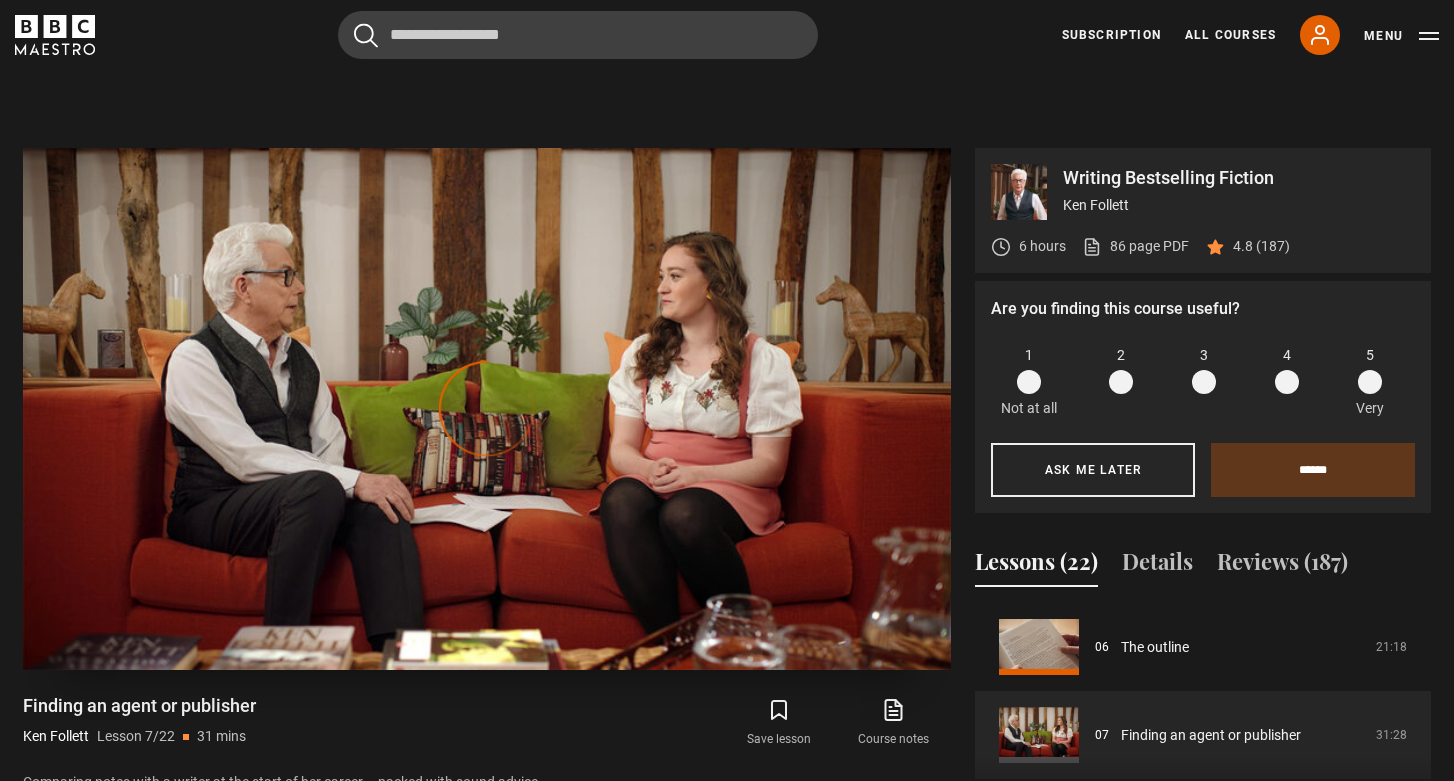 click at bounding box center [487, 409] 